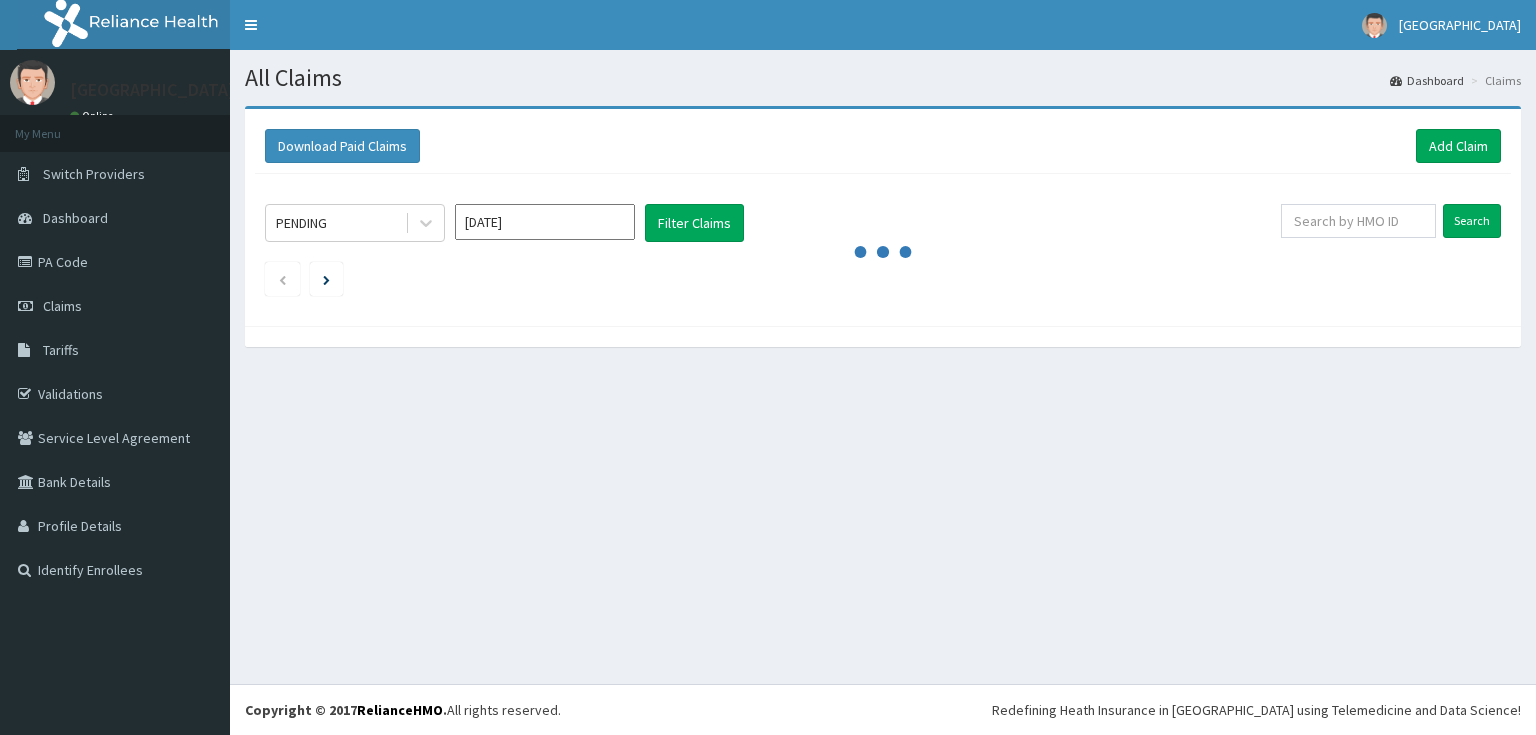 scroll, scrollTop: 0, scrollLeft: 0, axis: both 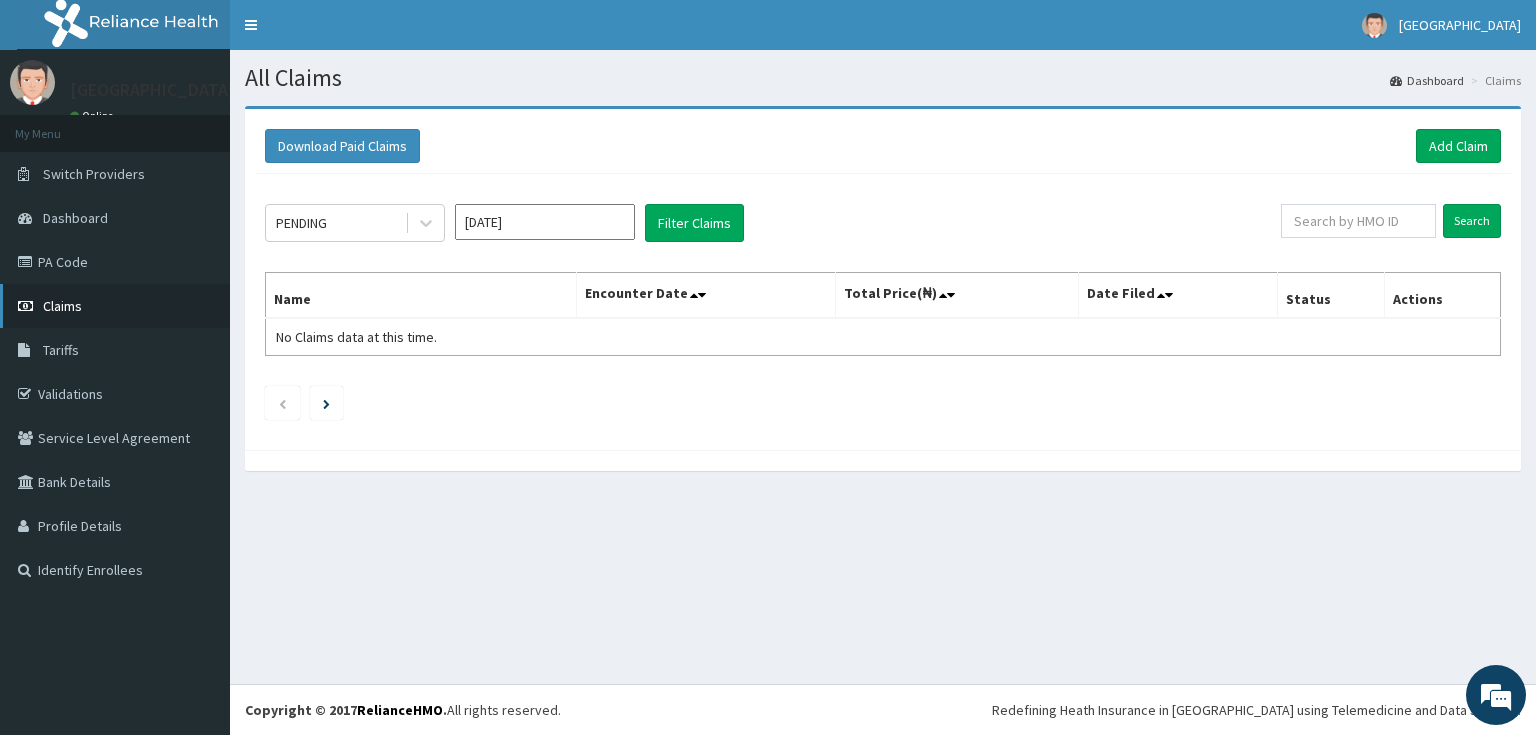 click on "Claims" at bounding box center (62, 306) 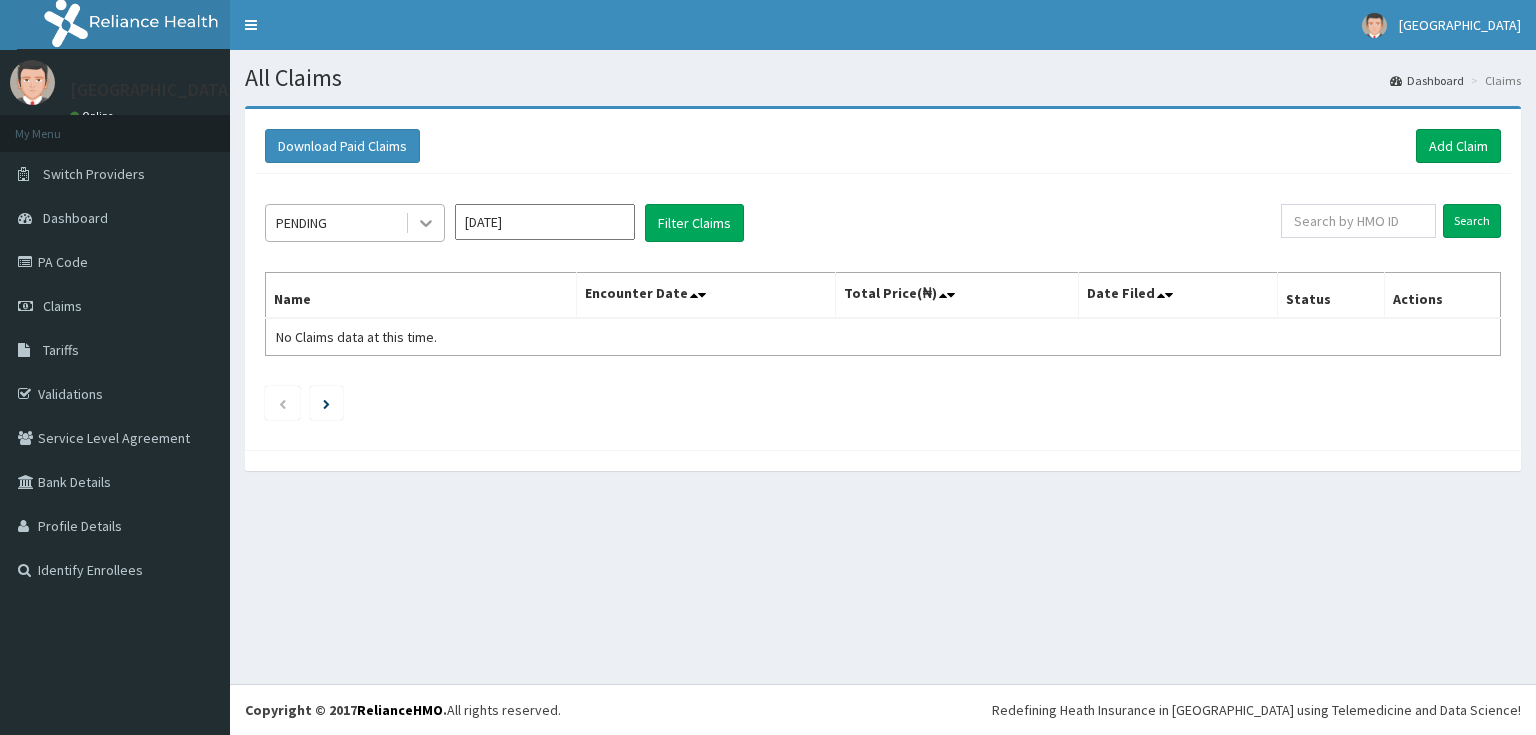 scroll, scrollTop: 0, scrollLeft: 0, axis: both 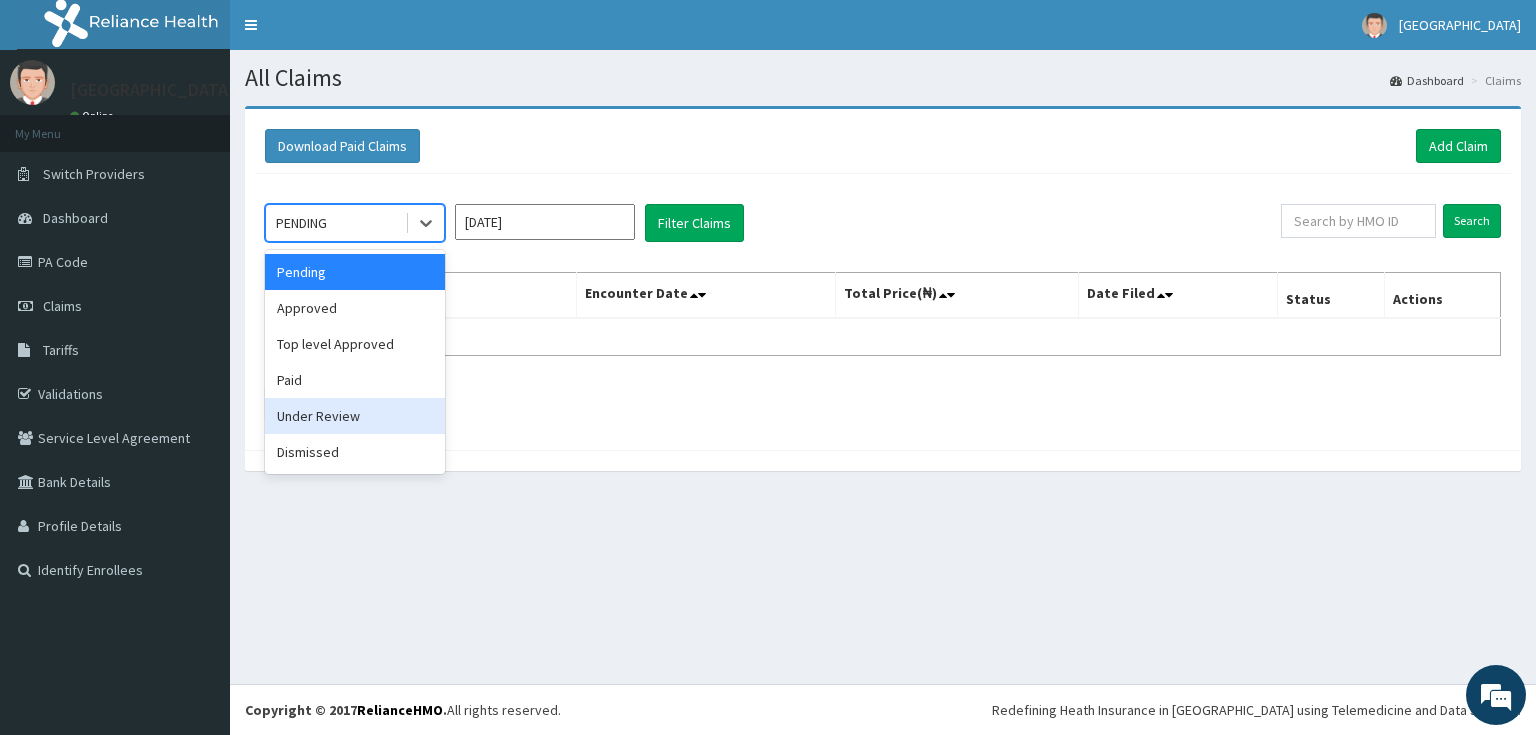 click on "Under Review" at bounding box center (355, 416) 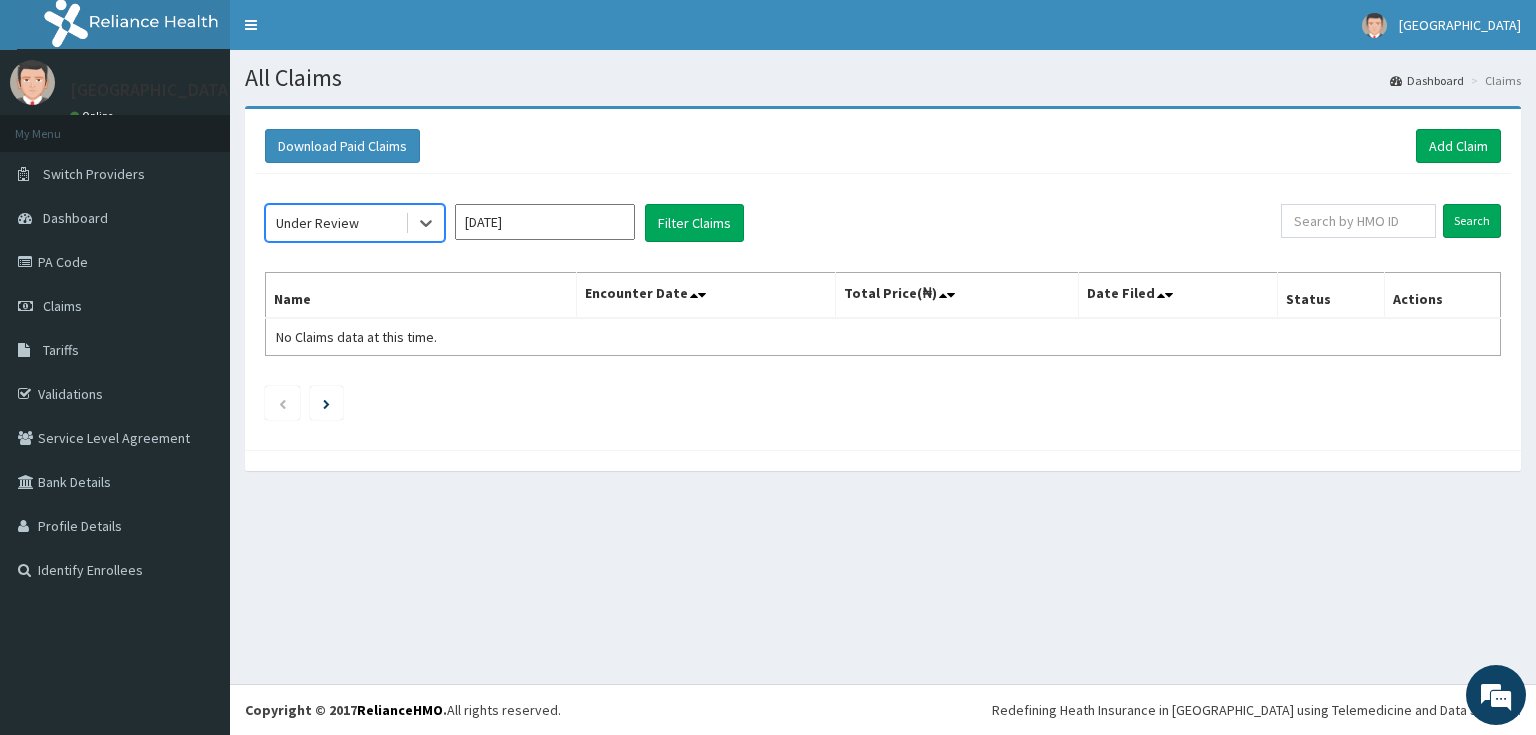 click on "[DATE]" at bounding box center [545, 222] 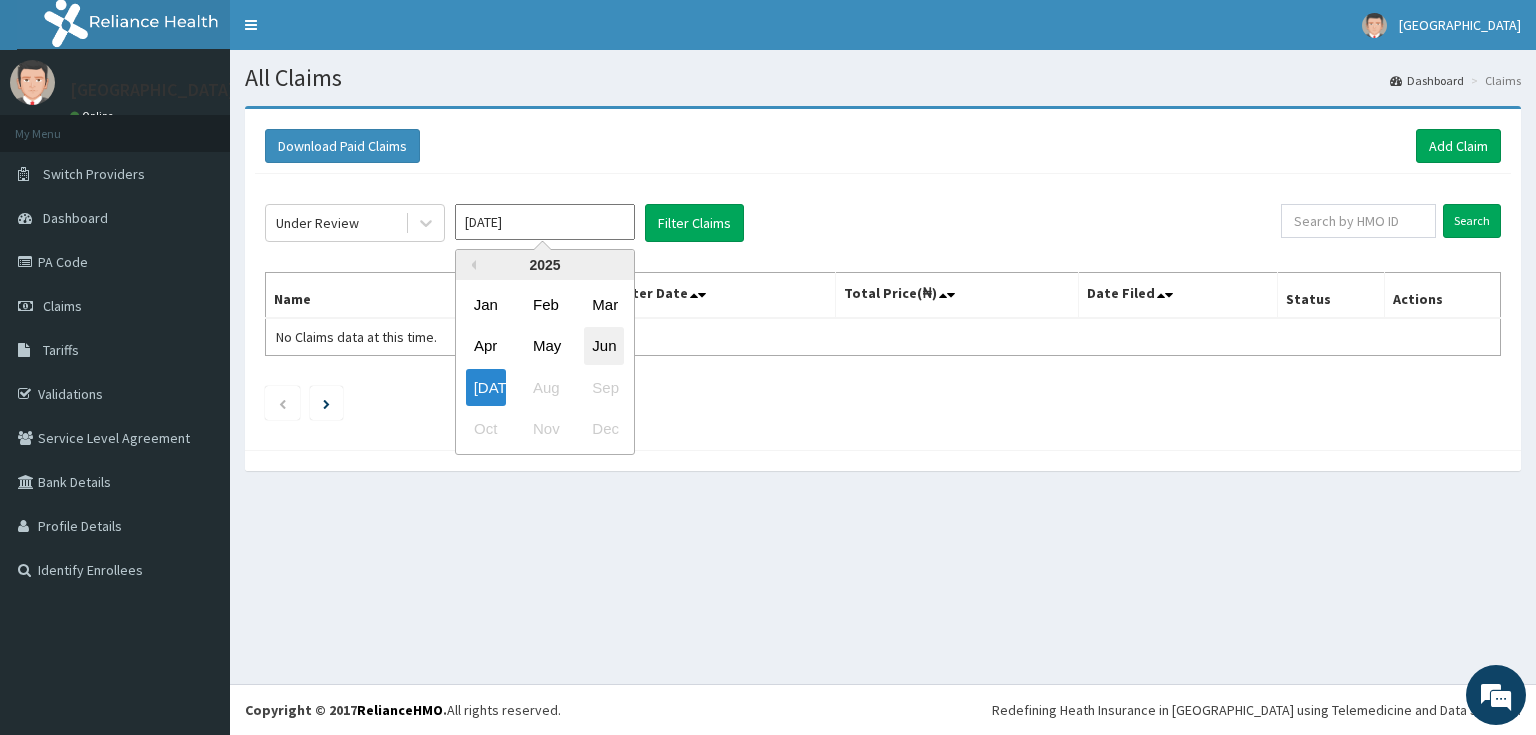 click on "Jun" at bounding box center (604, 346) 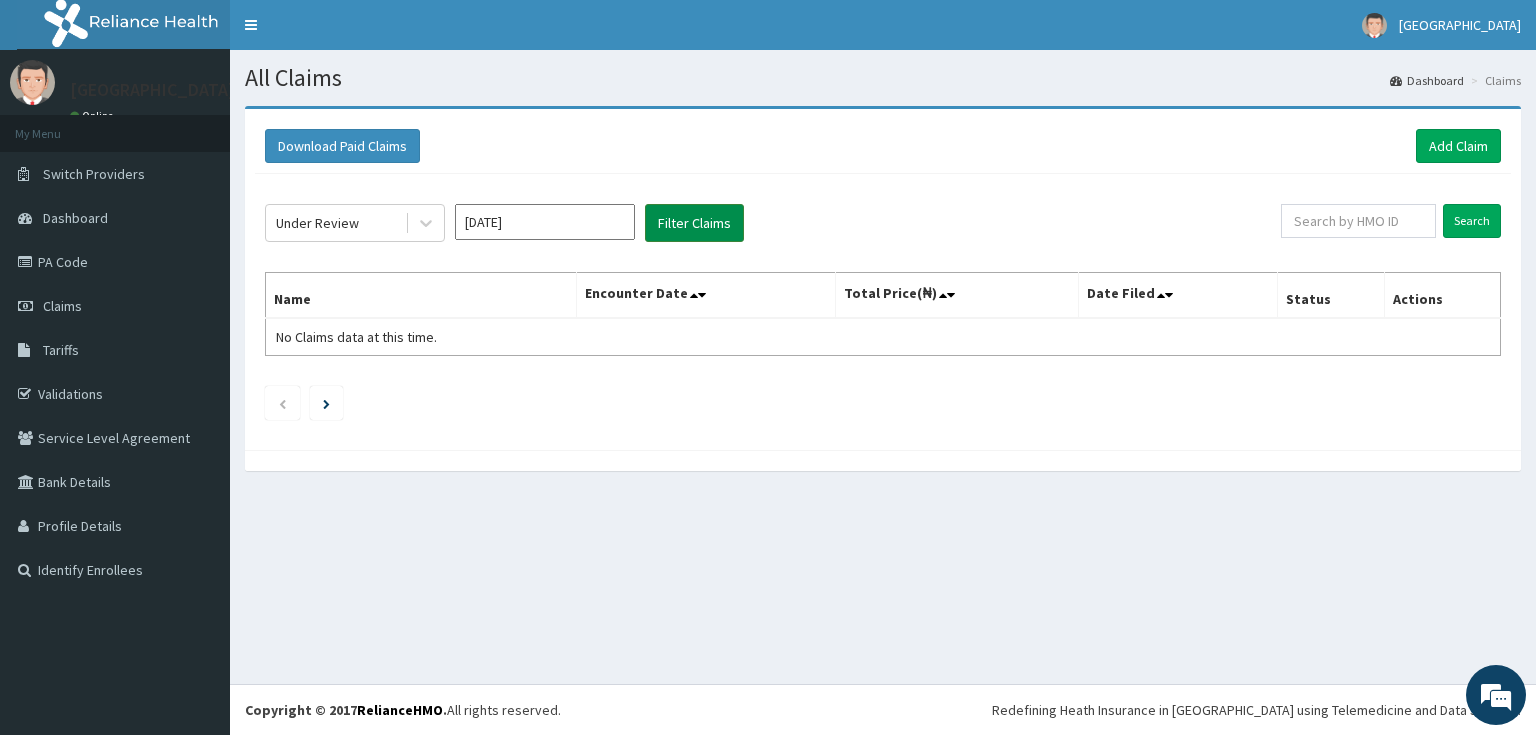 click on "Filter Claims" at bounding box center [694, 223] 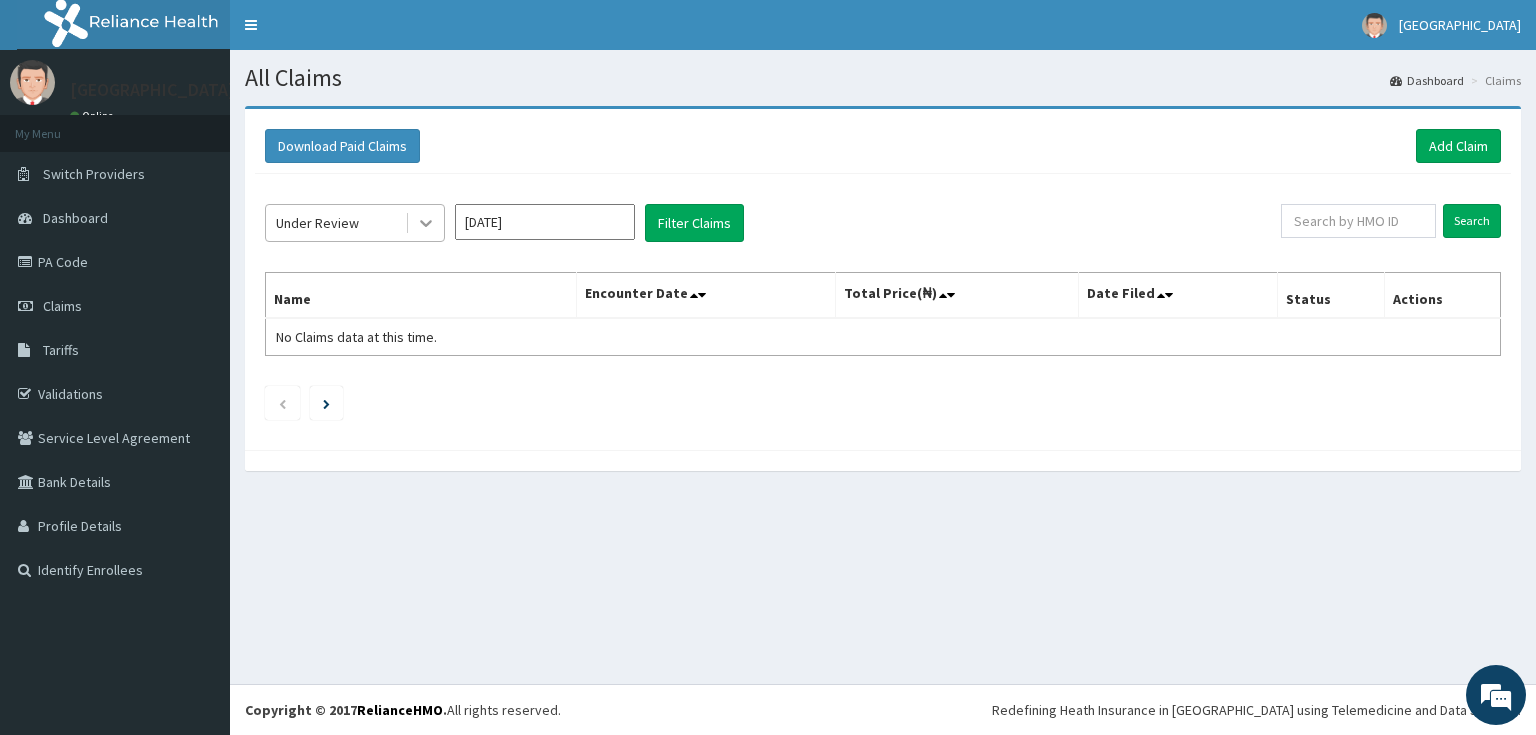 click 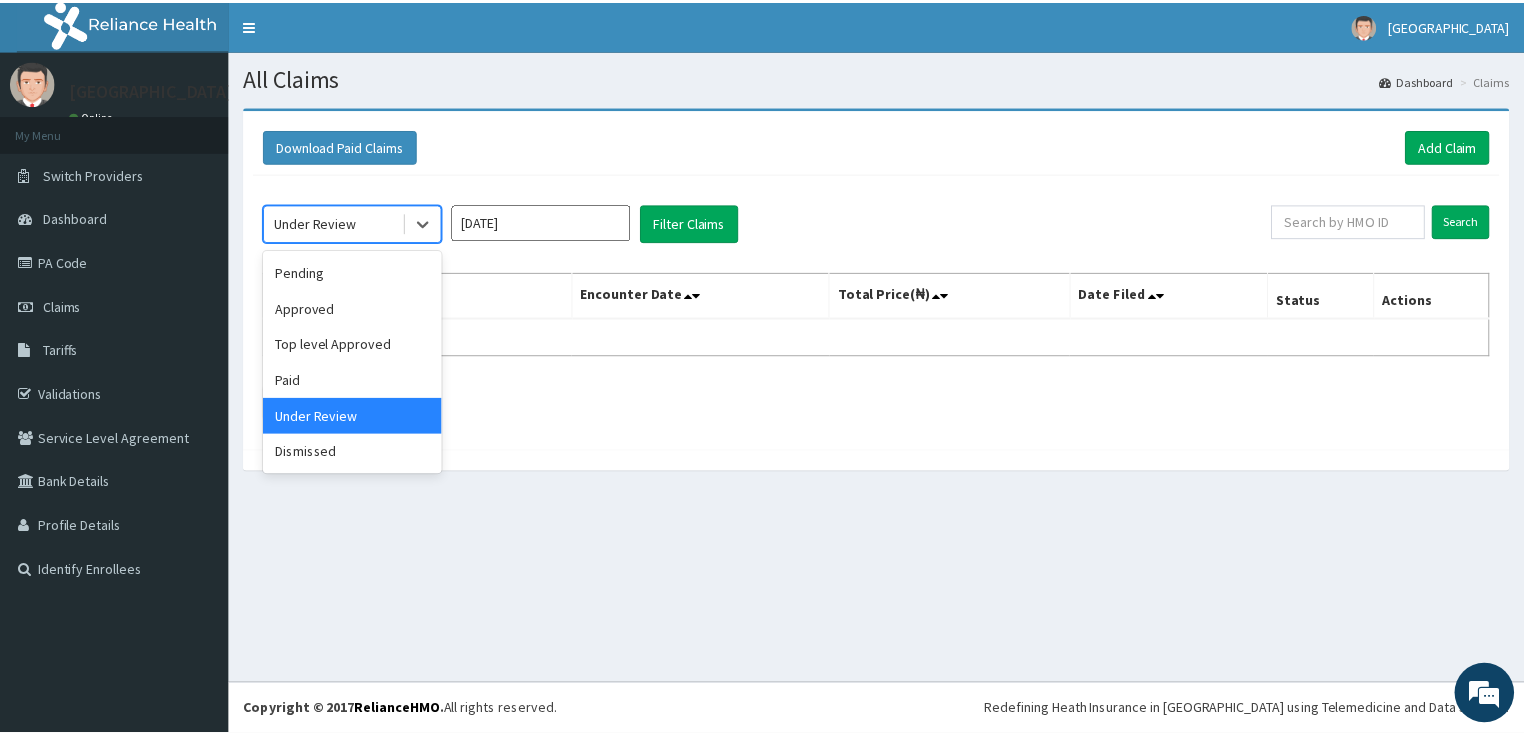 scroll, scrollTop: 0, scrollLeft: 0, axis: both 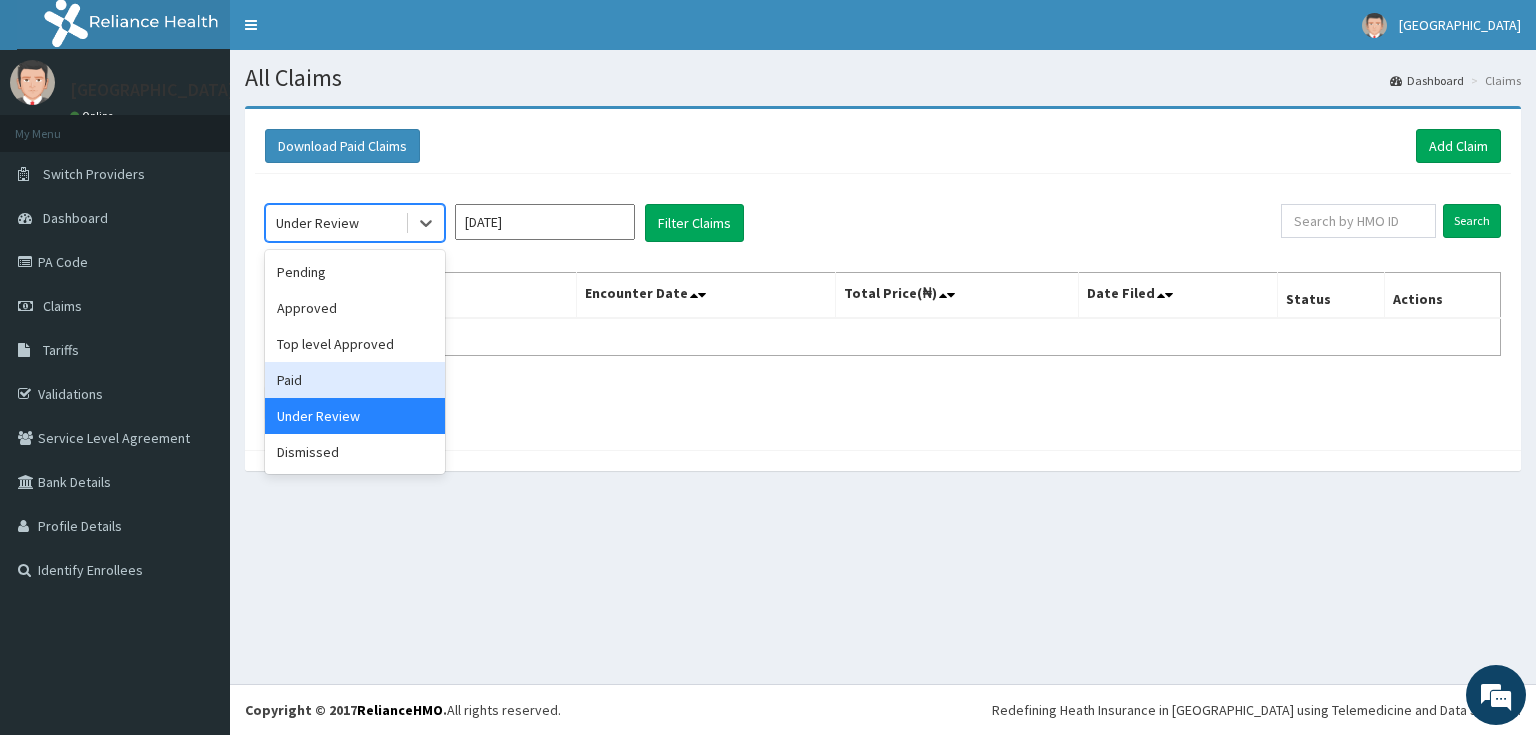 click on "Paid" at bounding box center [355, 380] 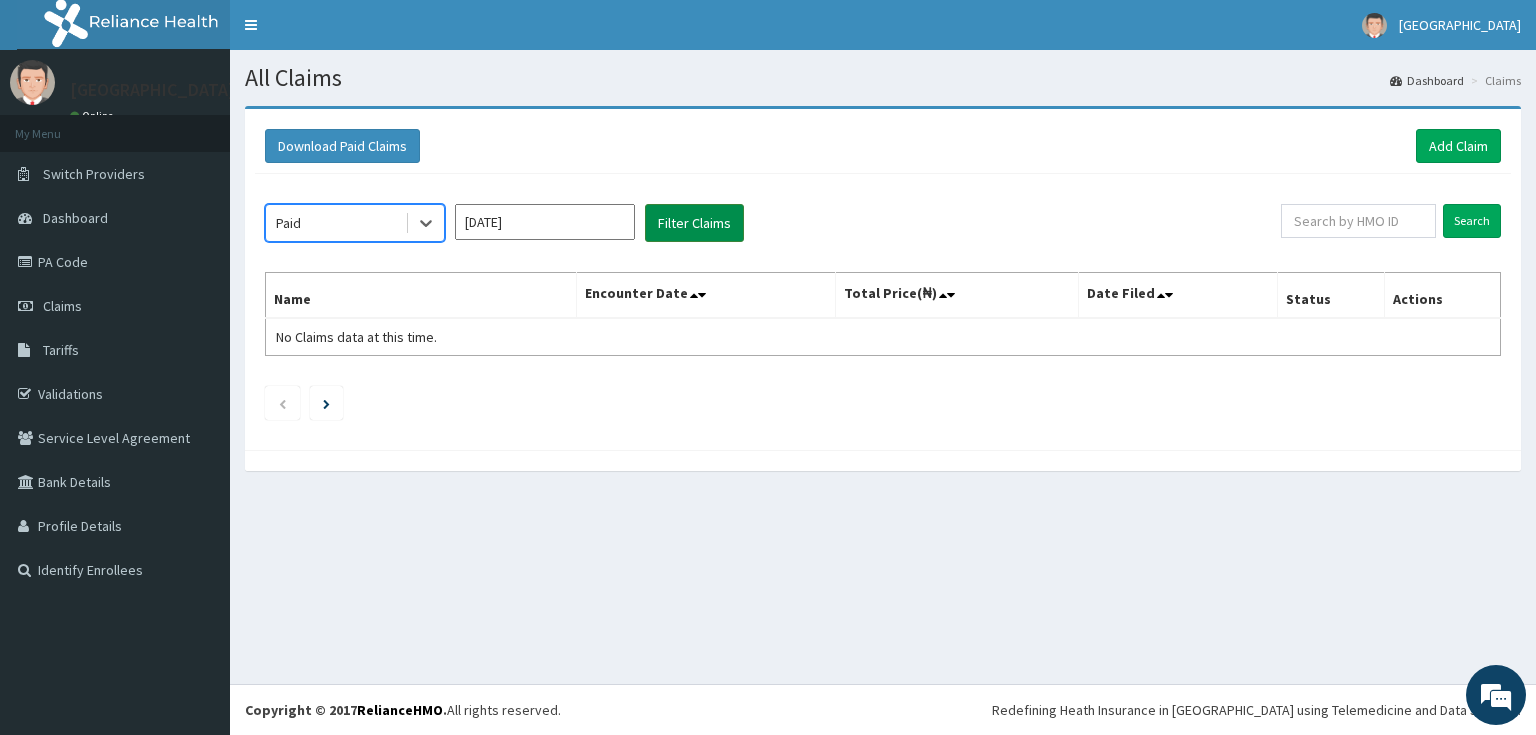 click on "Filter Claims" at bounding box center [694, 223] 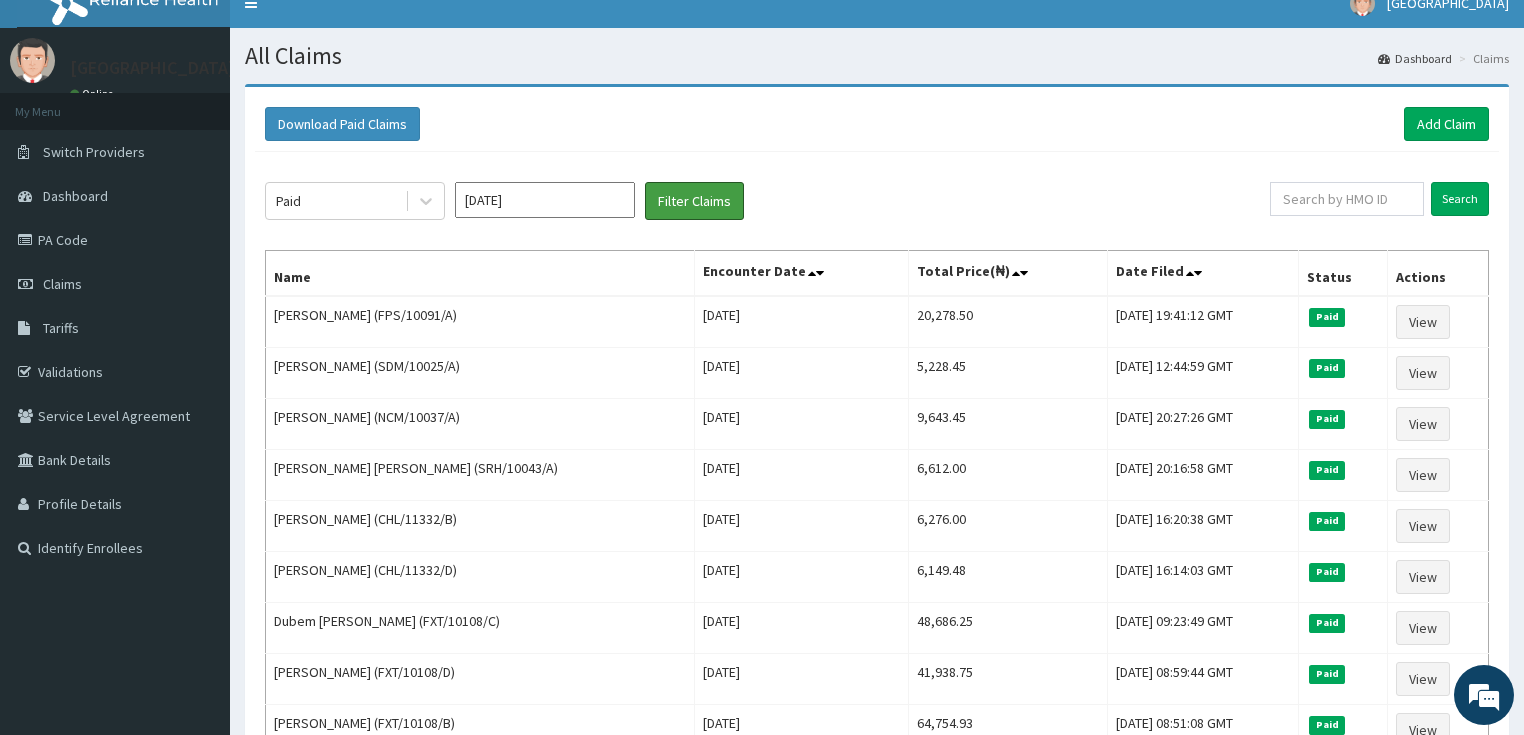 scroll, scrollTop: 0, scrollLeft: 0, axis: both 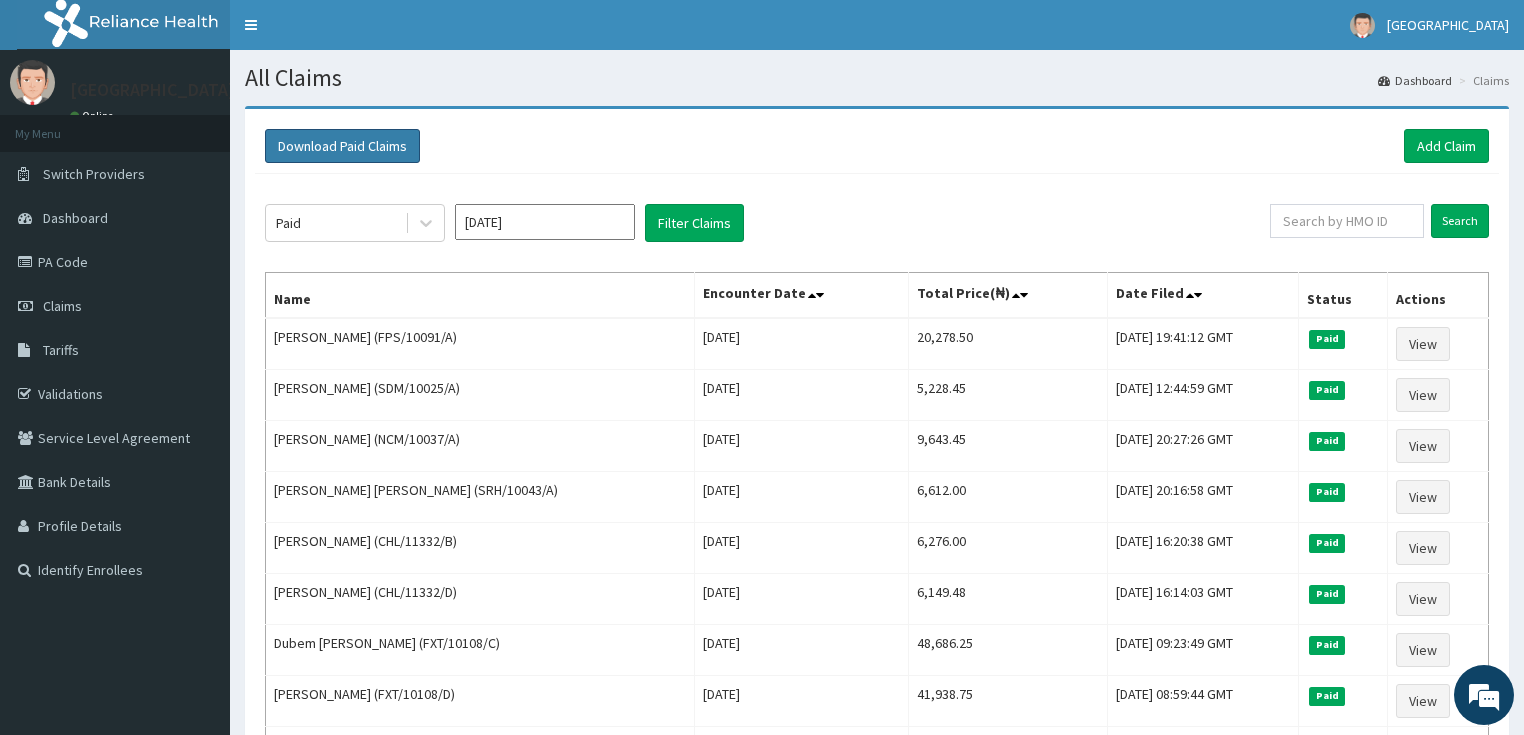 click on "Download Paid Claims" at bounding box center [342, 146] 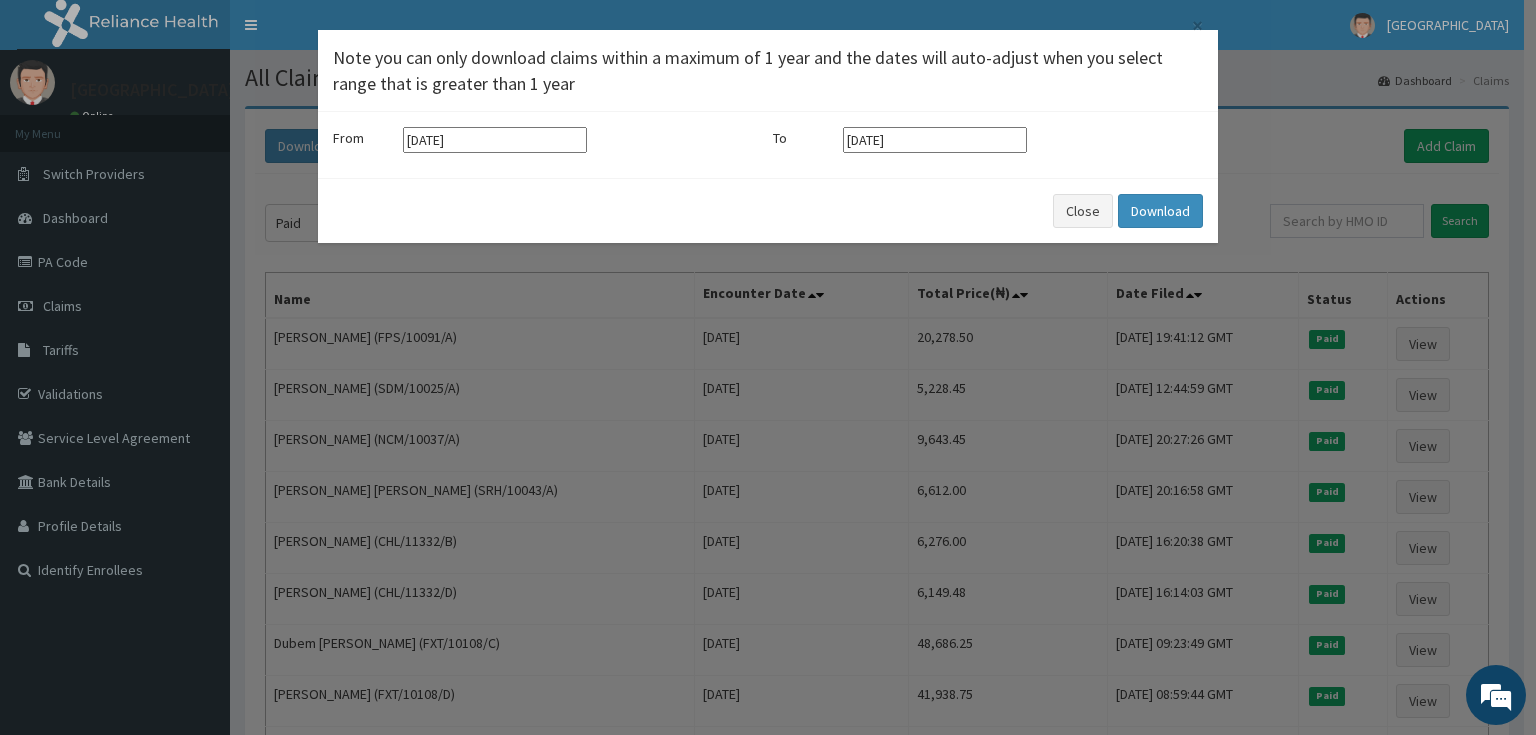click on "[DATE]" at bounding box center [495, 140] 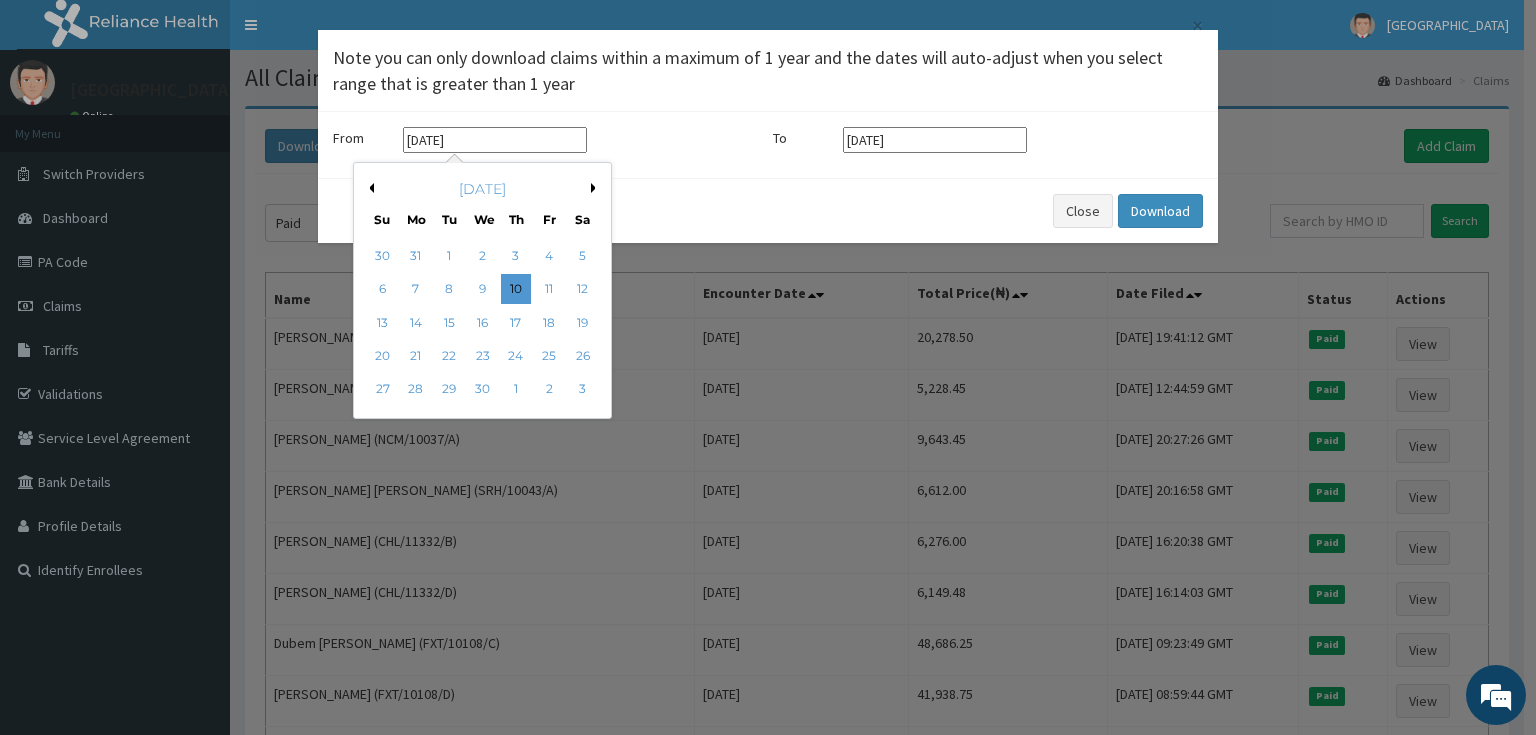 click on "[DATE]" at bounding box center [482, 189] 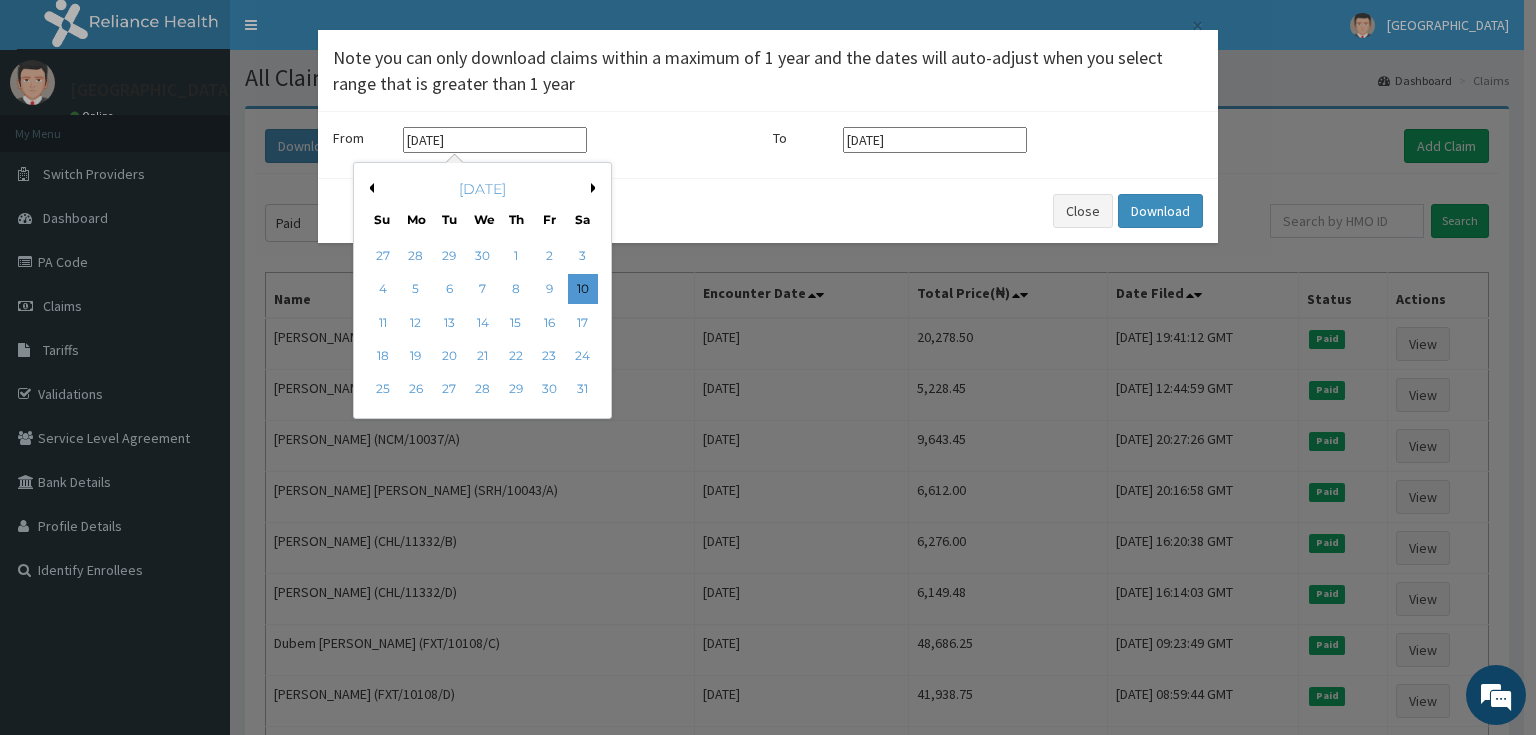 click on "Next Month" at bounding box center (596, 188) 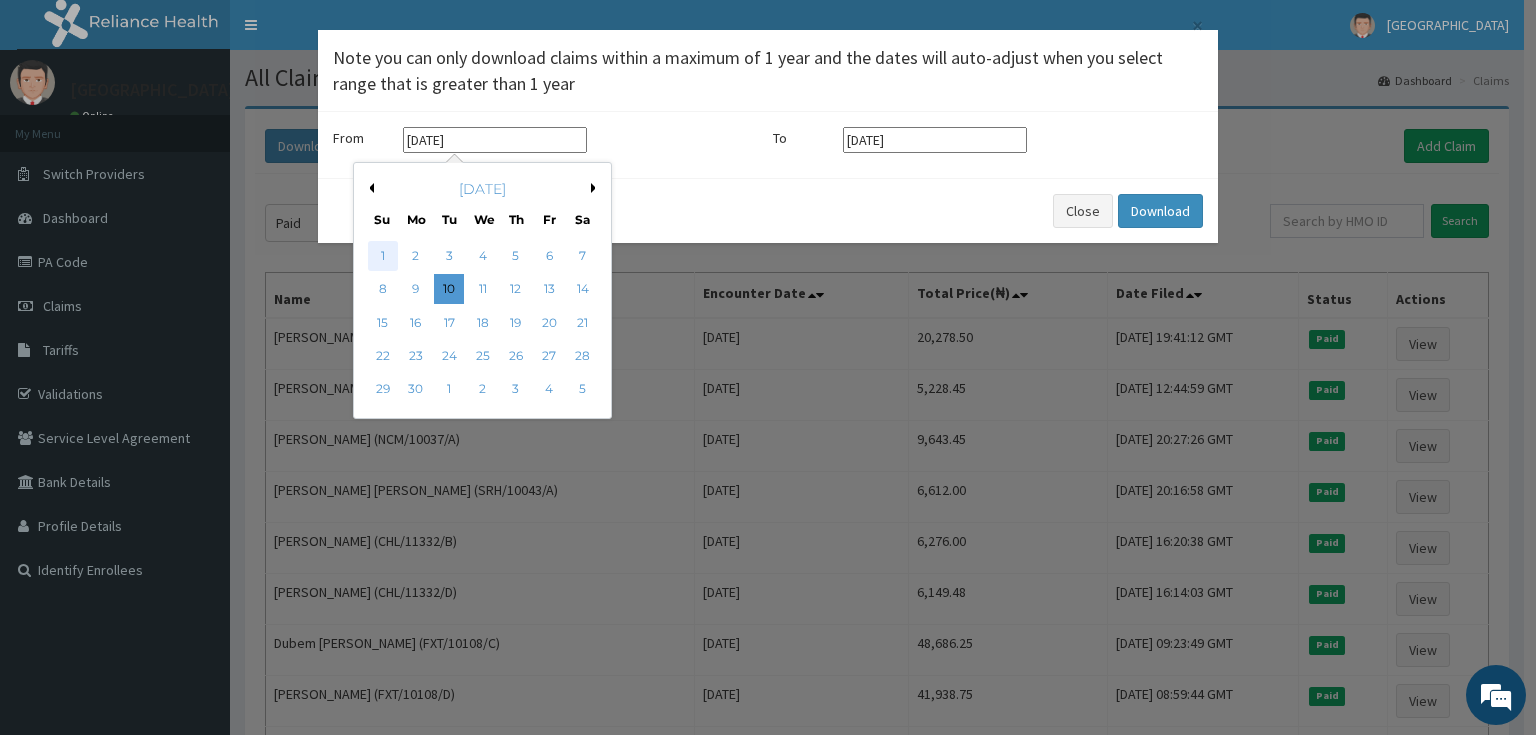 click on "1" at bounding box center (383, 256) 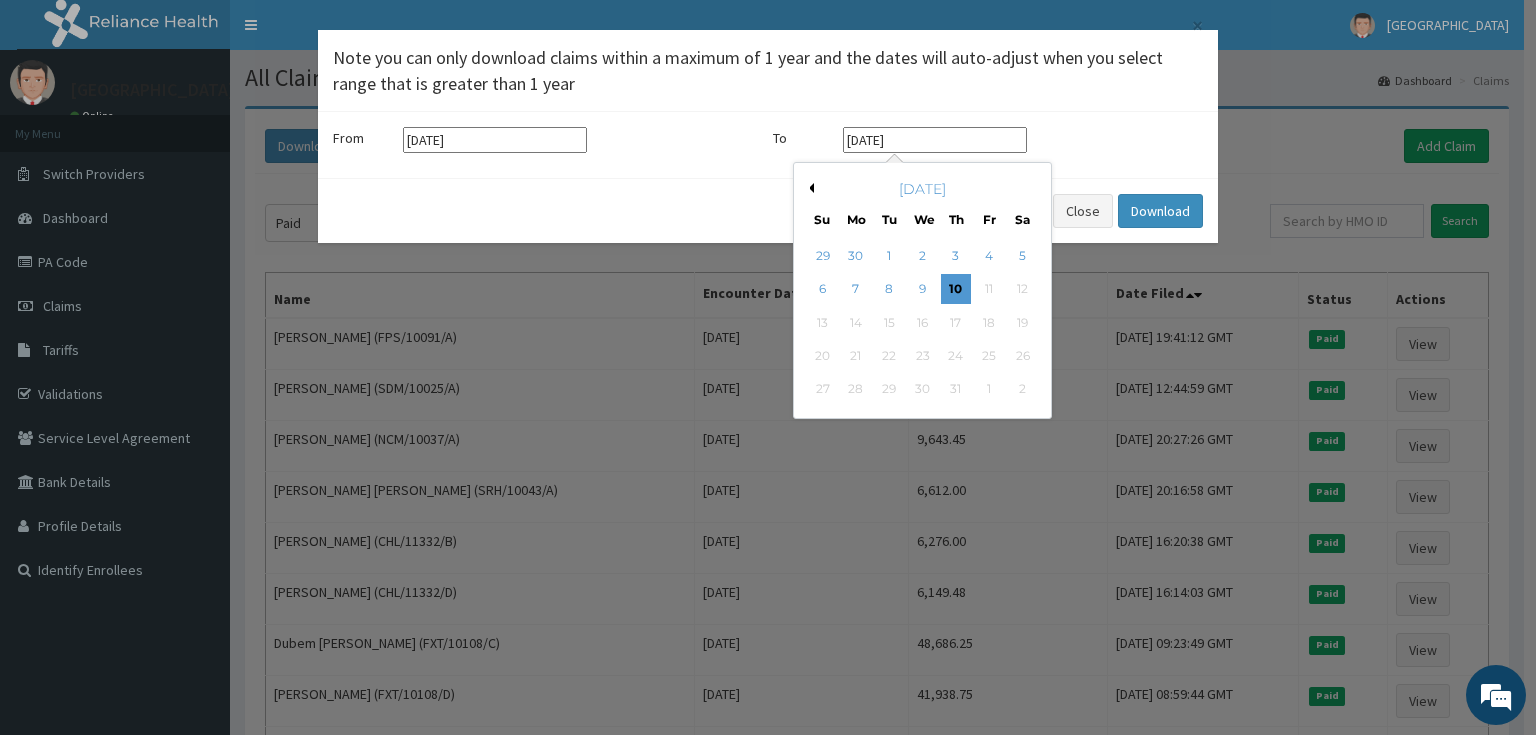 click on "[DATE]" at bounding box center (935, 140) 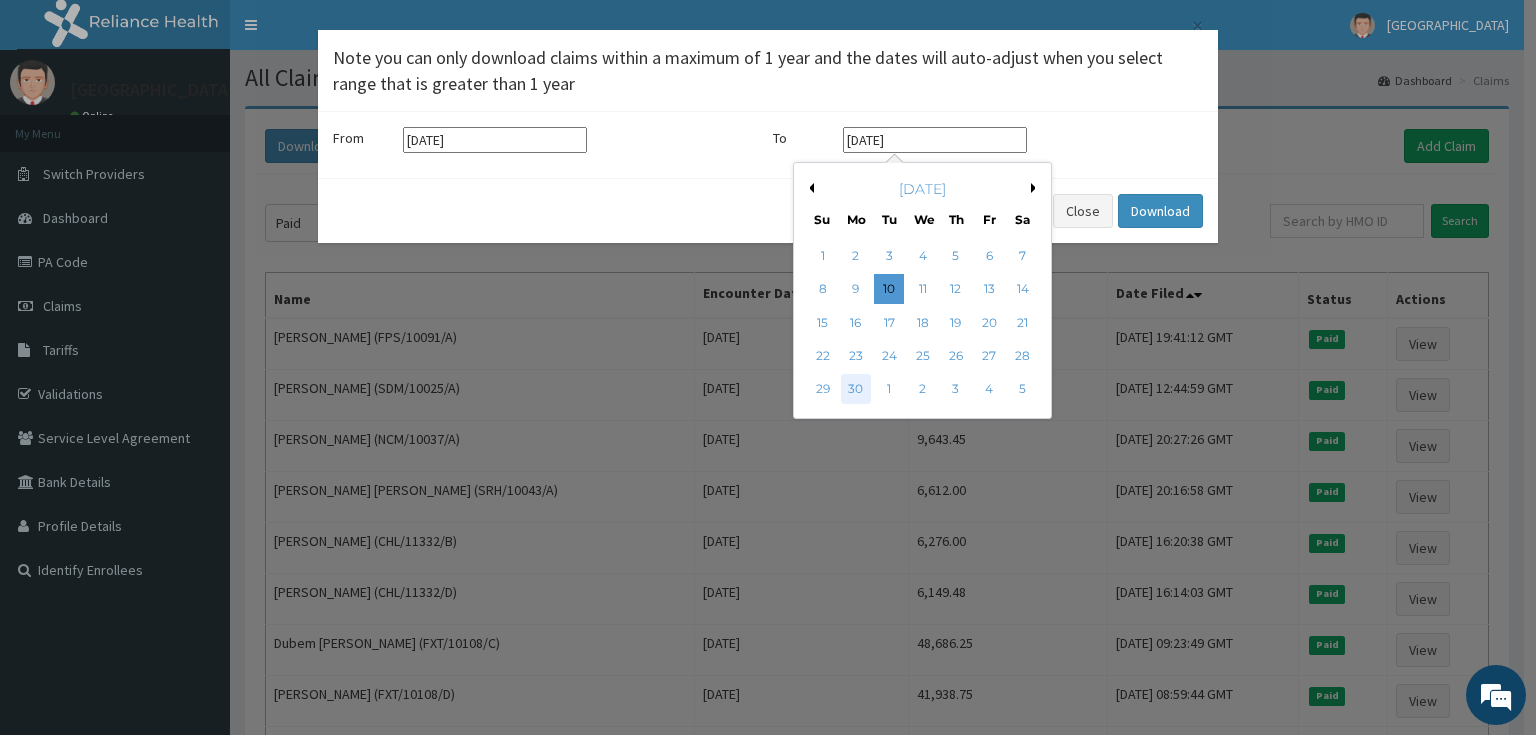 click on "30" at bounding box center (856, 390) 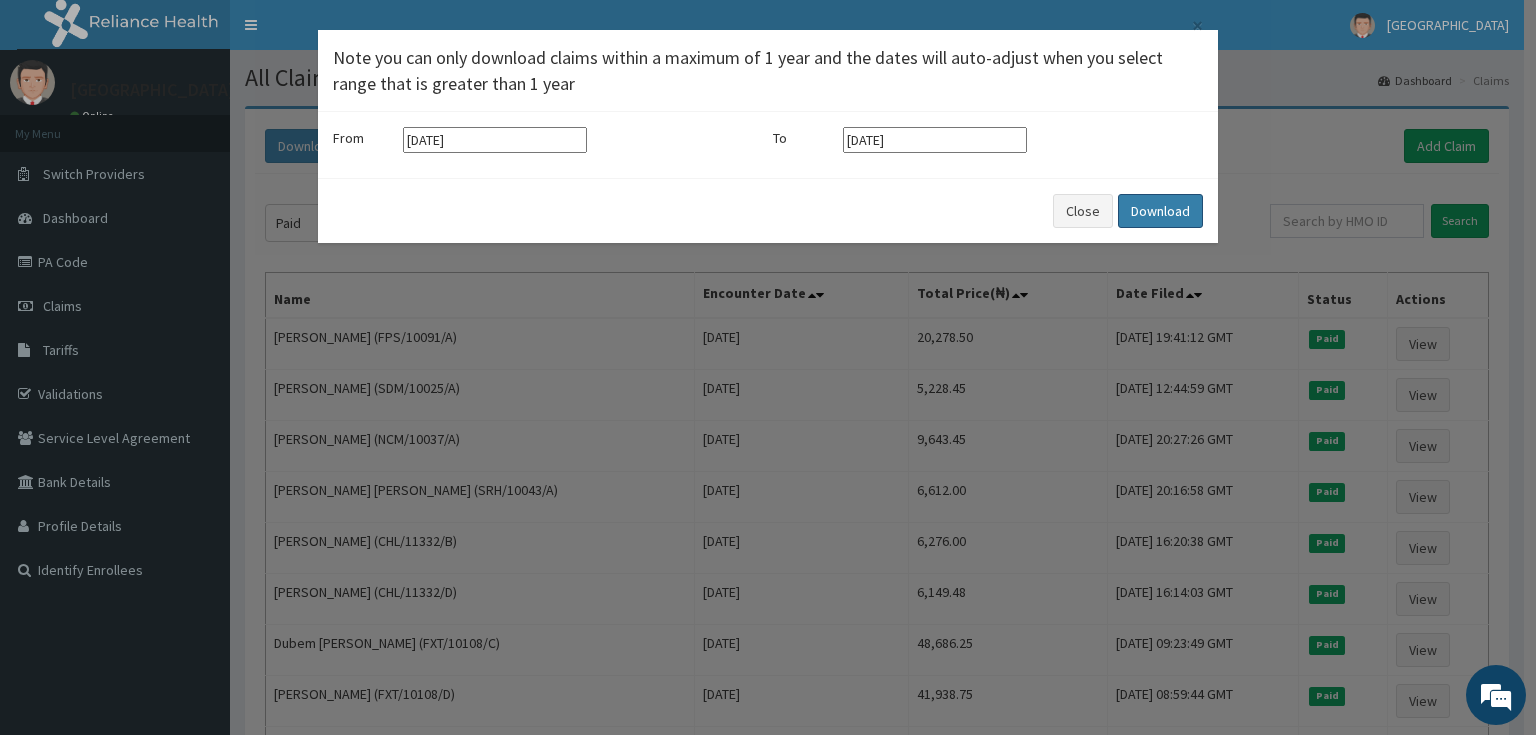 click on "Download" at bounding box center (1160, 211) 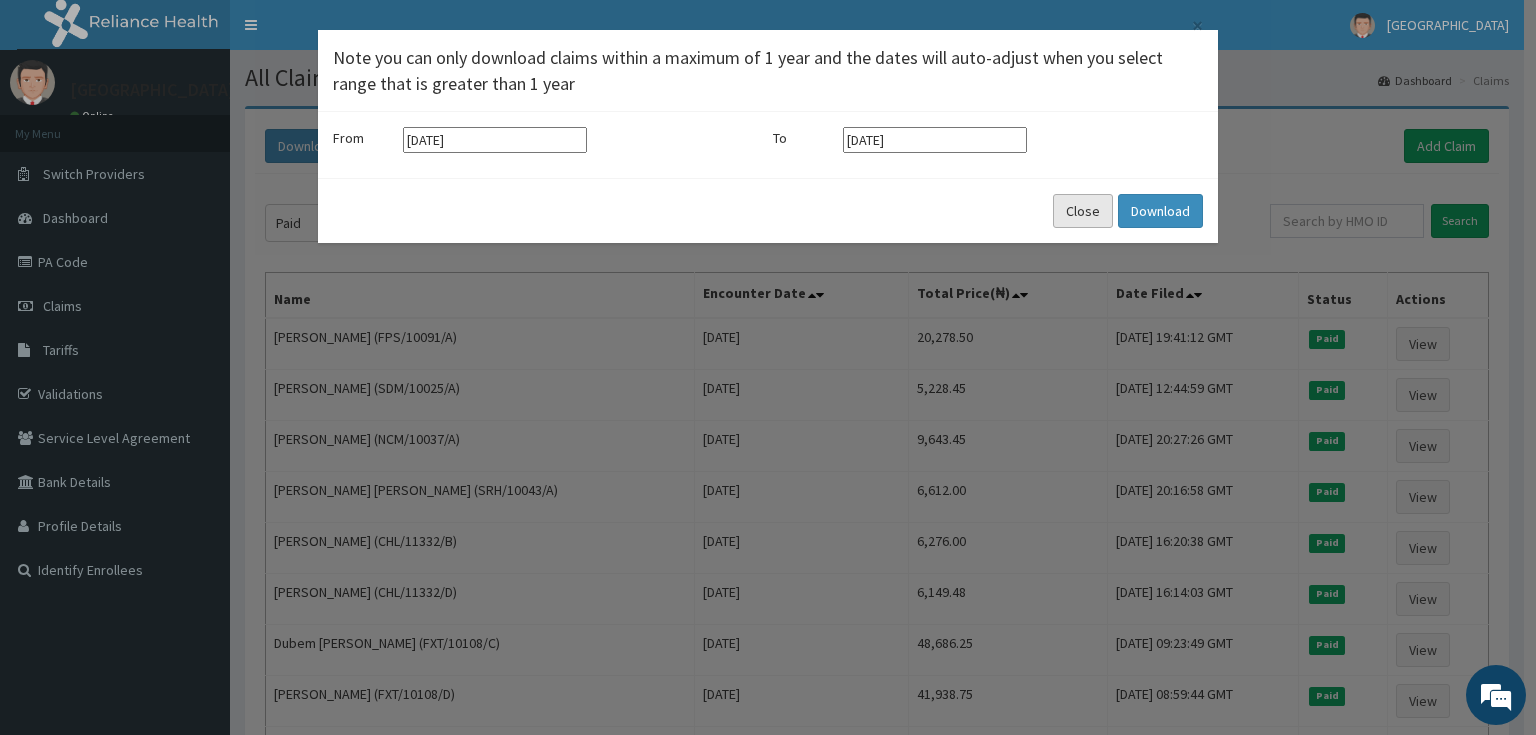click on "Close" at bounding box center (1083, 211) 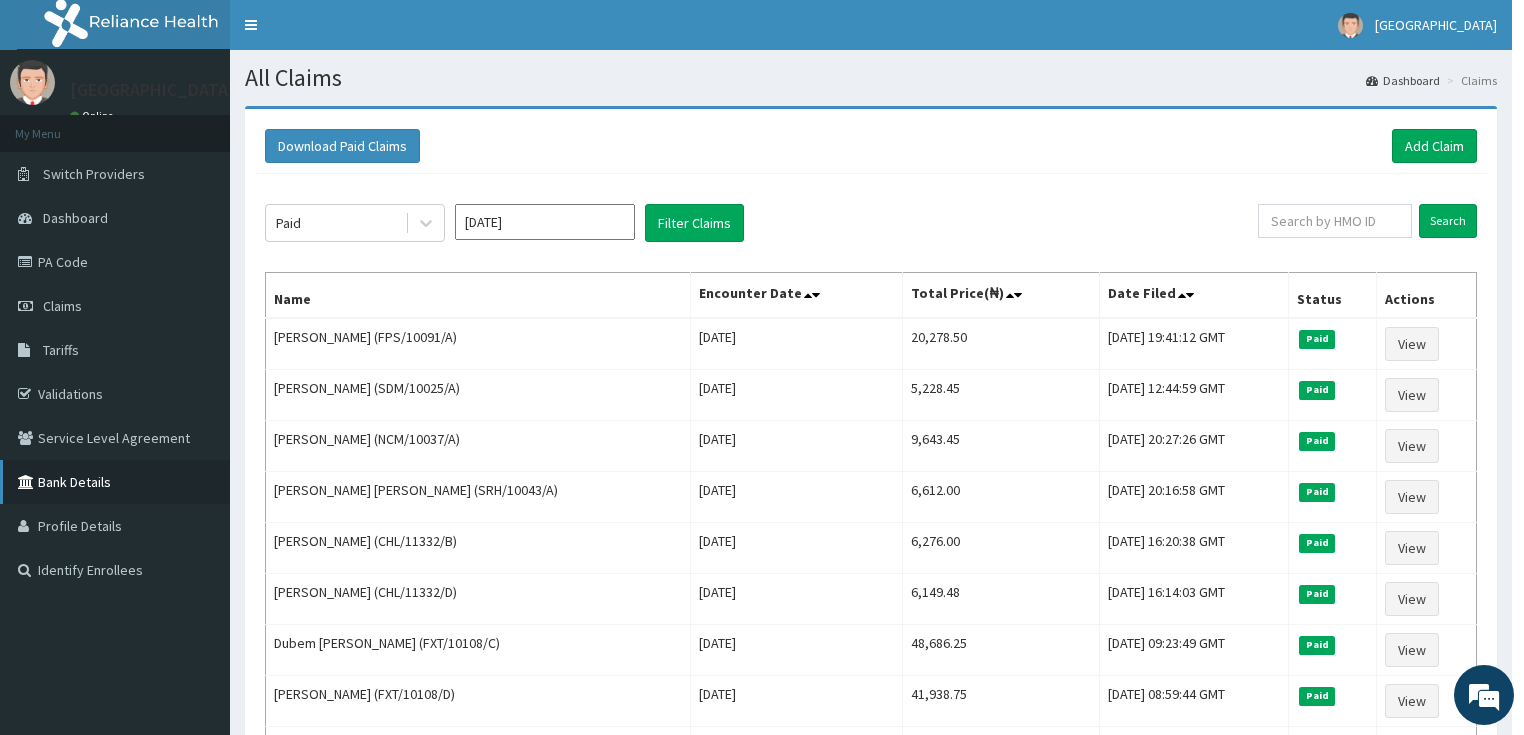 click on "Bank Details" at bounding box center (115, 482) 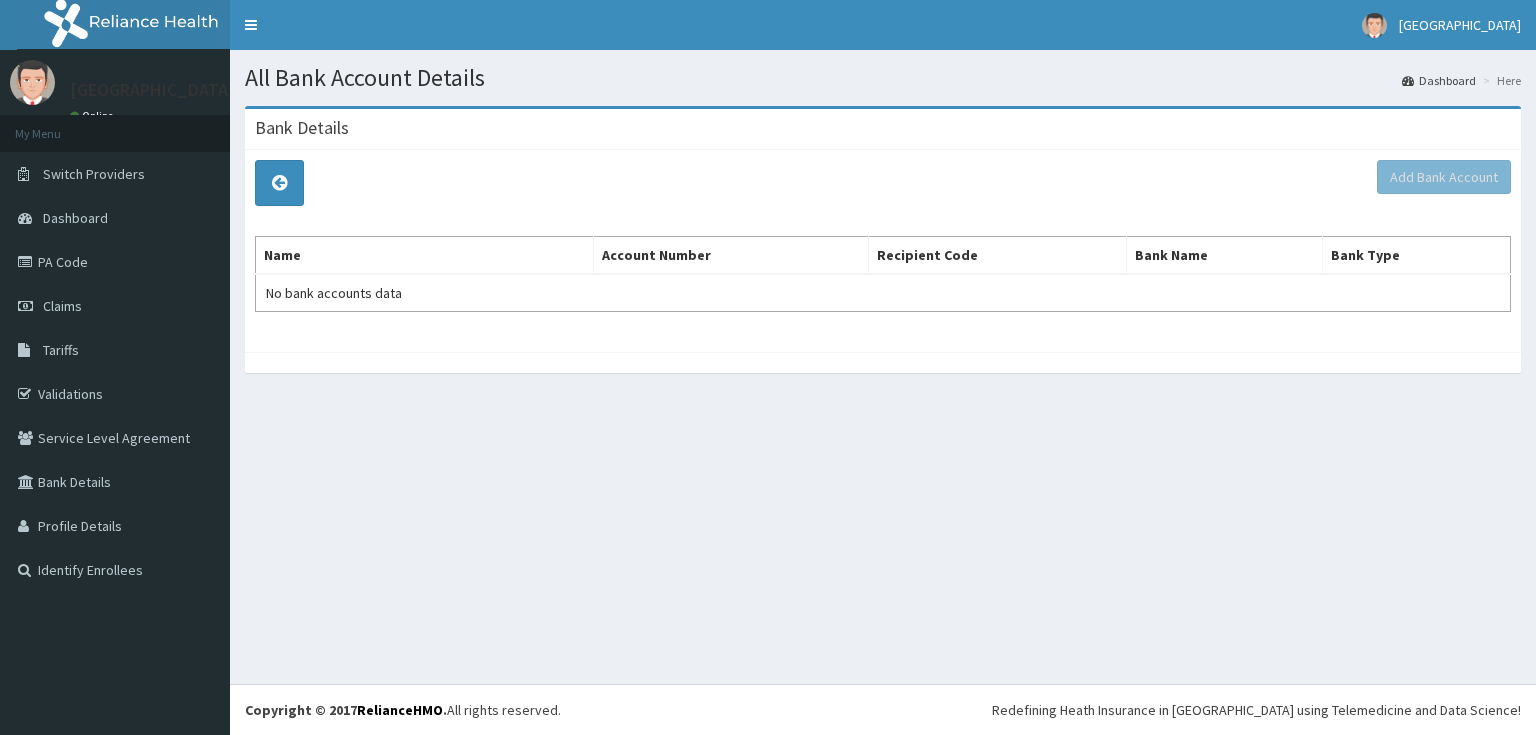 scroll, scrollTop: 0, scrollLeft: 0, axis: both 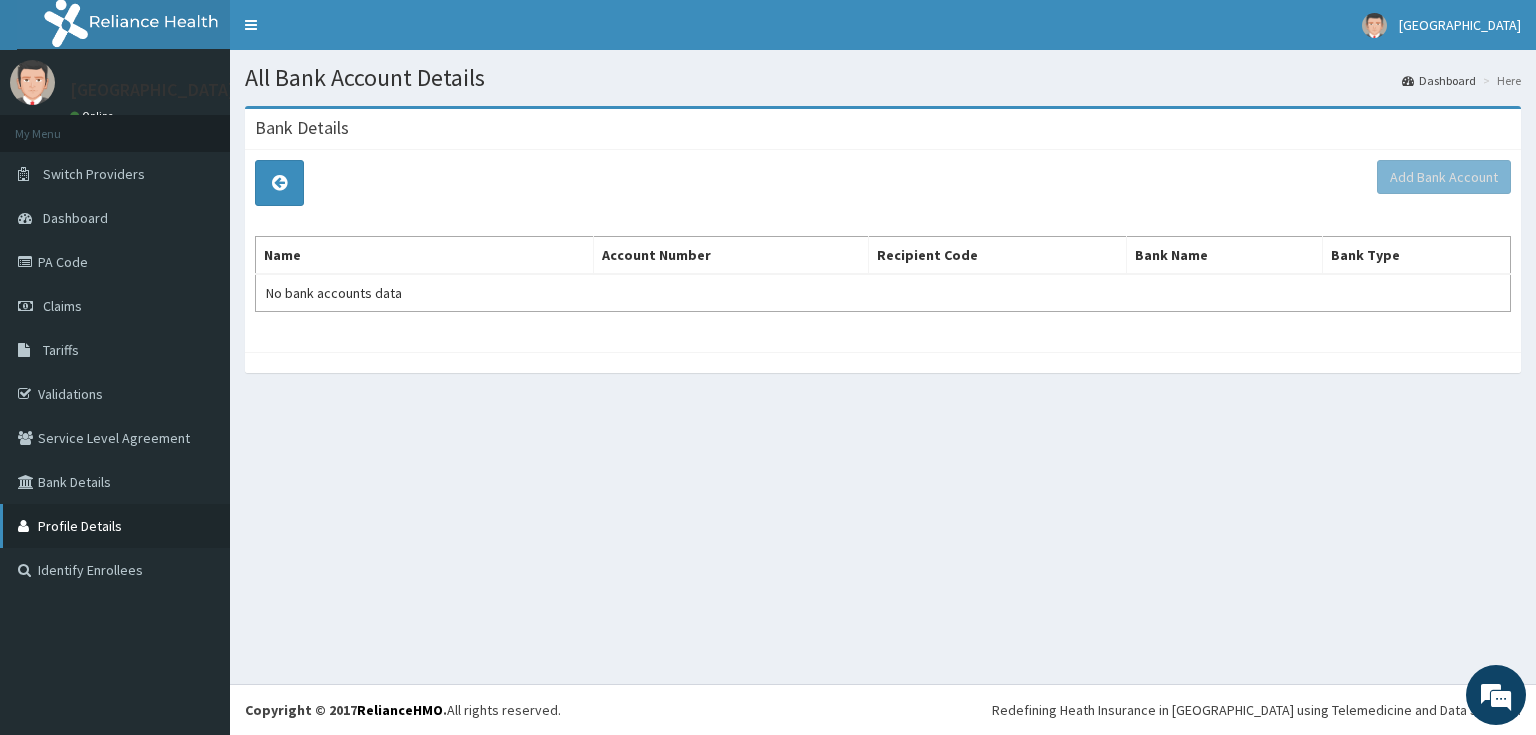 click on "Profile Details" at bounding box center (115, 526) 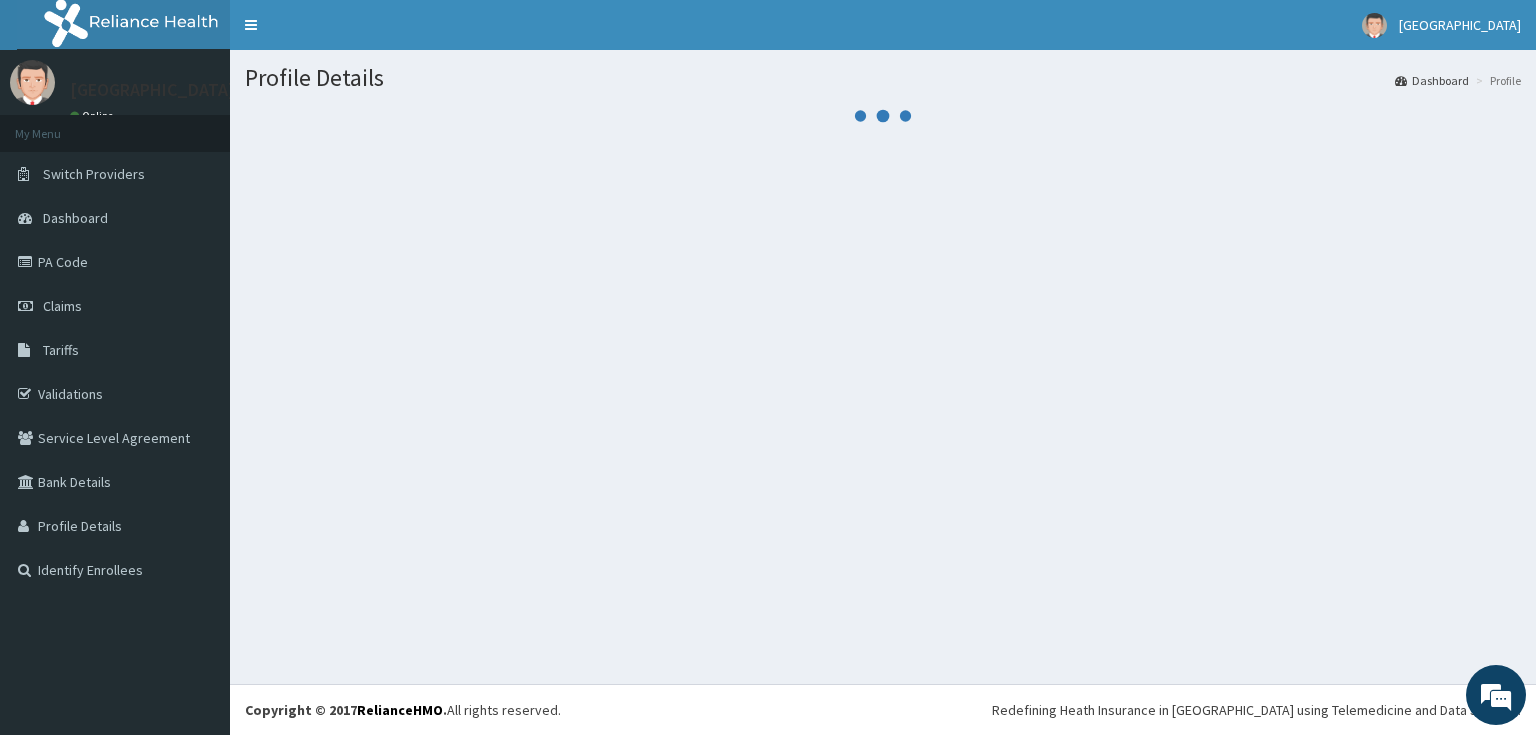 scroll, scrollTop: 0, scrollLeft: 0, axis: both 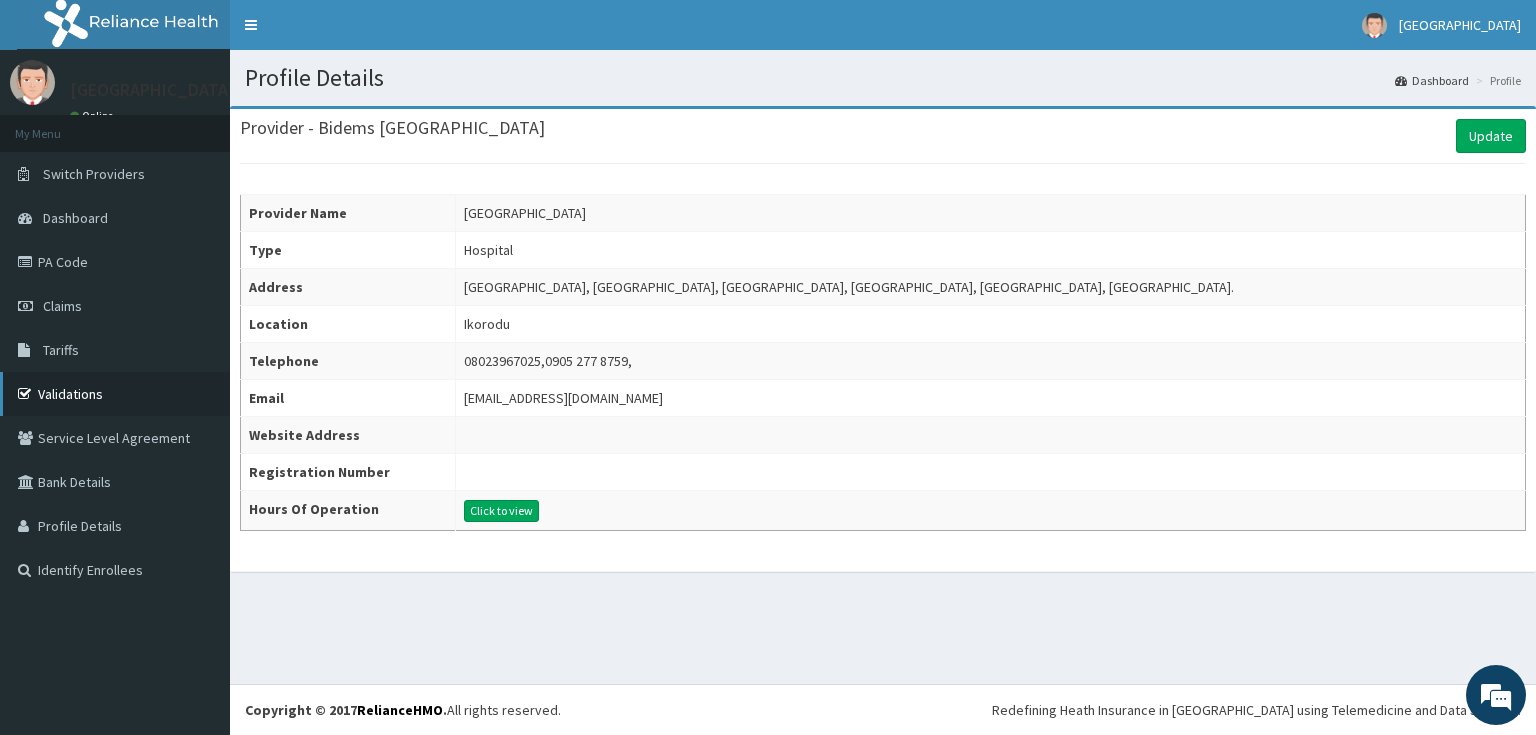 click on "Validations" at bounding box center (115, 394) 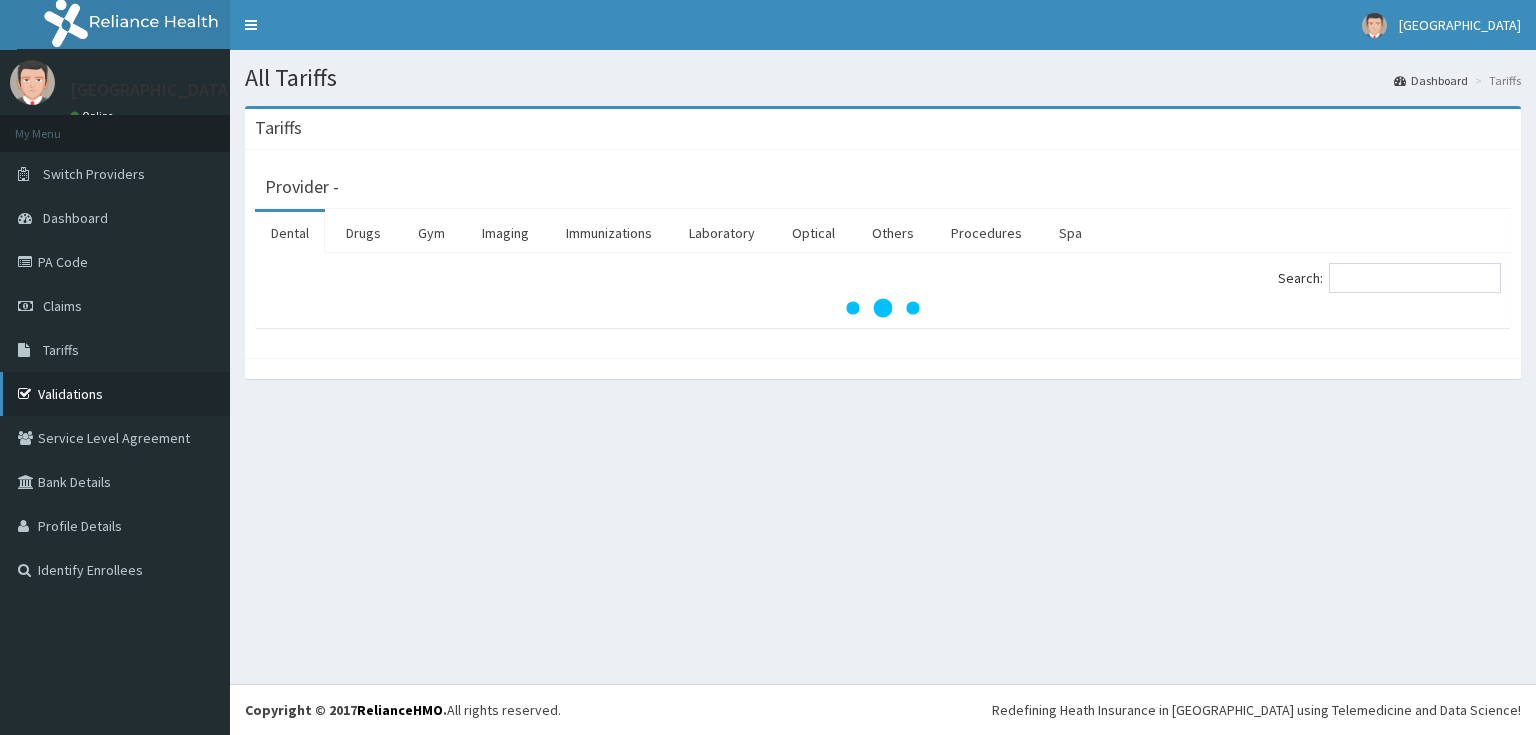 scroll, scrollTop: 0, scrollLeft: 0, axis: both 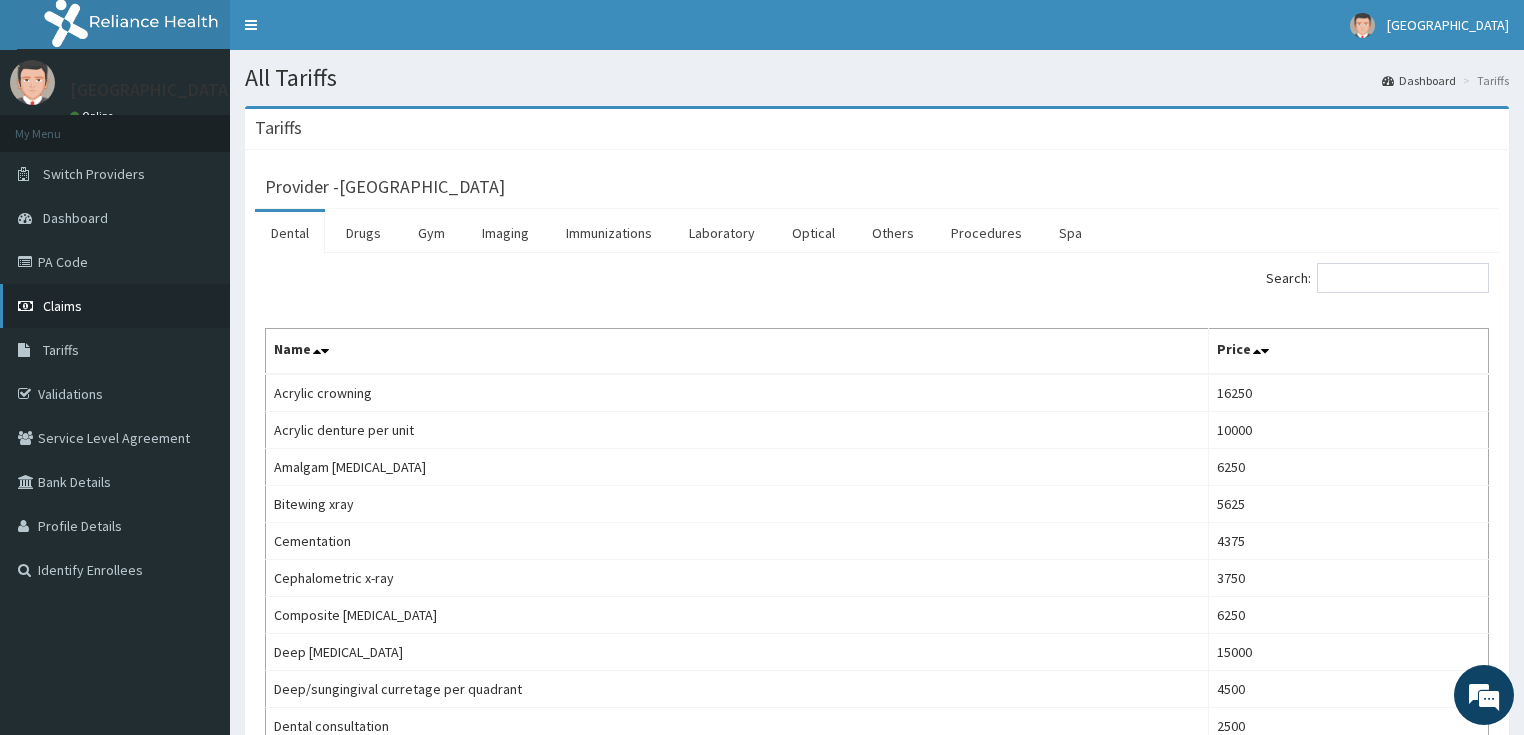 click on "Claims" at bounding box center [62, 306] 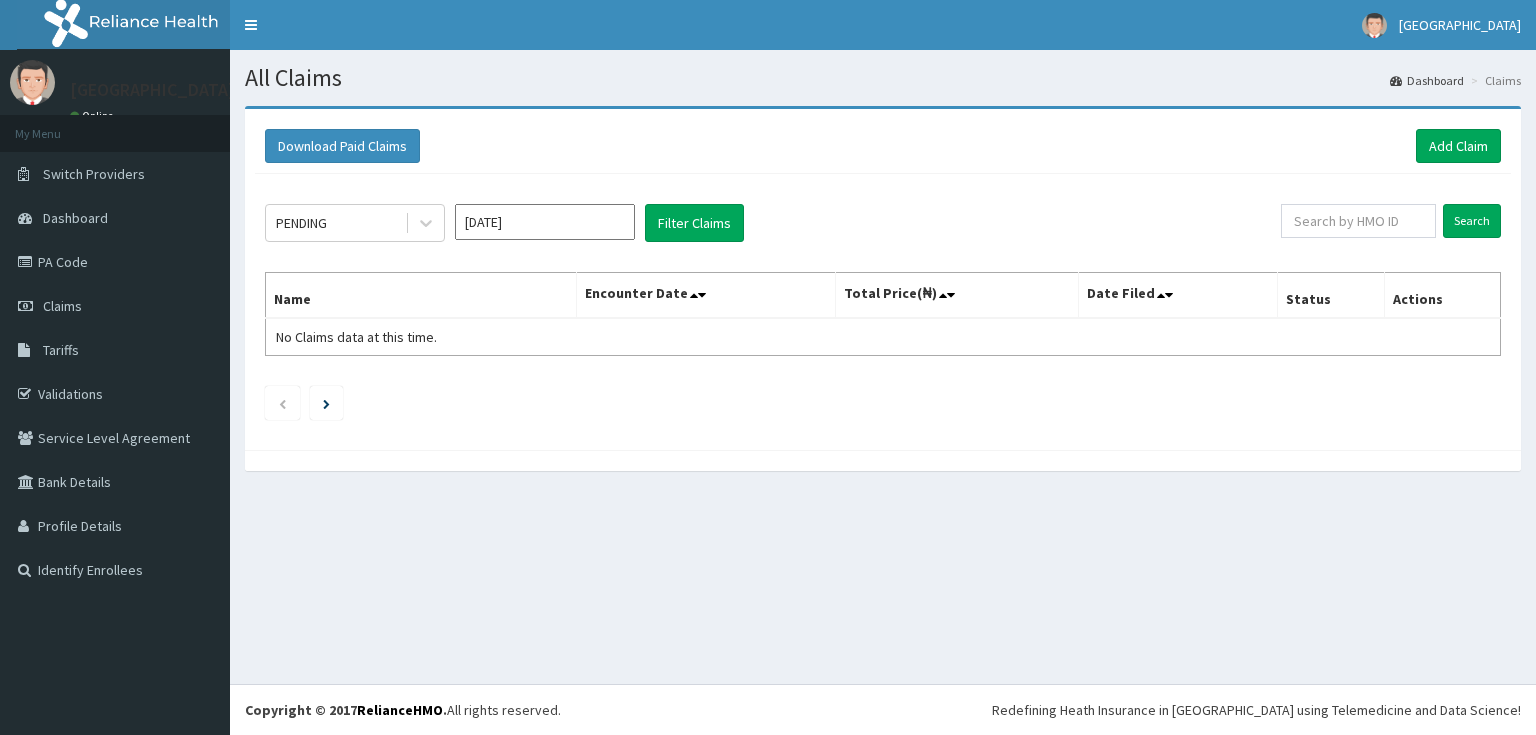 scroll, scrollTop: 0, scrollLeft: 0, axis: both 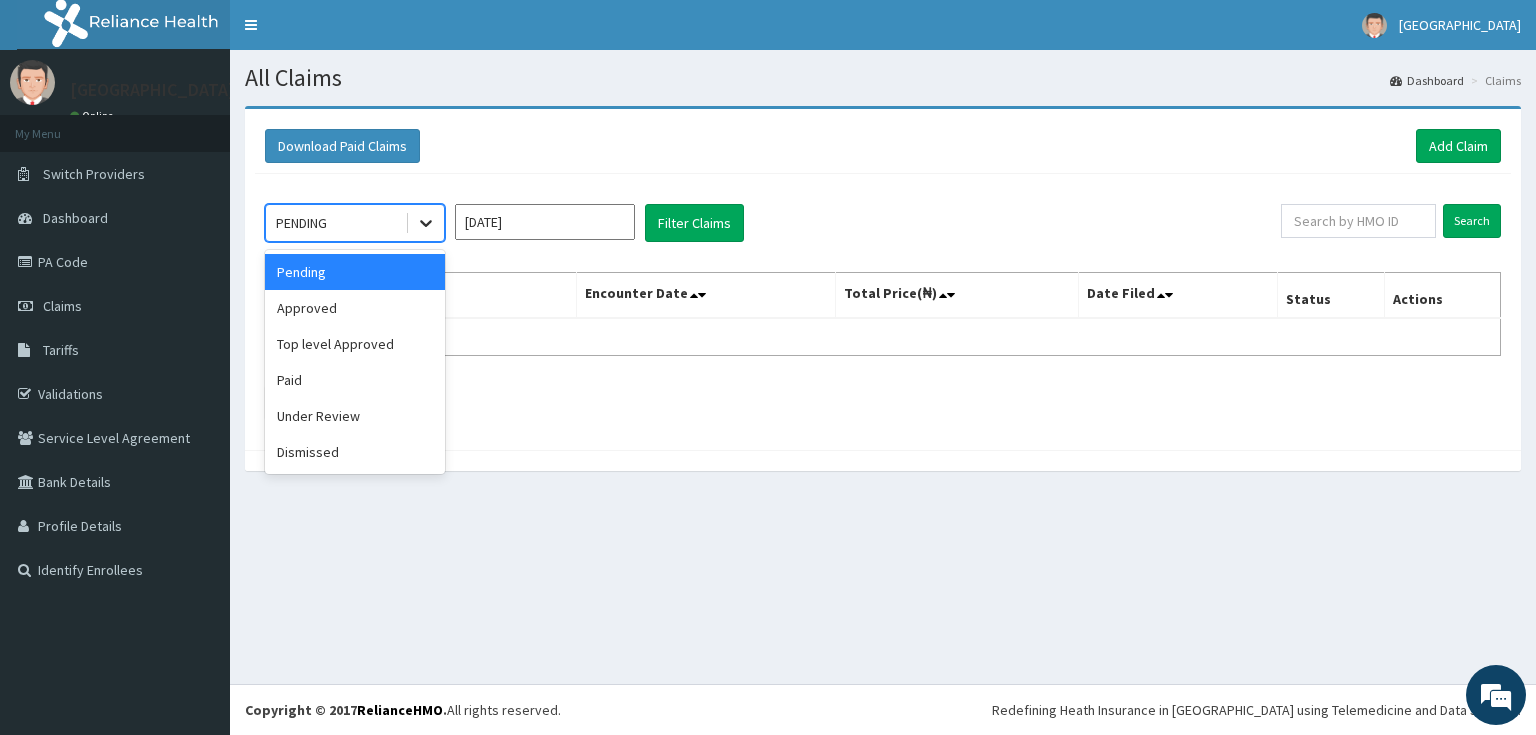 click 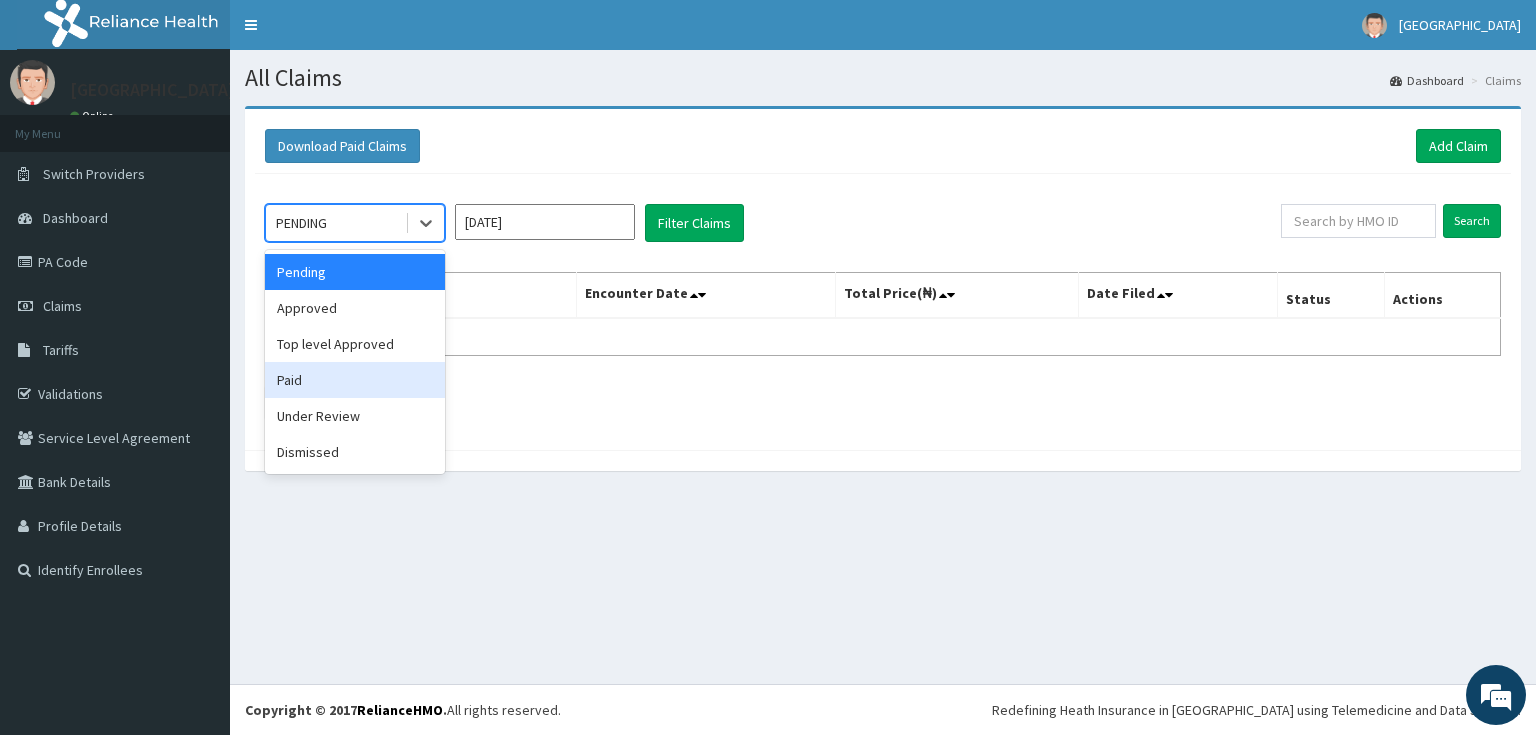 click on "Paid" at bounding box center [355, 380] 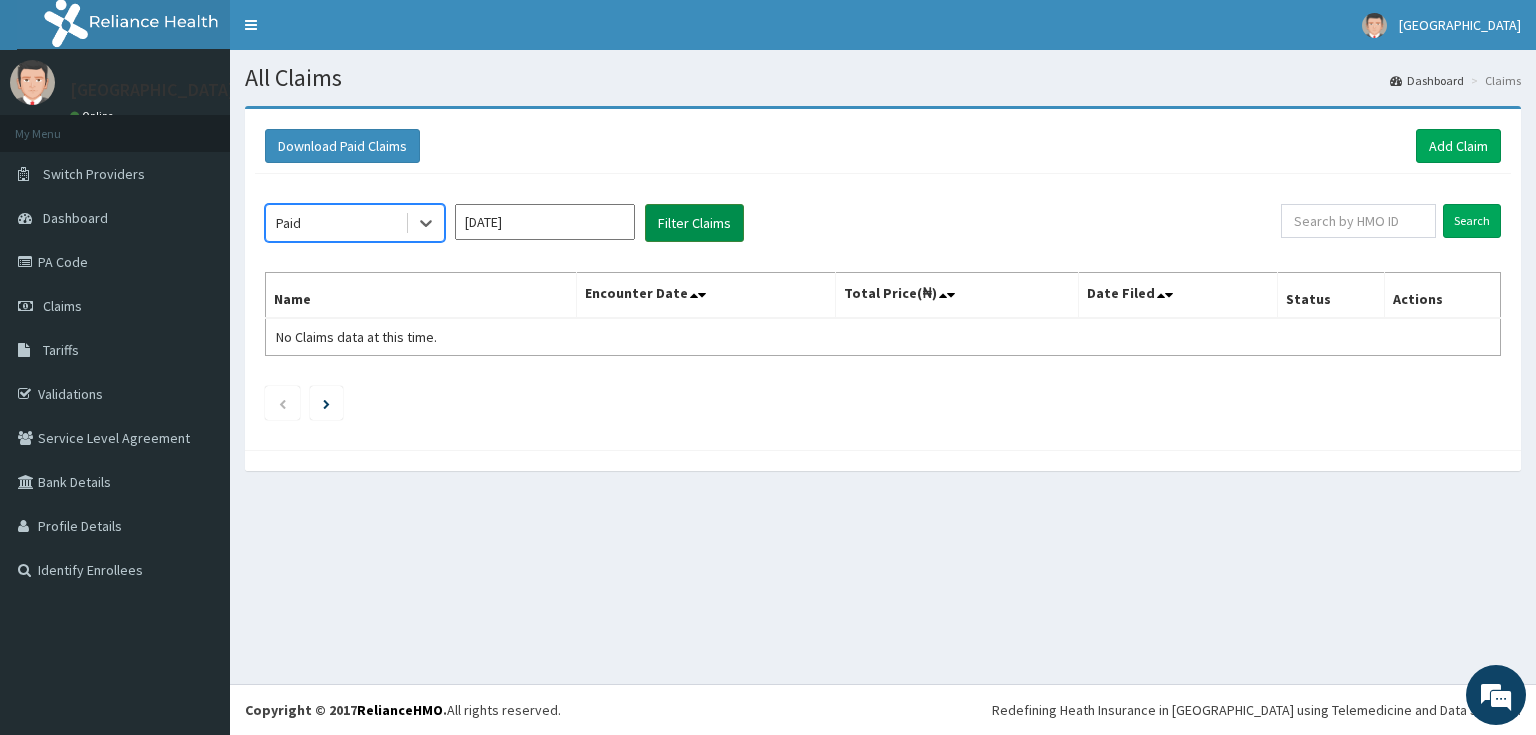 click on "Filter Claims" at bounding box center [694, 223] 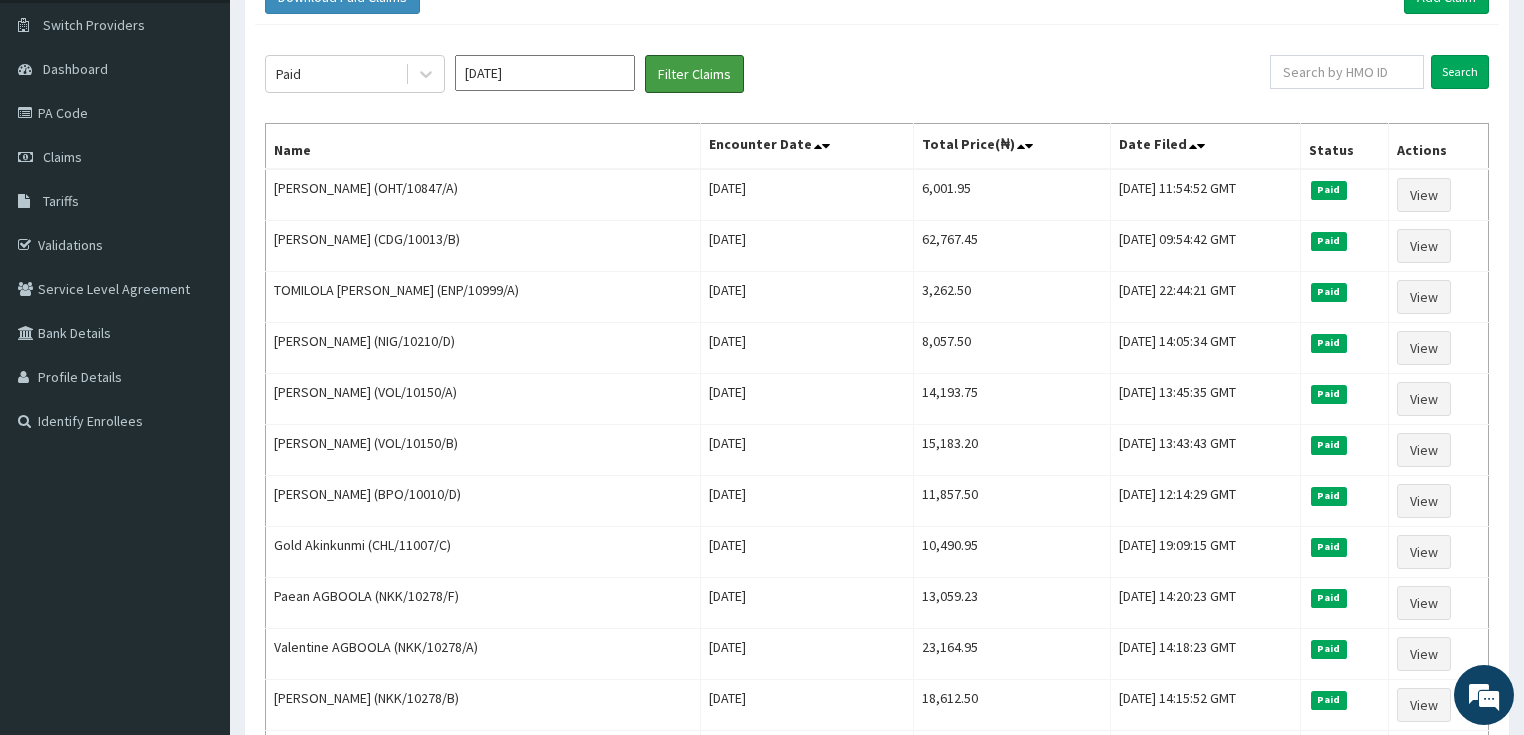 scroll, scrollTop: 160, scrollLeft: 0, axis: vertical 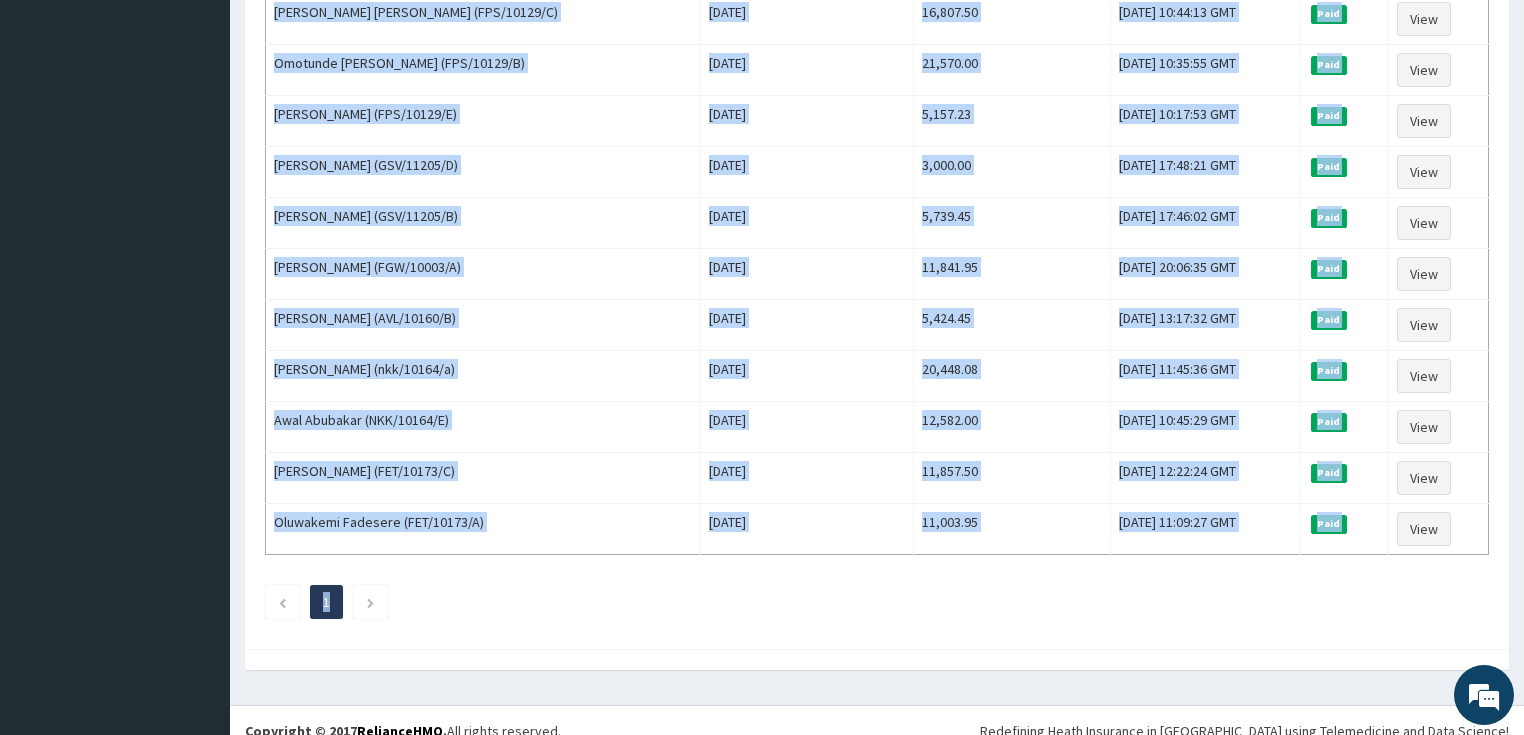 drag, startPoint x: 874, startPoint y: 156, endPoint x: 936, endPoint y: 712, distance: 559.44617 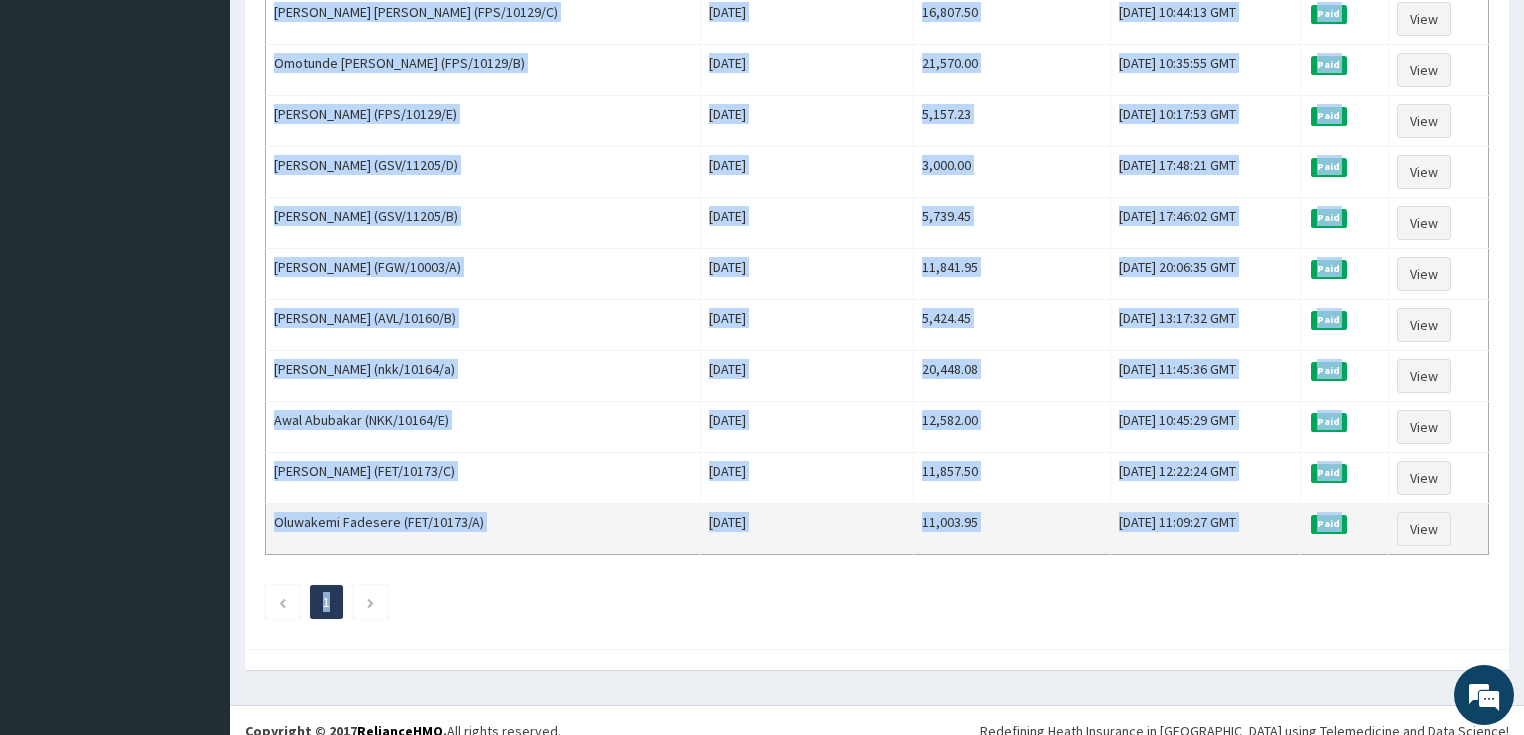 copy on "6,001.95 Tue, 08 Jul 2025 11:54:52 GMT Paid View Ada Enenche (CDG/10013/B) Sun Jul 06 2025 62,767.45 Tue, 08 Jul 2025 09:54:42 GMT Paid View TOMILOLA OGUNLADE OLADAYO (ENP/10999/A) Mon Jul 07 2025 3,262.50 Mon, 07 Jul 2025 22:44:21 GMT Paid View Benaiah Olaoluwakitan Aruwayo (NIG/10210/D) Mon Jul 07 2025 8,057.50 Mon, 07 Jul 2025 14:05:34 GMT Paid View Kehinde Owosho (VOL/10150/A) Mon Jul 07 2025 14,193.75 Mon, 07 Jul 2025 13:45:35 GMT Paid View RUTH OWOSHO (VOL/10150/B) Mon Jul 07 2025 15,183.20 Mon, 07 Jul 2025 13:43:43 GMT Paid View Mahmud Muhammad (BPO/10010/D) Mon Jul 07 2025 11,857.50 Mon, 07 Jul 2025 12:14:29 GMT Paid View Gold Akinkunmi (CHL/11007/C) Sun Jul 06 2025 10,490.95 Sun, 06 Jul 2025 19:09:15 GMT Paid View Paean AGBOOLA (NKK/10278/F) Sun Jul 06 2025 13,059.23 Sun, 06 Jul 2025 14:20:23 GMT Paid View Valentine  AGBOOLA  (NKK/10278/A) Sun Jul 06 2025 23,164.95 Sun, 06 Jul 2025 14:18:23 GMT Paid View Florence Agboola (NKK/10278/B) Sun Jul 06 2025 18,612.50 Sun, 06 Jul 2025 14:15:52 GMT Paid Vi..." 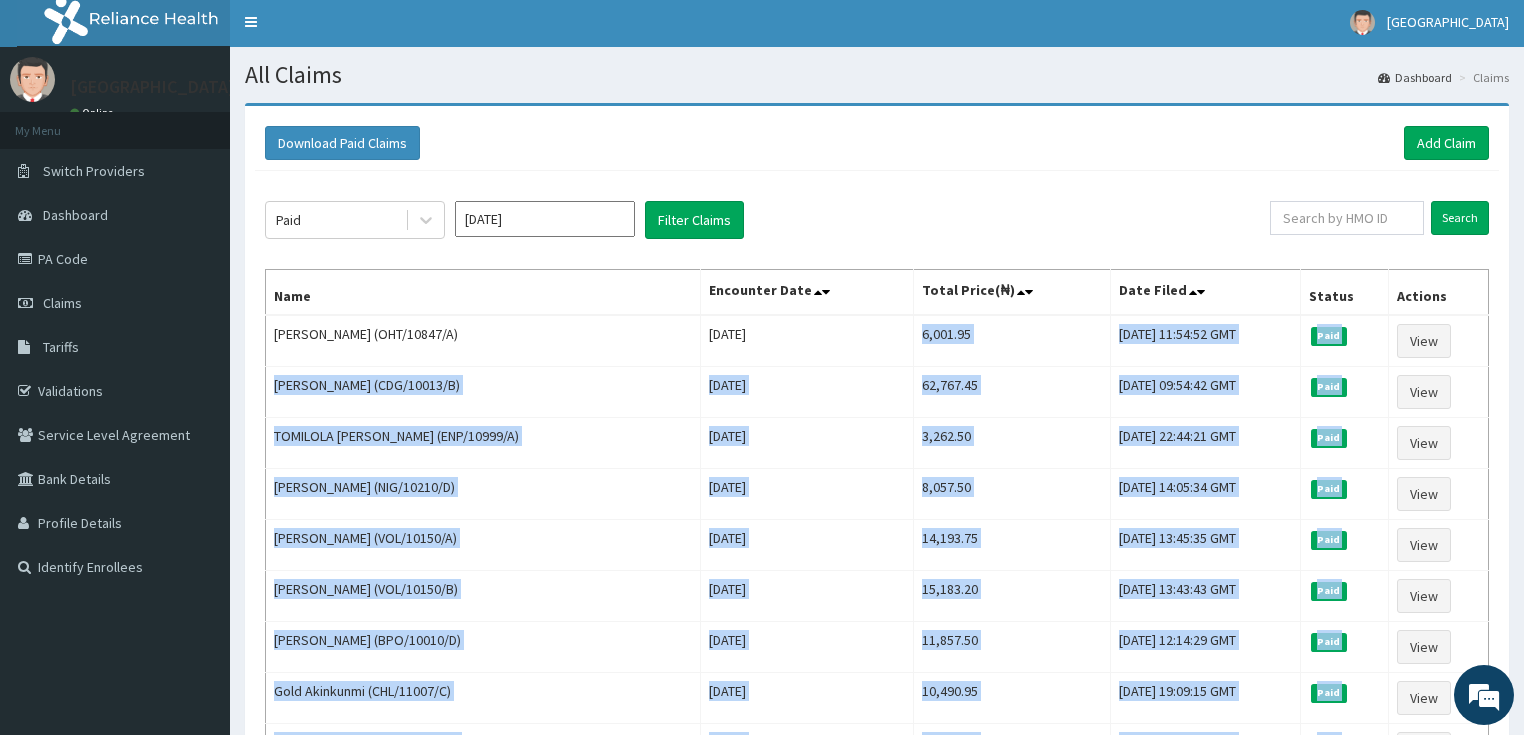 scroll, scrollTop: 0, scrollLeft: 0, axis: both 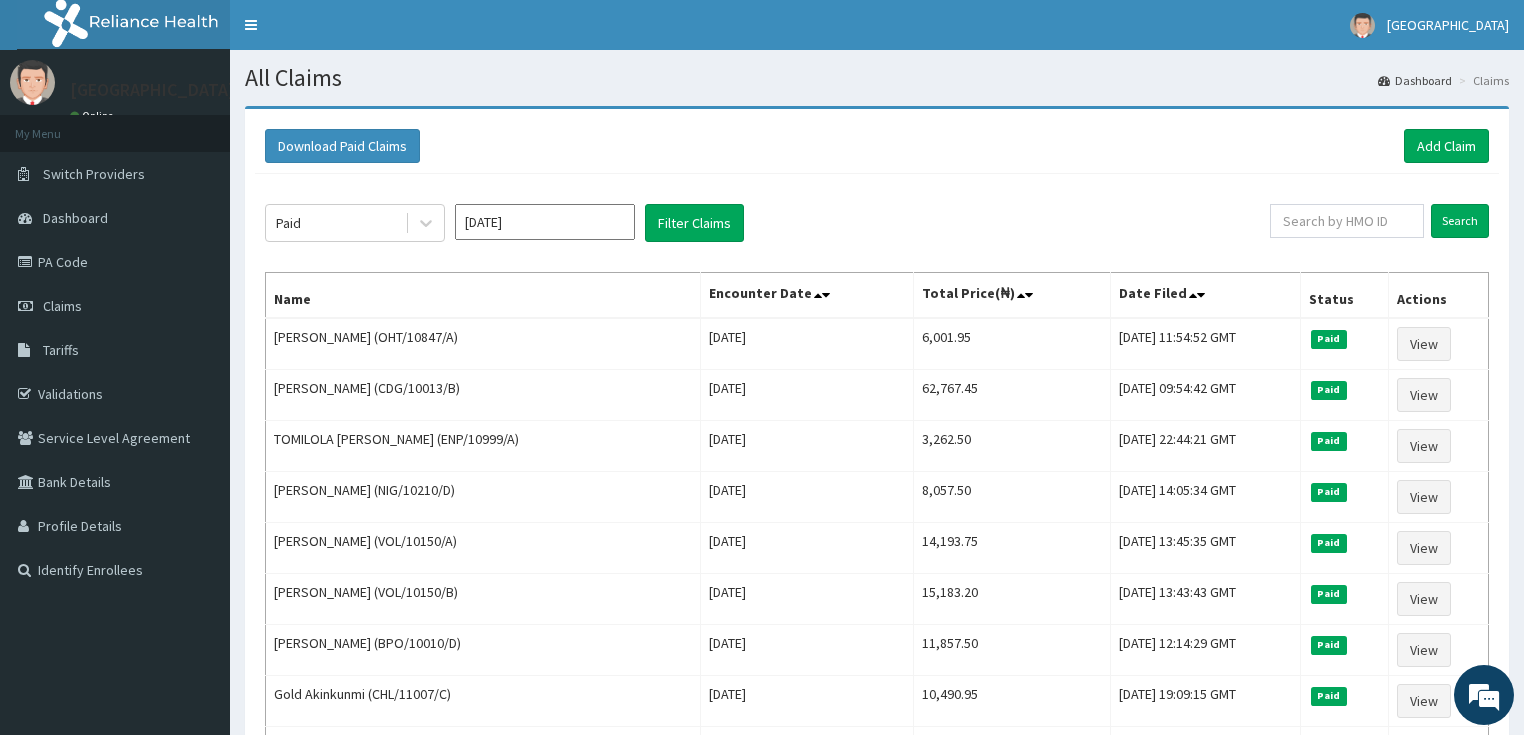 click on "Paid Jul 2025 Filter Claims Search Name Encounter Date Total Price(₦) Date Filed Status Actions Tolulope Abiodun (OHT/10847/A) Tue Jul 08 2025 6,001.95 Tue, 08 Jul 2025 11:54:52 GMT Paid View Ada Enenche (CDG/10013/B) Sun Jul 06 2025 62,767.45 Tue, 08 Jul 2025 09:54:42 GMT Paid View TOMILOLA OGUNLADE OLADAYO (ENP/10999/A) Mon Jul 07 2025 3,262.50 Mon, 07 Jul 2025 22:44:21 GMT Paid View Benaiah Olaoluwakitan Aruwayo (NIG/10210/D) Mon Jul 07 2025 8,057.50 Mon, 07 Jul 2025 14:05:34 GMT Paid View Kehinde Owosho (VOL/10150/A) Mon Jul 07 2025 14,193.75 Mon, 07 Jul 2025 13:45:35 GMT Paid View RUTH OWOSHO (VOL/10150/B) Mon Jul 07 2025 15,183.20 Mon, 07 Jul 2025 13:43:43 GMT Paid View Mahmud Muhammad (BPO/10010/D) Mon Jul 07 2025 11,857.50 Mon, 07 Jul 2025 12:14:29 GMT Paid View Gold Akinkunmi (CHL/11007/C) Sun Jul 06 2025 10,490.95 Sun, 06 Jul 2025 19:09:15 GMT Paid View Paean AGBOOLA (NKK/10278/F) Sun Jul 06 2025 13,059.23 Sun, 06 Jul 2025 14:20:23 GMT Paid View Valentine  AGBOOLA  (NKK/10278/A) Sun Jul 06 2025 1" 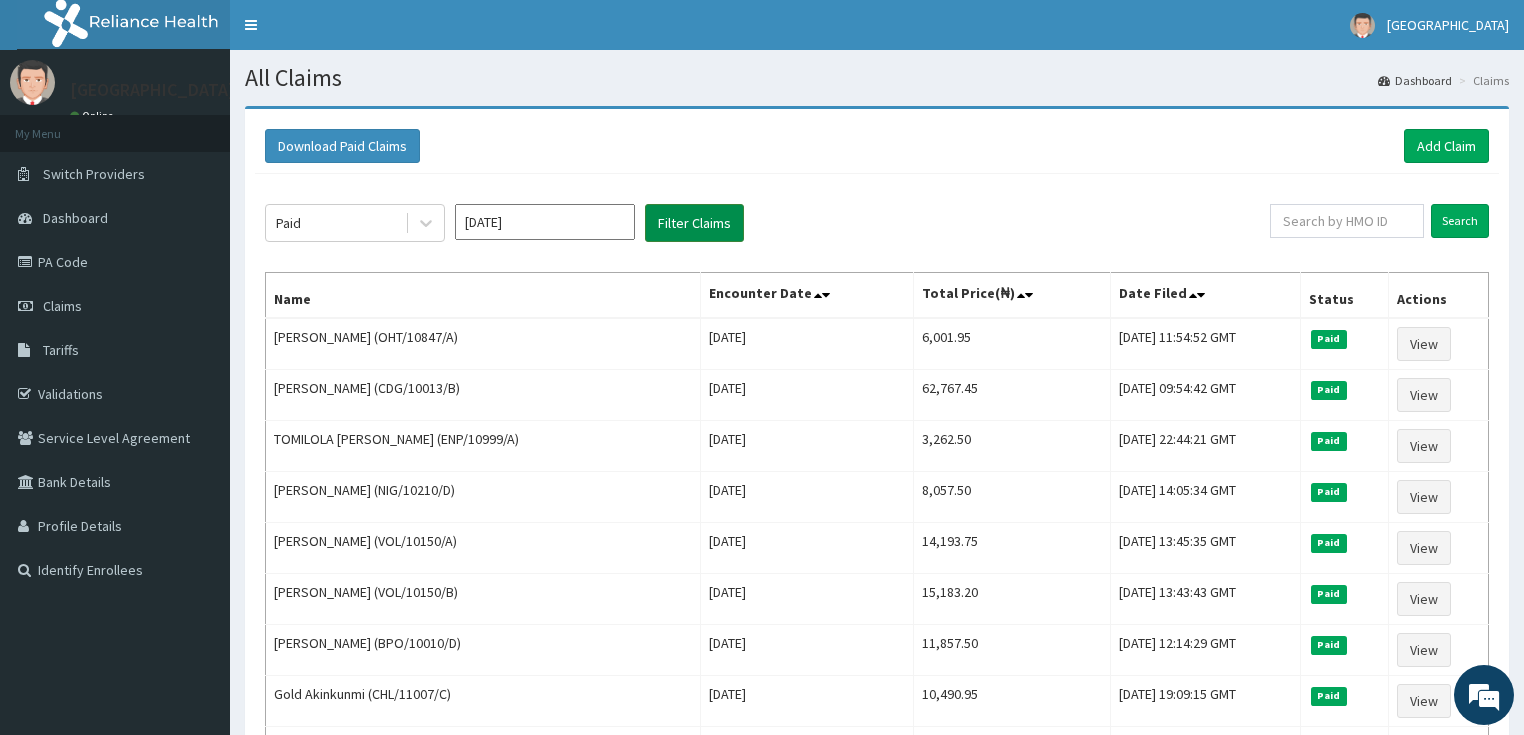 click on "Filter Claims" at bounding box center [694, 223] 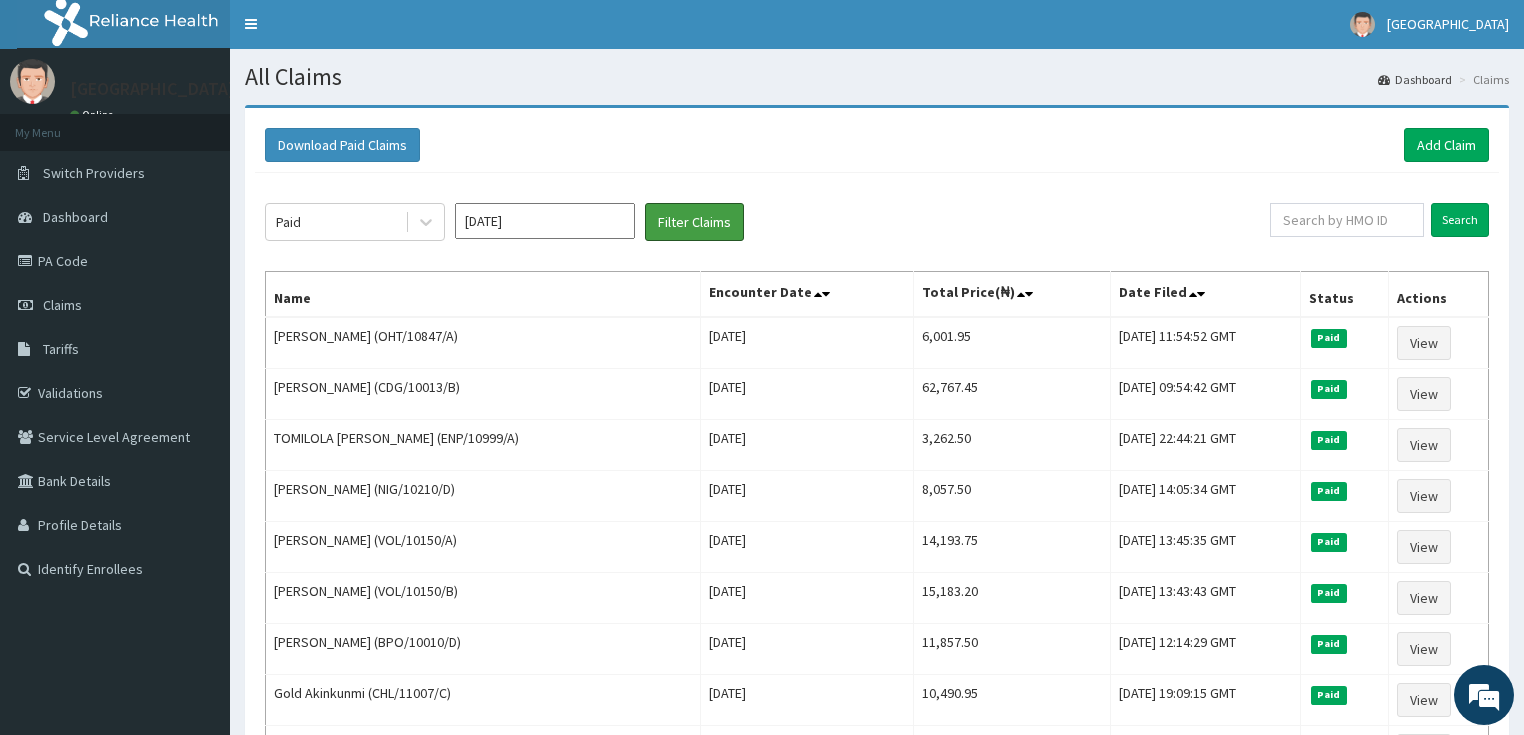 scroll, scrollTop: 0, scrollLeft: 0, axis: both 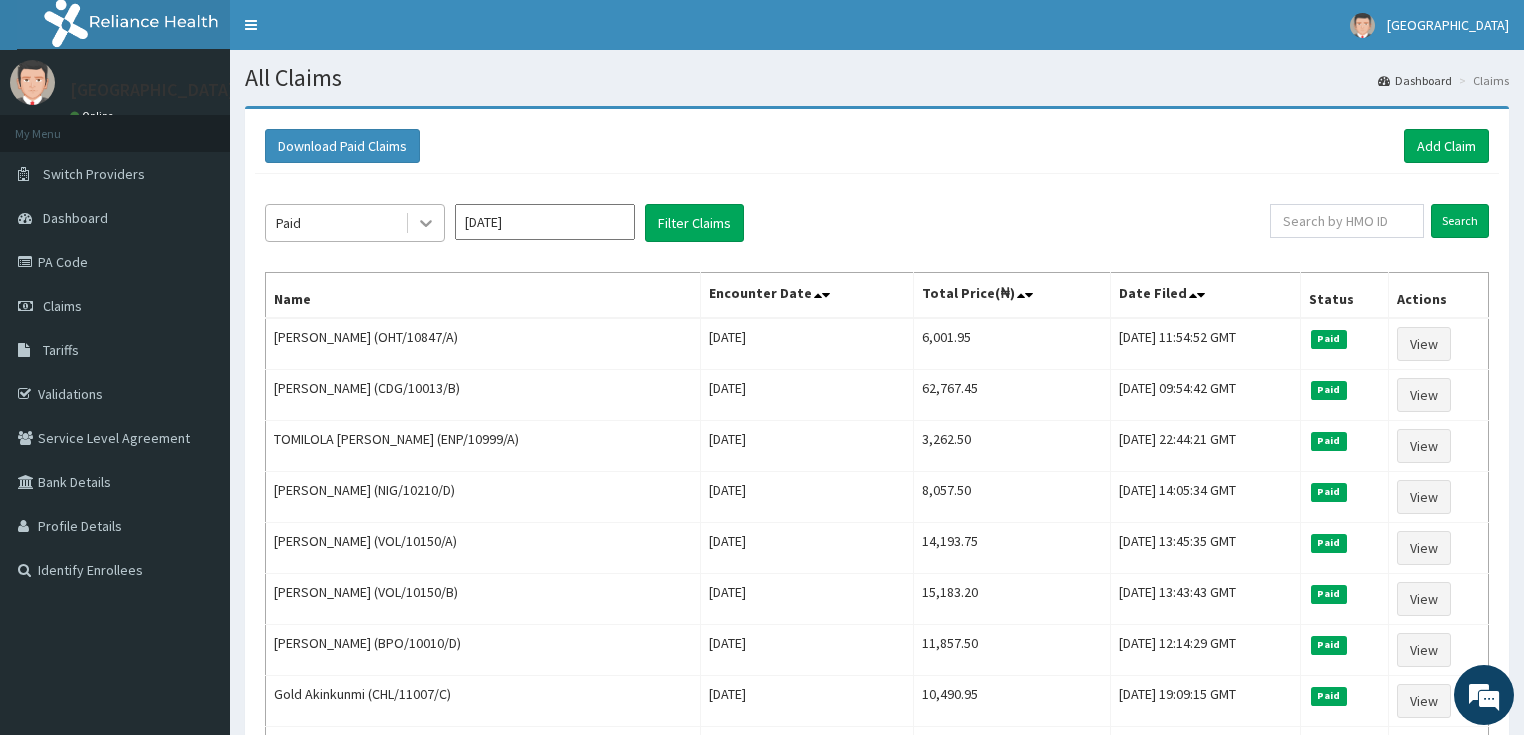 click 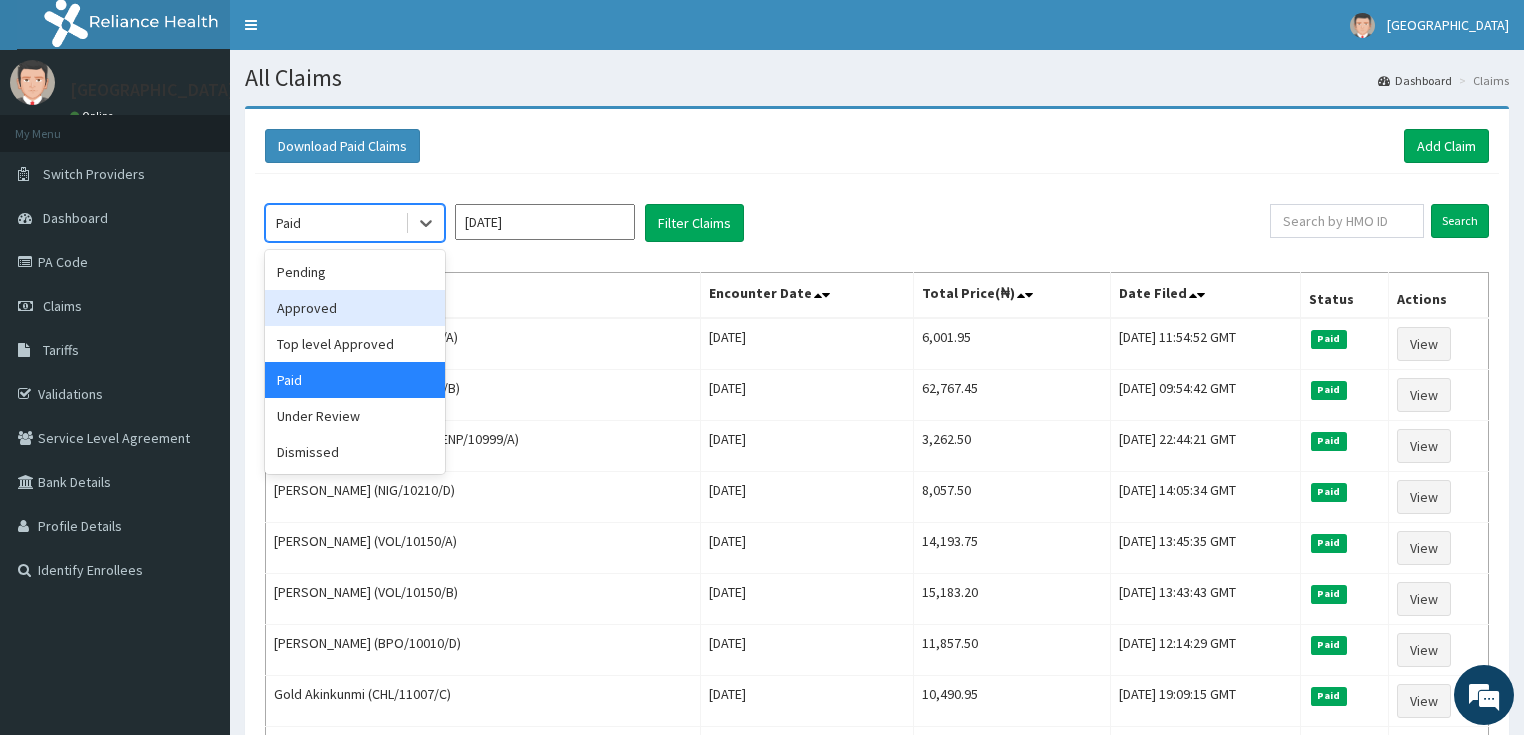 click on "Approved" at bounding box center (355, 308) 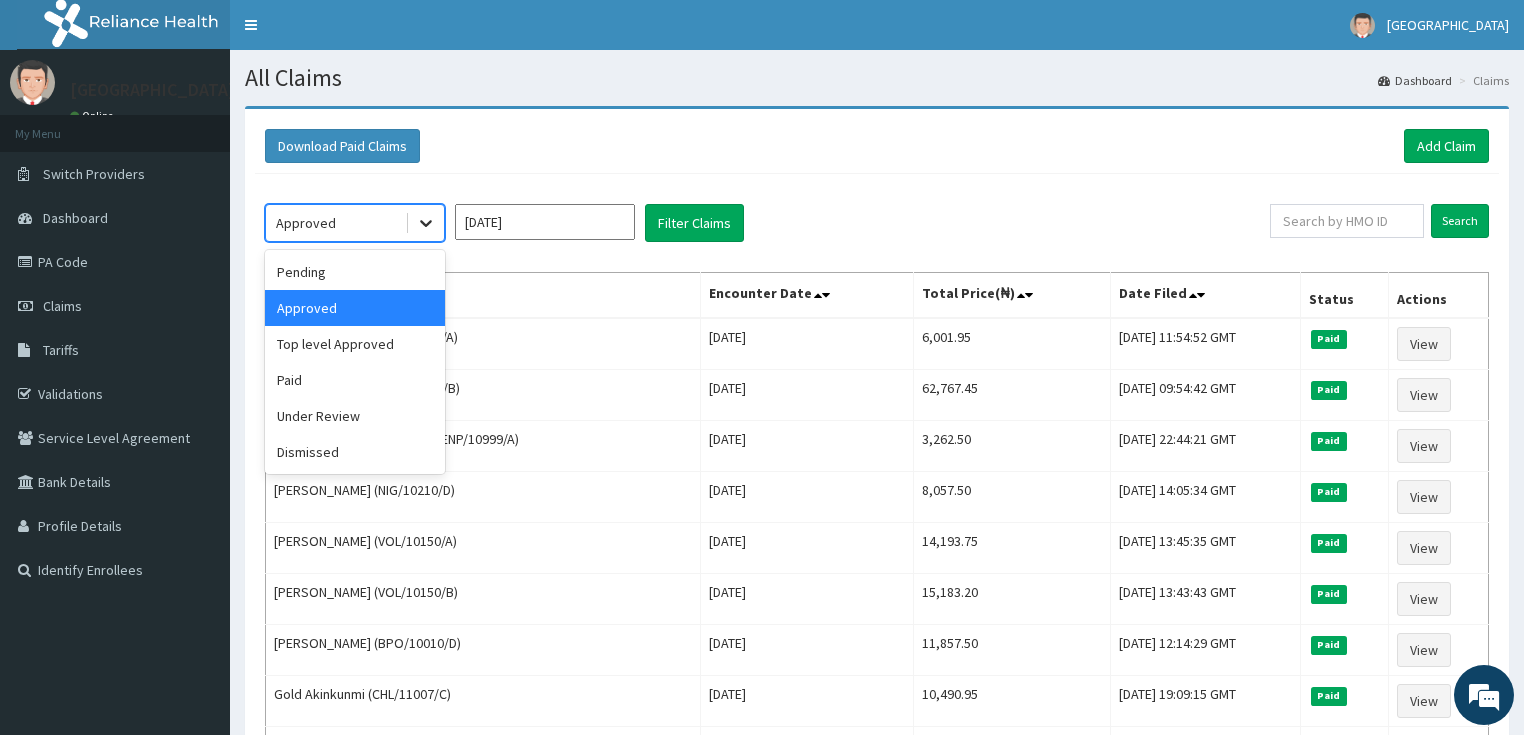 click 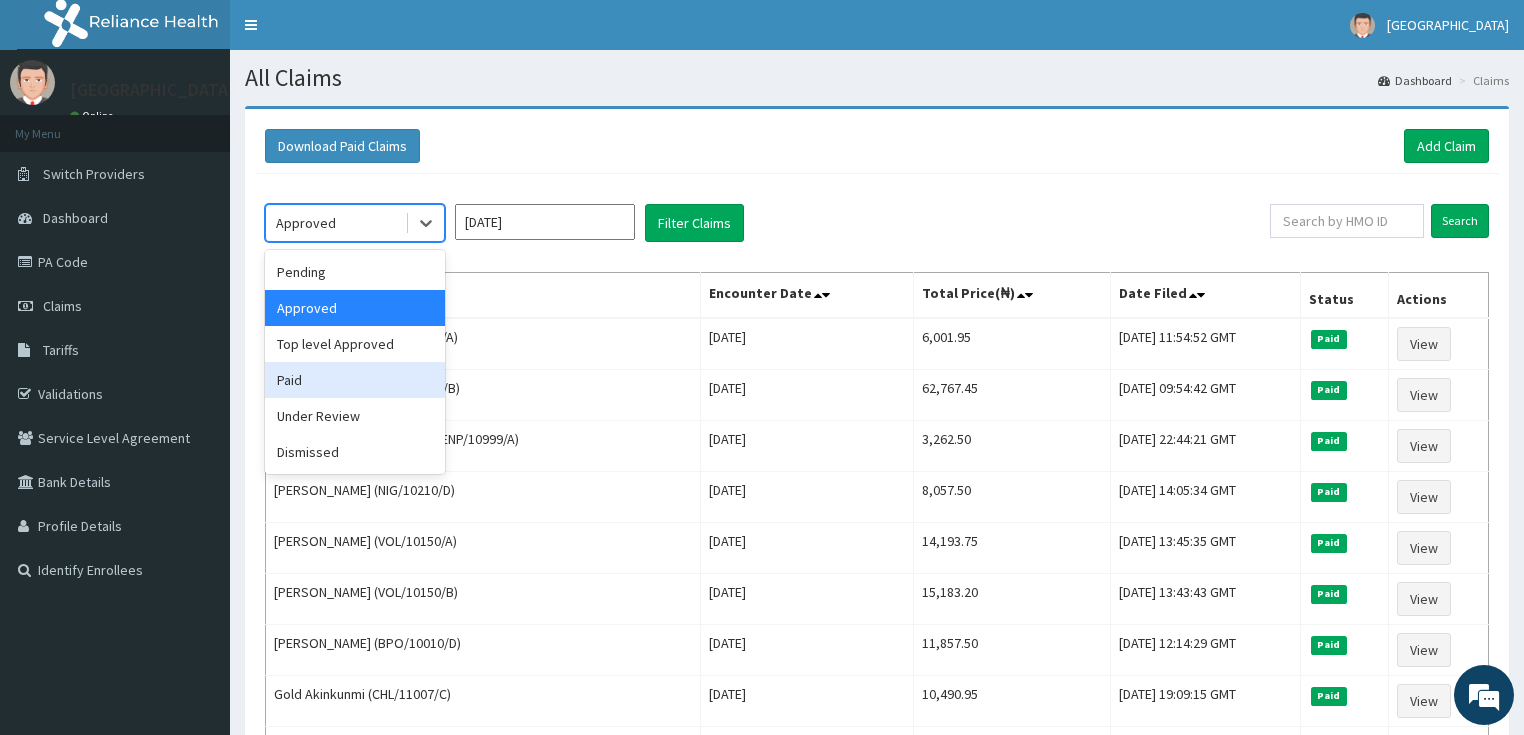 click on "Paid" at bounding box center [355, 380] 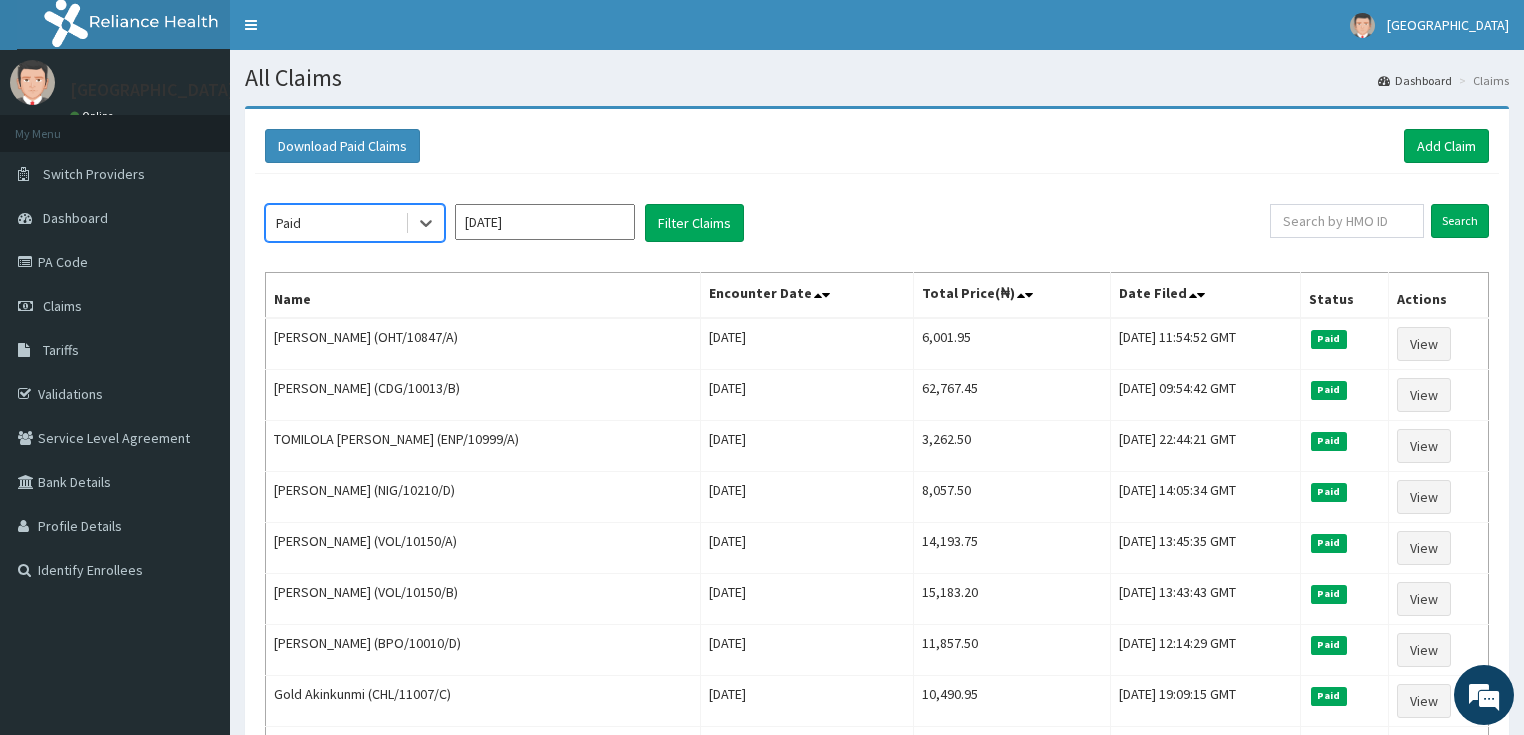 click on "[DATE]" at bounding box center (545, 222) 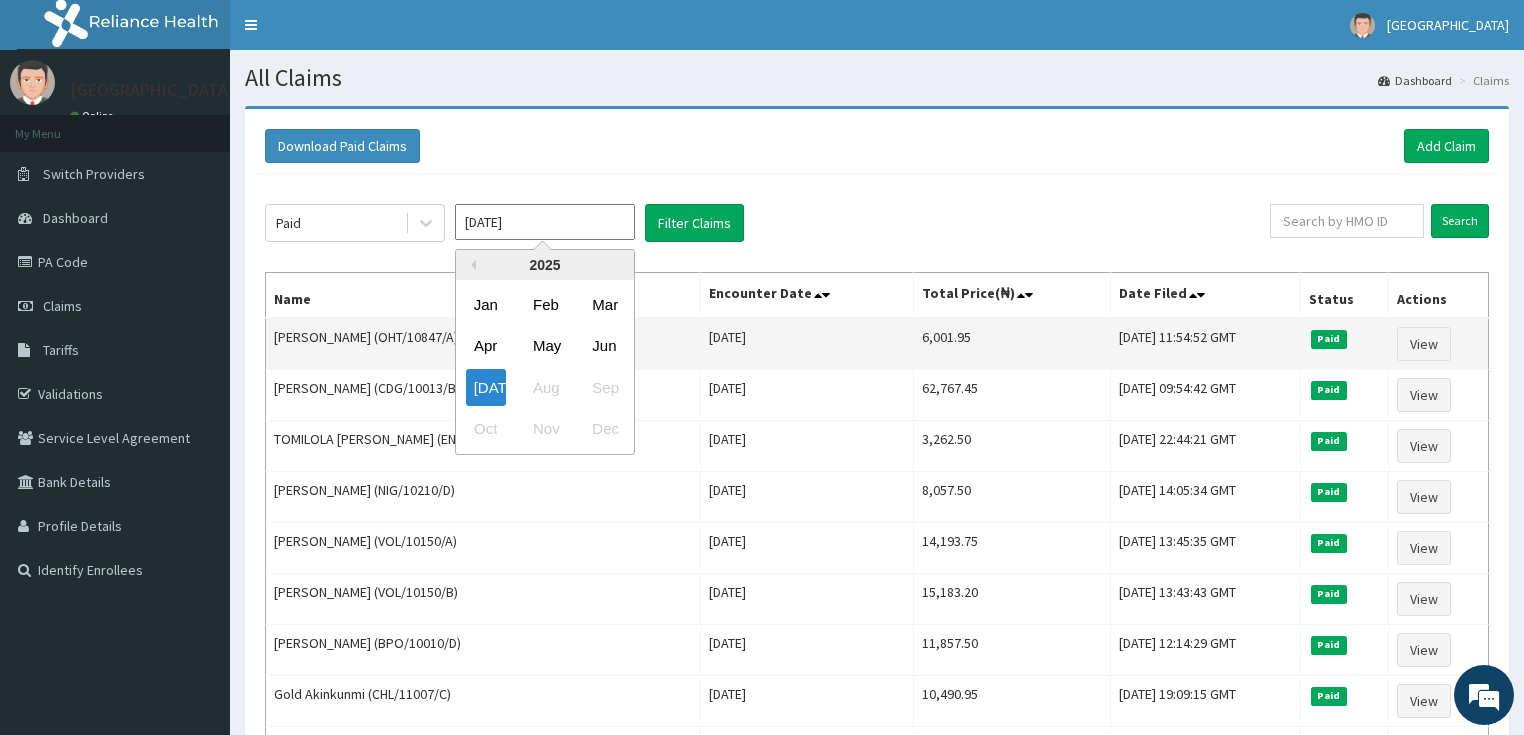 drag, startPoint x: 605, startPoint y: 344, endPoint x: 626, endPoint y: 324, distance: 29 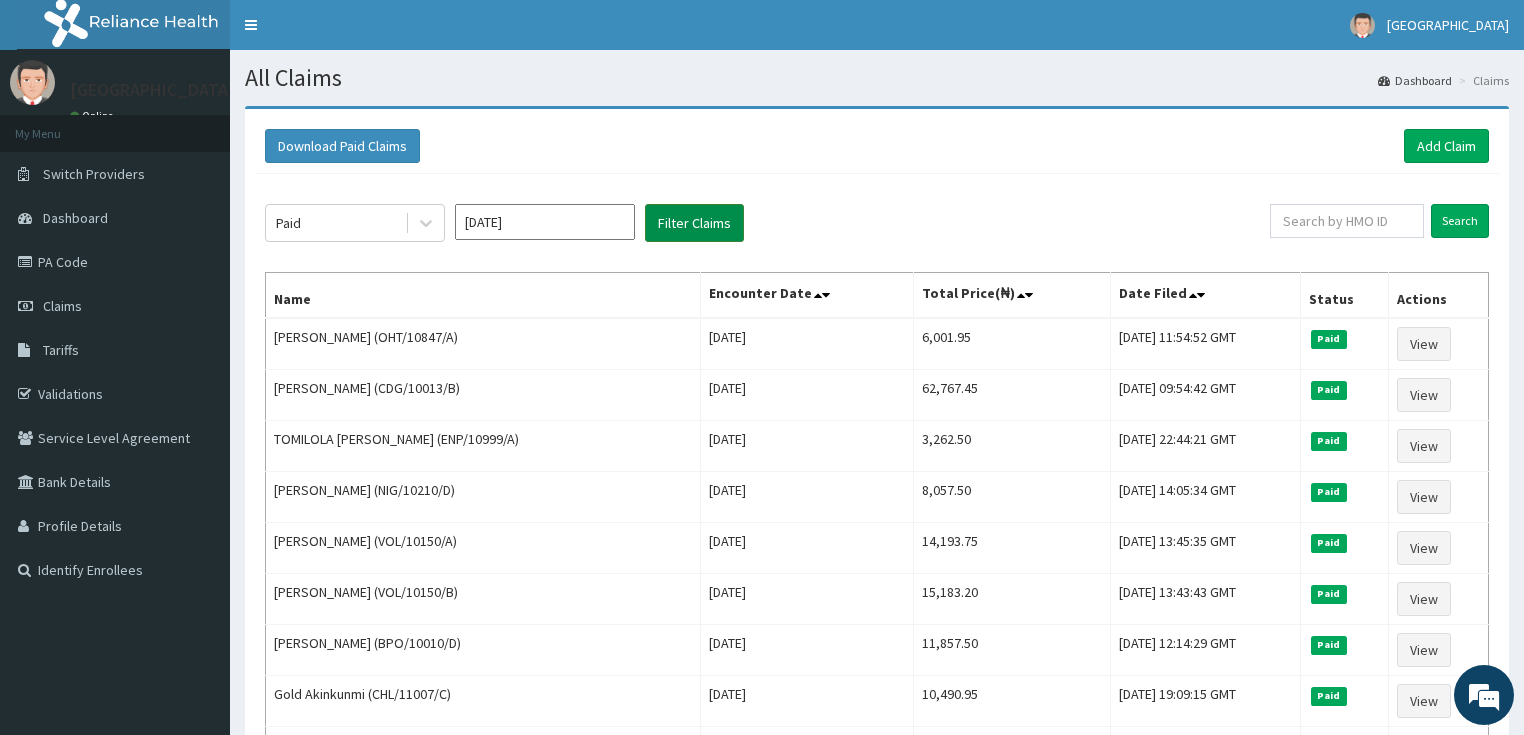 click on "Filter Claims" at bounding box center [694, 223] 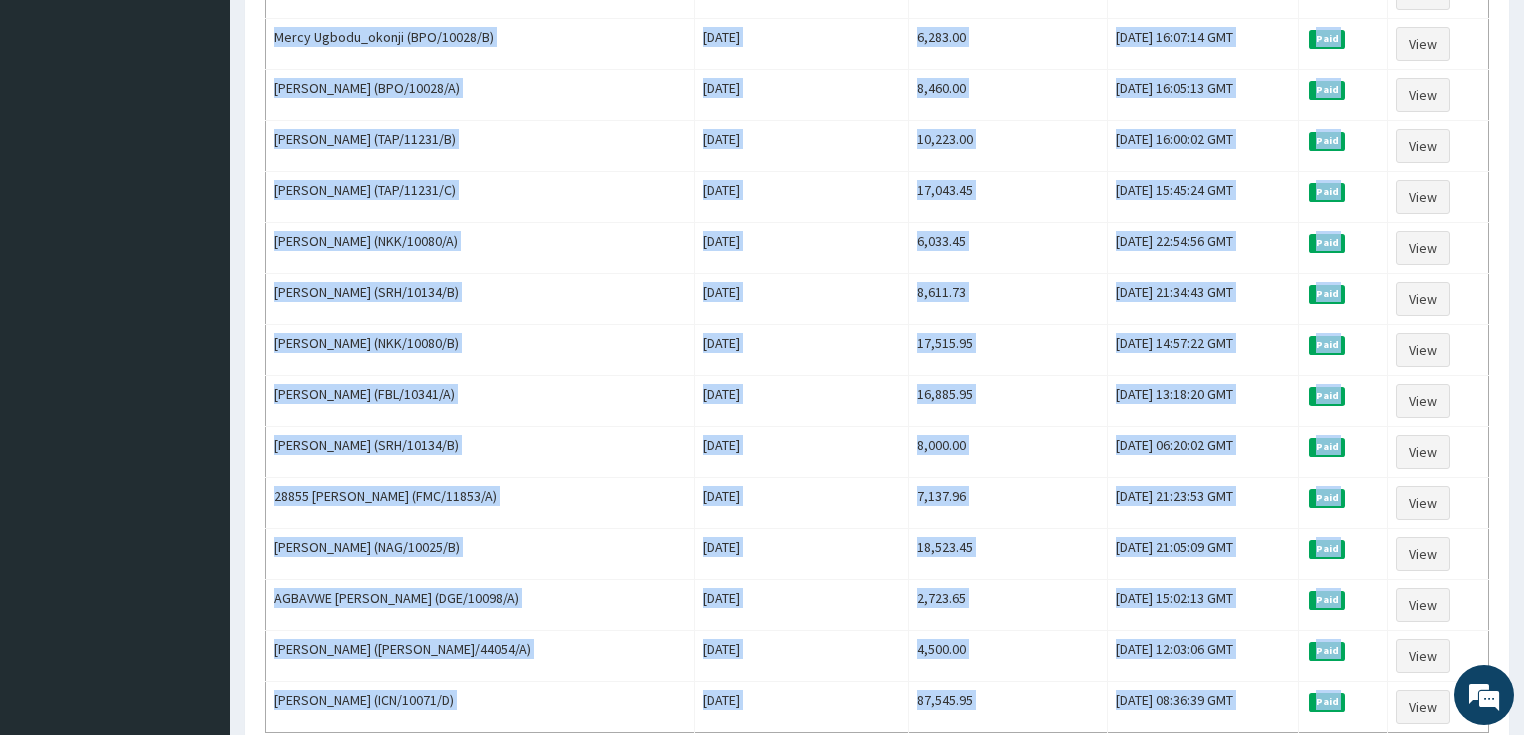 scroll, scrollTop: 2302, scrollLeft: 0, axis: vertical 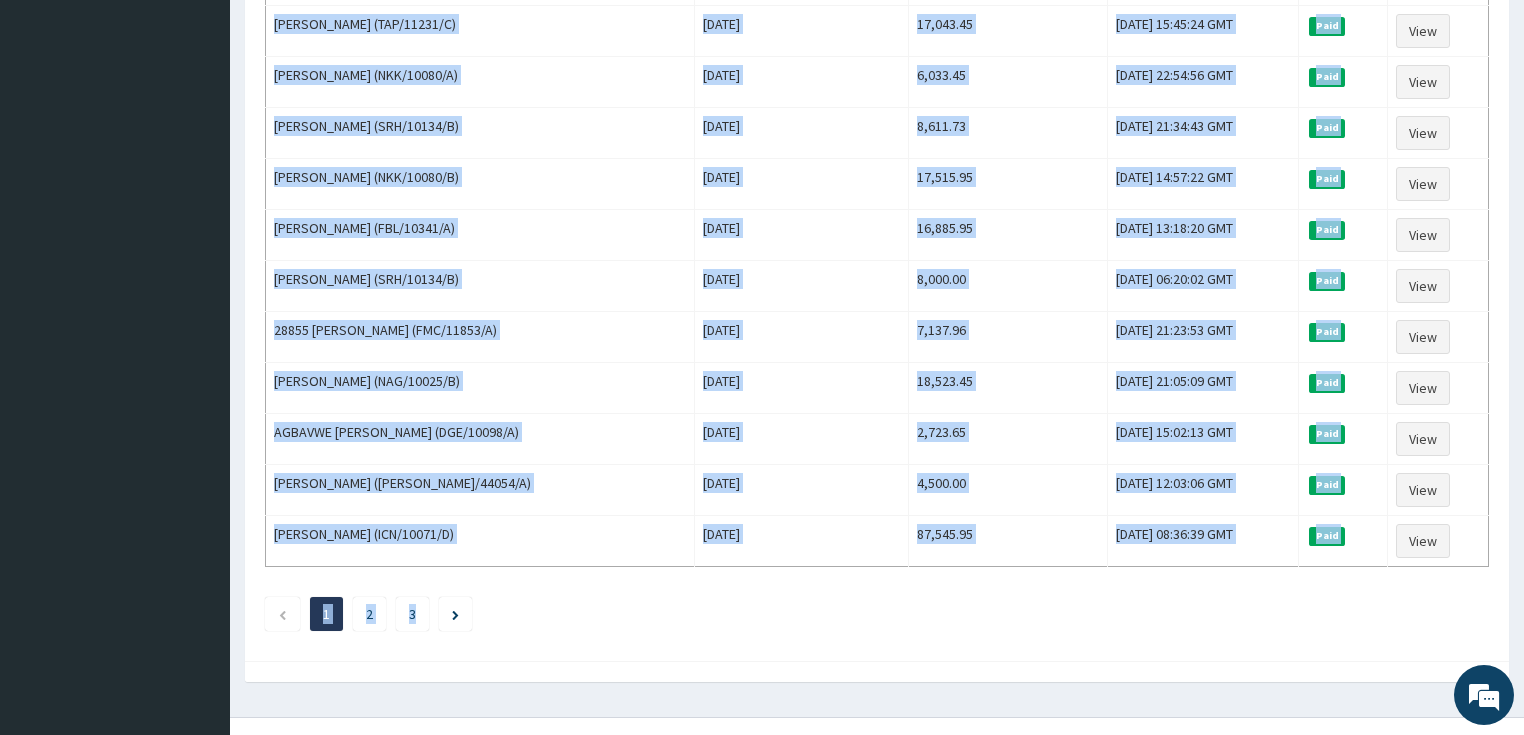 drag, startPoint x: 888, startPoint y: 313, endPoint x: 1003, endPoint y: 760, distance: 461.55606 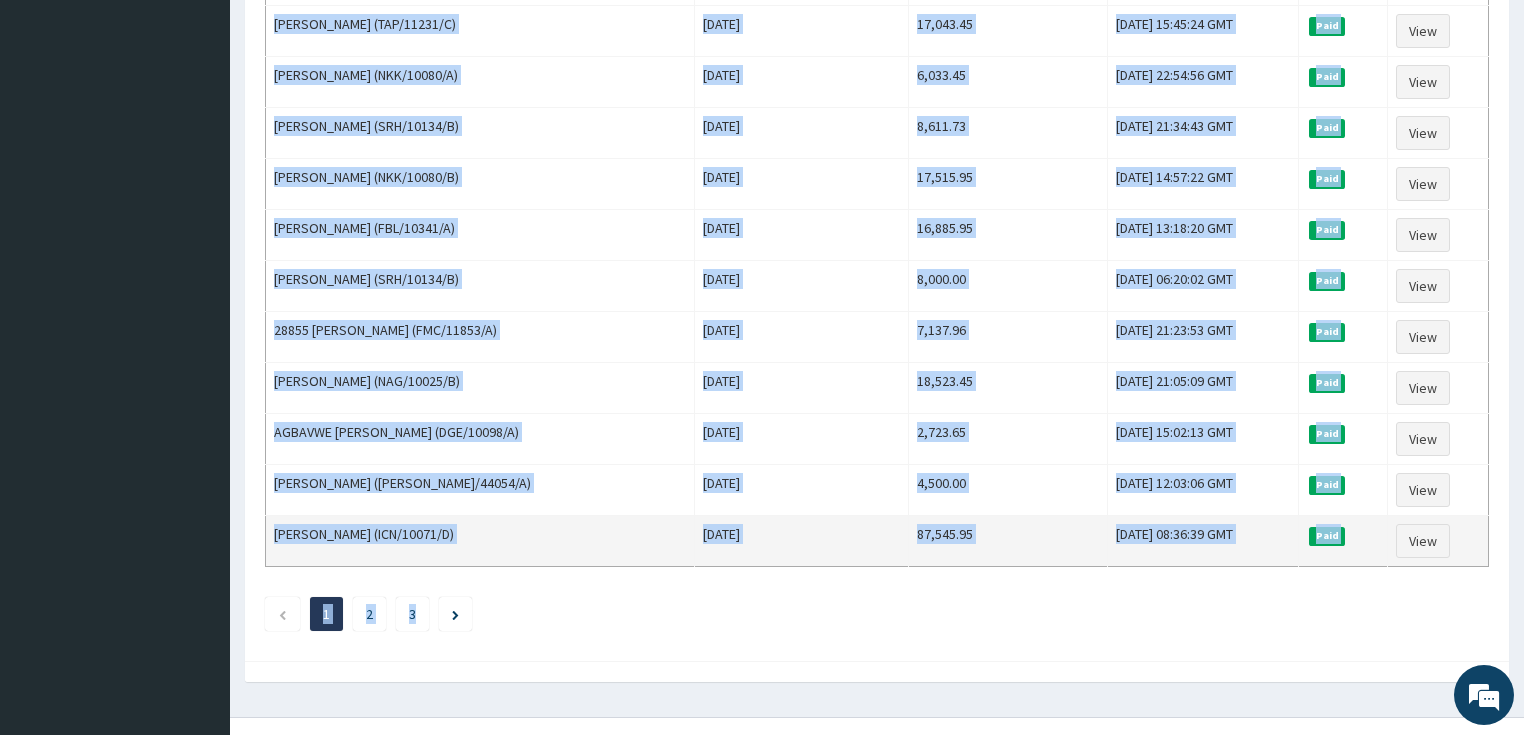 copy on "Total Price(₦) Date Filed Status Actions Kemi Ojo (FPS/10091/A) Mon Jun 30 2025 20,278.50 Mon, 30 Jun 2025 19:41:12 GMT Paid View Solomon Akang  (SDM/10025/A) Mon Jun 30 2025 5,228.45 Mon, 30 Jun 2025 12:44:59 GMT Paid View AYODEJI BELLO (NCM/10037/A) Sun Jun 29 2025 9,643.45 Sun, 29 Jun 2025 20:27:26 GMT Paid View Ahmed Abiodun Bello (SRH/10043/A) Sun Jun 29 2025 6,612.00 Sun, 29 Jun 2025 20:16:58 GMT Paid View Rukayat Oladepo (CHL/11332/B) Sun Jun 29 2025 6,276.00 Sun, 29 Jun 2025 16:20:38 GMT Paid View Sulaimon Oladepo (CHL/11332/D) Sun Jun 29 2025 6,149.48 Sun, 29 Jun 2025 16:14:03 GMT Paid View Dubem Okafor (FXT/10108/C) Fri Jun 27 2025 48,686.25 Sun, 29 Jun 2025 09:23:49 GMT Paid View Chinwendu Okafor (FXT/10108/D) Fri Jun 27 2025 41,938.75 Sun, 29 Jun 2025 08:59:44 GMT Paid View Nneka Okafor (FXT/10108/B) Fri Jun 27 2025 64,754.93 Sun, 29 Jun 2025 08:51:08 GMT Paid View Esuola Zainab (DGB/10013/B) Sat Jun 28 2025 3,000.00 Sat, 28 Jun 2025 20:40:33 GMT Paid View Oluwakemi Odubanjo (KVG/10028/B) Sat J..." 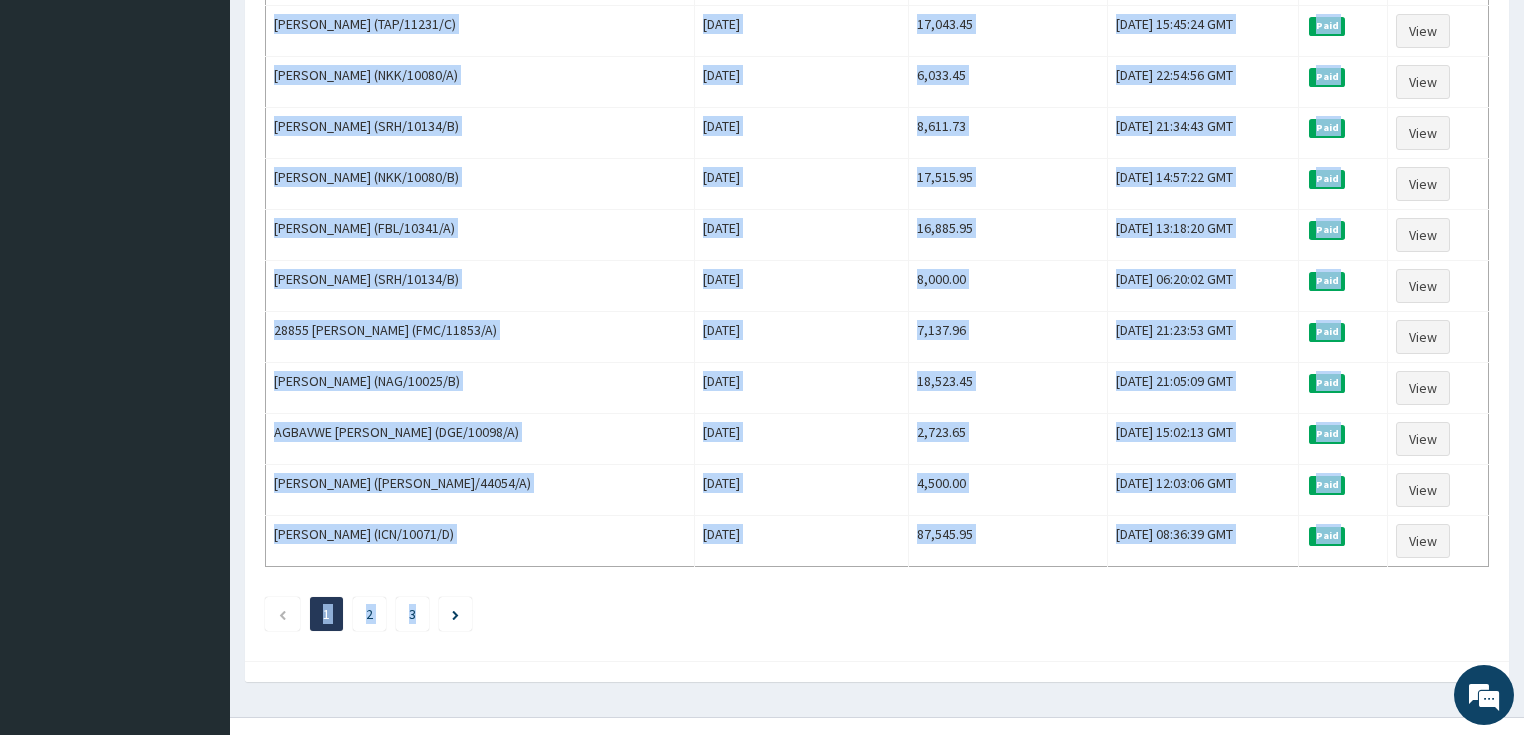 click on "1 2 3" at bounding box center (877, 614) 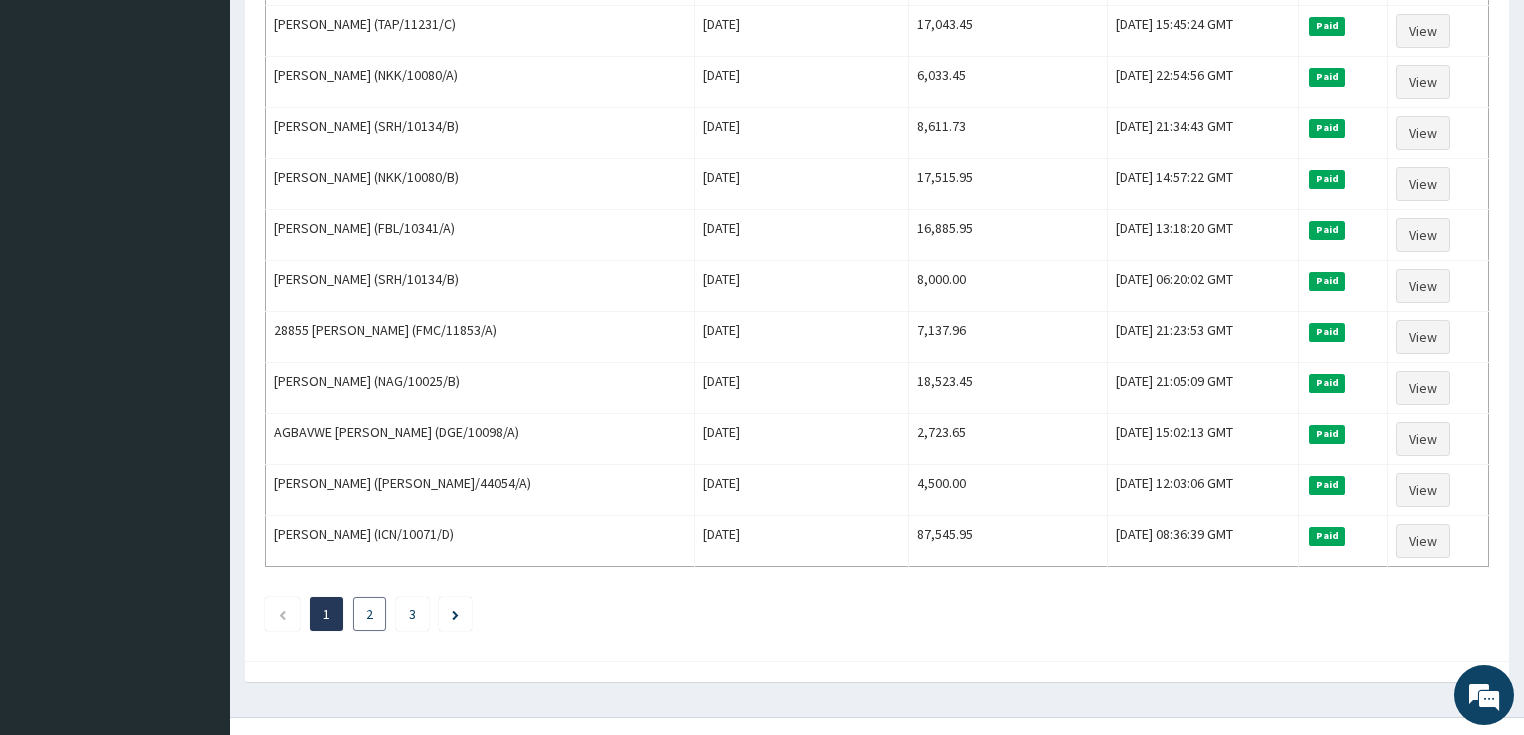 click on "2" at bounding box center [369, 614] 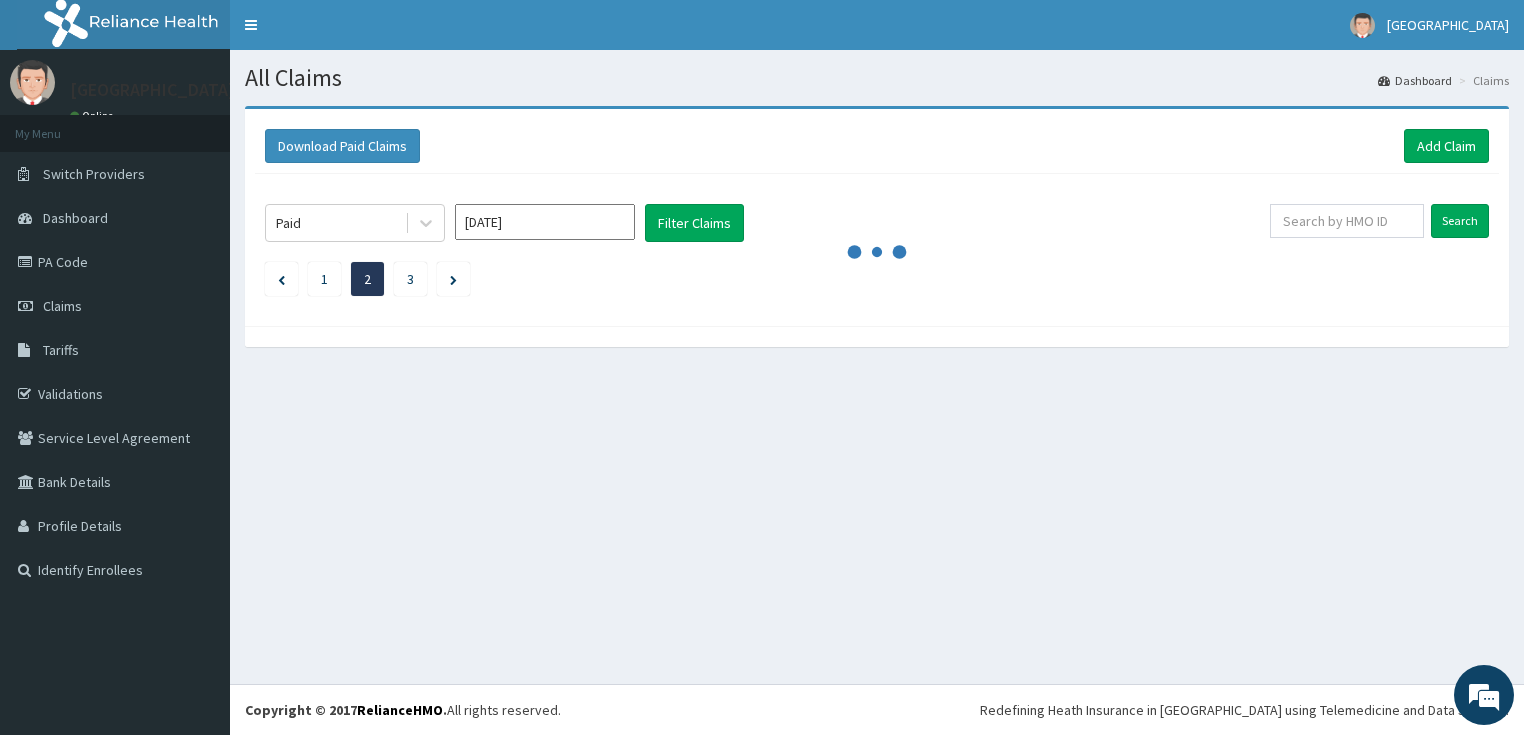 scroll, scrollTop: 0, scrollLeft: 0, axis: both 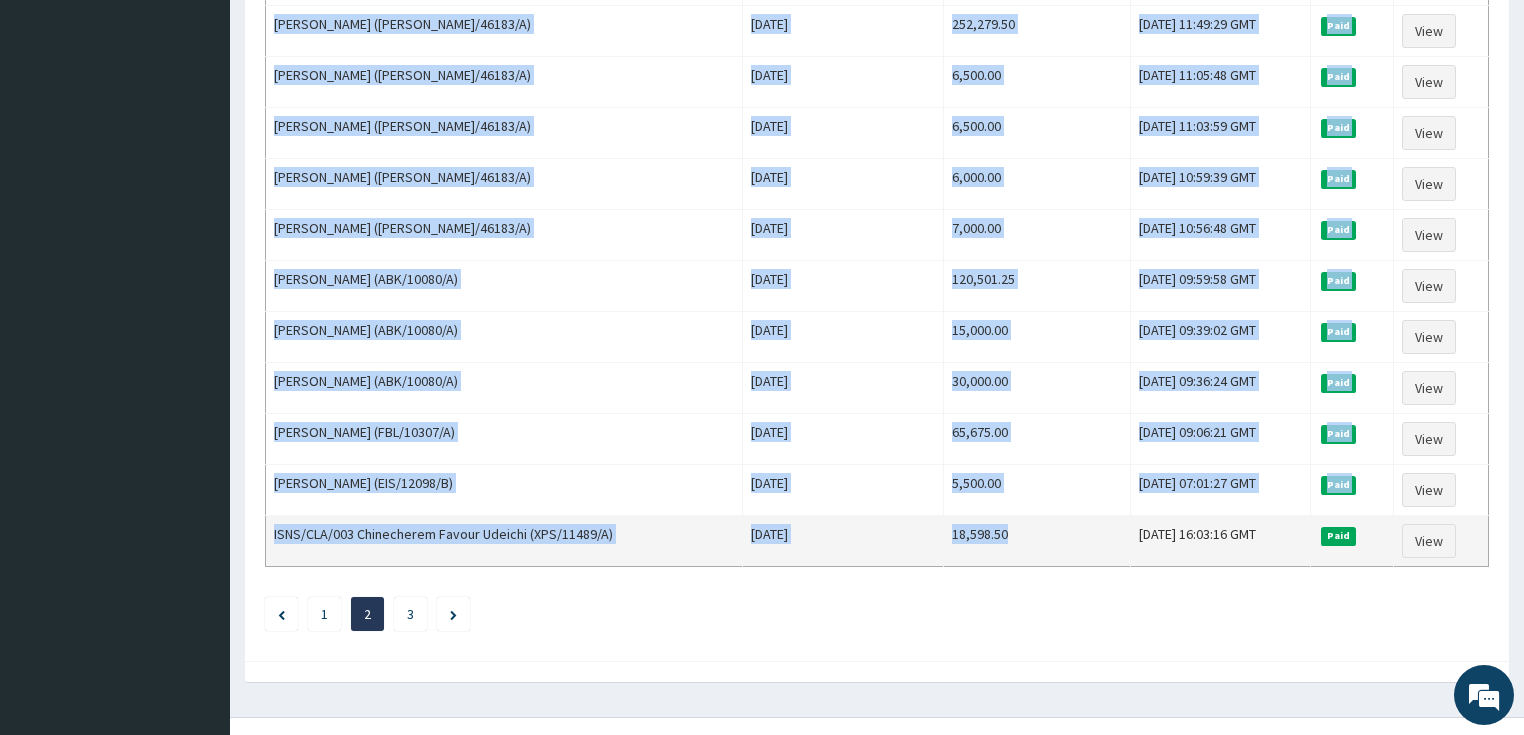 drag, startPoint x: 907, startPoint y: 273, endPoint x: 1031, endPoint y: 529, distance: 284.45035 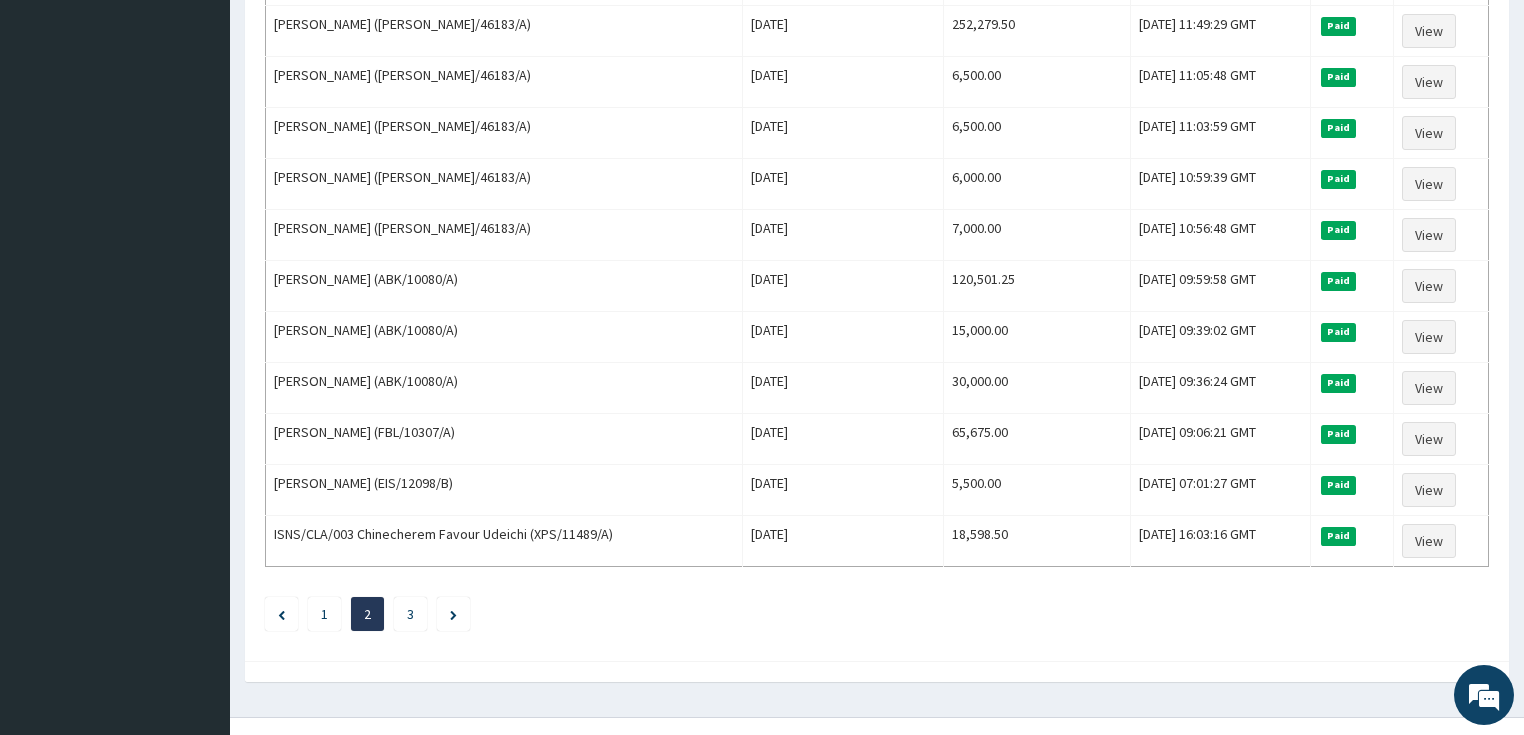 click on "Paid Jun 2025 Filter Claims Search Name Encounter Date Total Price(₦) Date Filed Status Actions AGBAVWE EMMANUEL RUKKY (DGE/10098/A) Wed Jun 18 2025 67,285.95 Fri, 20 Jun 2025 07:52:46 GMT Paid View Dominic Christiana (TCE/10348/A) Thu Jun 19 2025 10,449.45 Thu, 19 Jun 2025 15:02:23 GMT Paid View Gameliel Unuigbe (QSK/10003/C) Thu Jun 19 2025 13,961.95 Thu, 19 Jun 2025 11:56:56 GMT Paid View Motunrayo Cole (IBL/10187/A) Tue Jun 17 2025 53,735.95 Thu, 19 Jun 2025 08:15:20 GMT Paid View Beatrice Funmilola Oyesile  (HIA/10239/A) Wed Jun 18 2025 18,628.45 Wed, 18 Jun 2025 19:48:35 GMT Paid View Sherifat Ashimi (TFE/11227/A) Wed Jun 18 2025 7,083.45 Wed, 18 Jun 2025 19:42:04 GMT Paid View Awal Abubakar (NKK/10164/E) Wed Jun 18 2025 11,857.50 Wed, 18 Jun 2025 15:32:53 GMT Paid View Sakirat Abubakar (NKK/10164/B) Wed Jun 18 2025 35,899.00 Wed, 18 Jun 2025 15:04:44 GMT Paid View Ayanfe Owoshagba (TCD/10002/B) Tue Jun 17 2025 2,856.00 Tue, 17 Jun 2025 20:42:21 GMT Paid View Ayanfe Owoshagba (TCD/10002/B) 5,499.00 1" 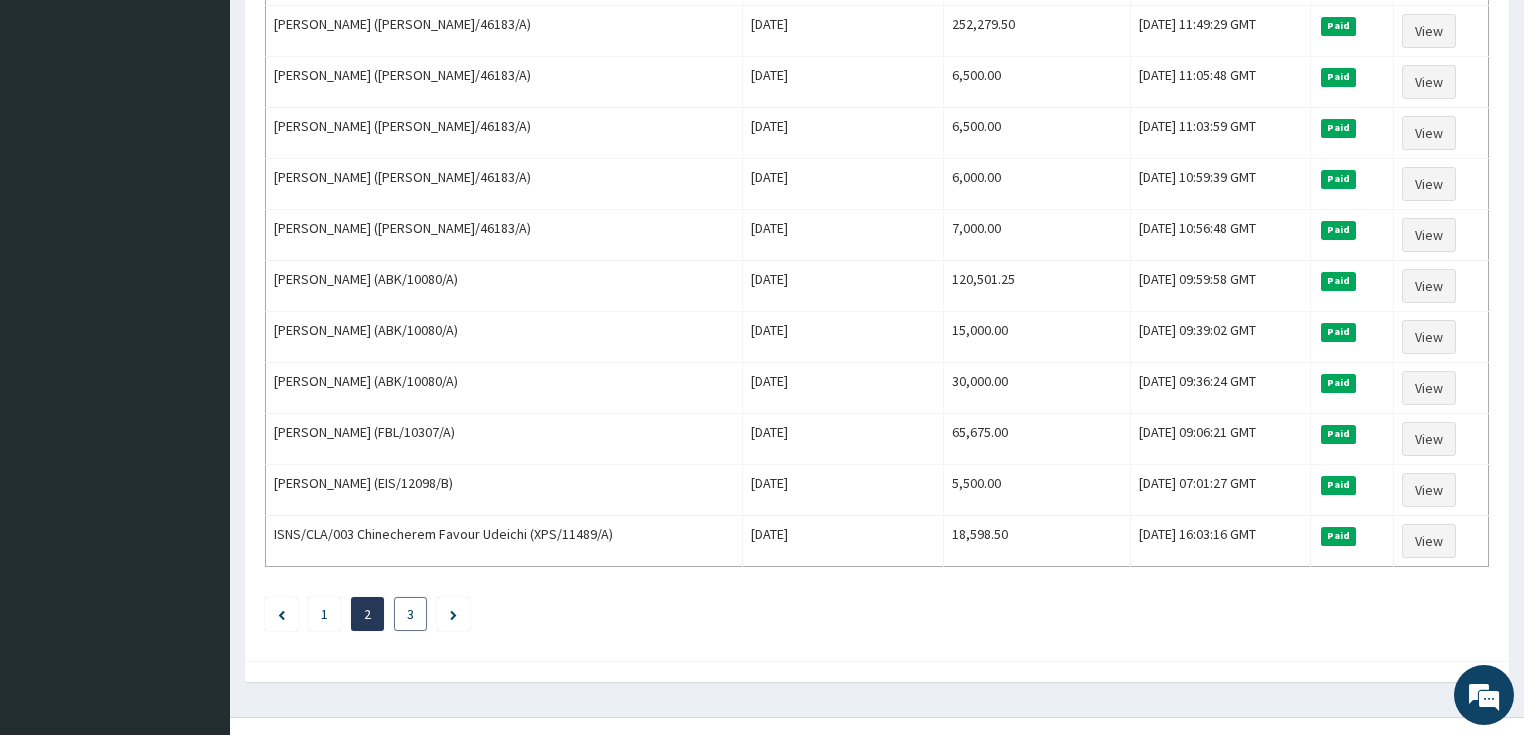 click on "3" at bounding box center (410, 614) 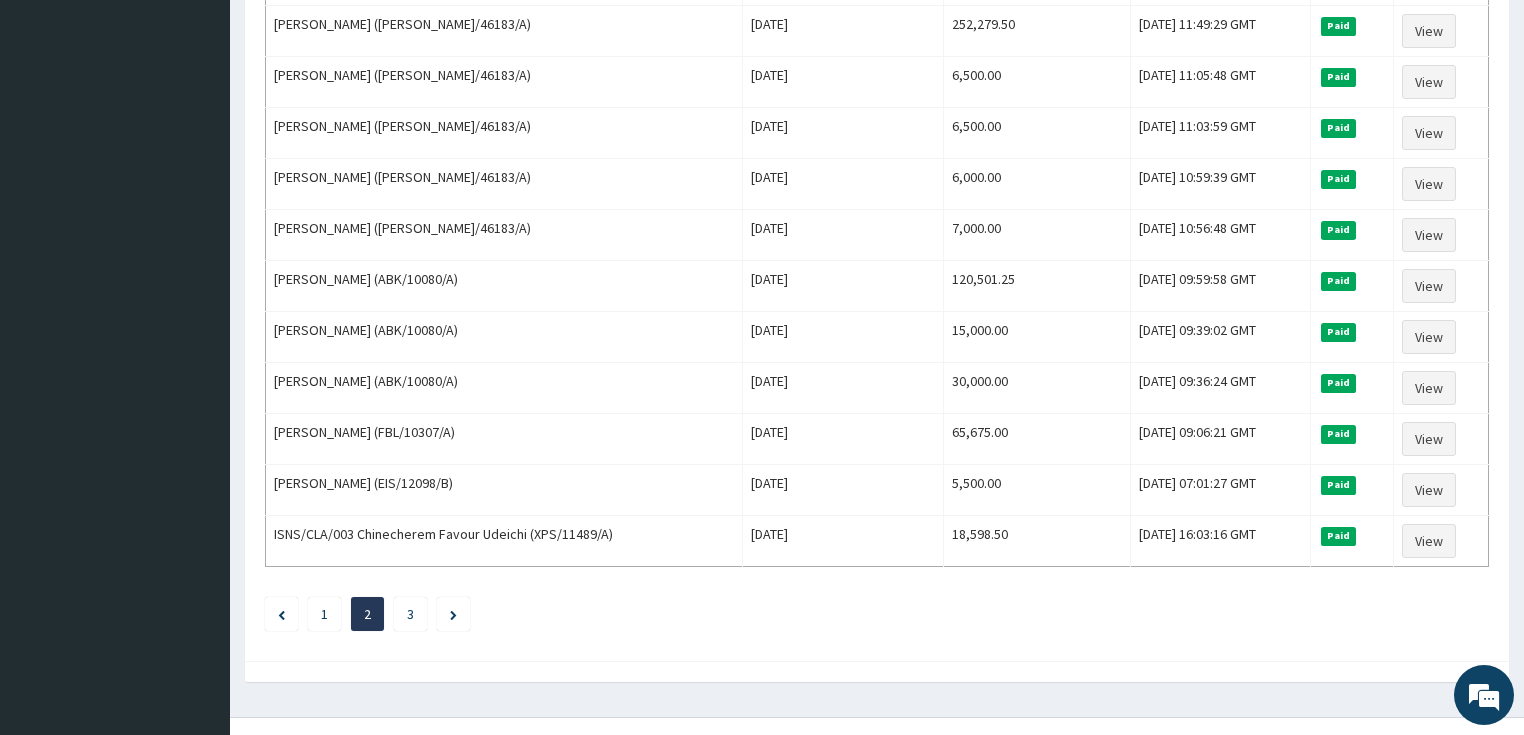 scroll, scrollTop: 0, scrollLeft: 0, axis: both 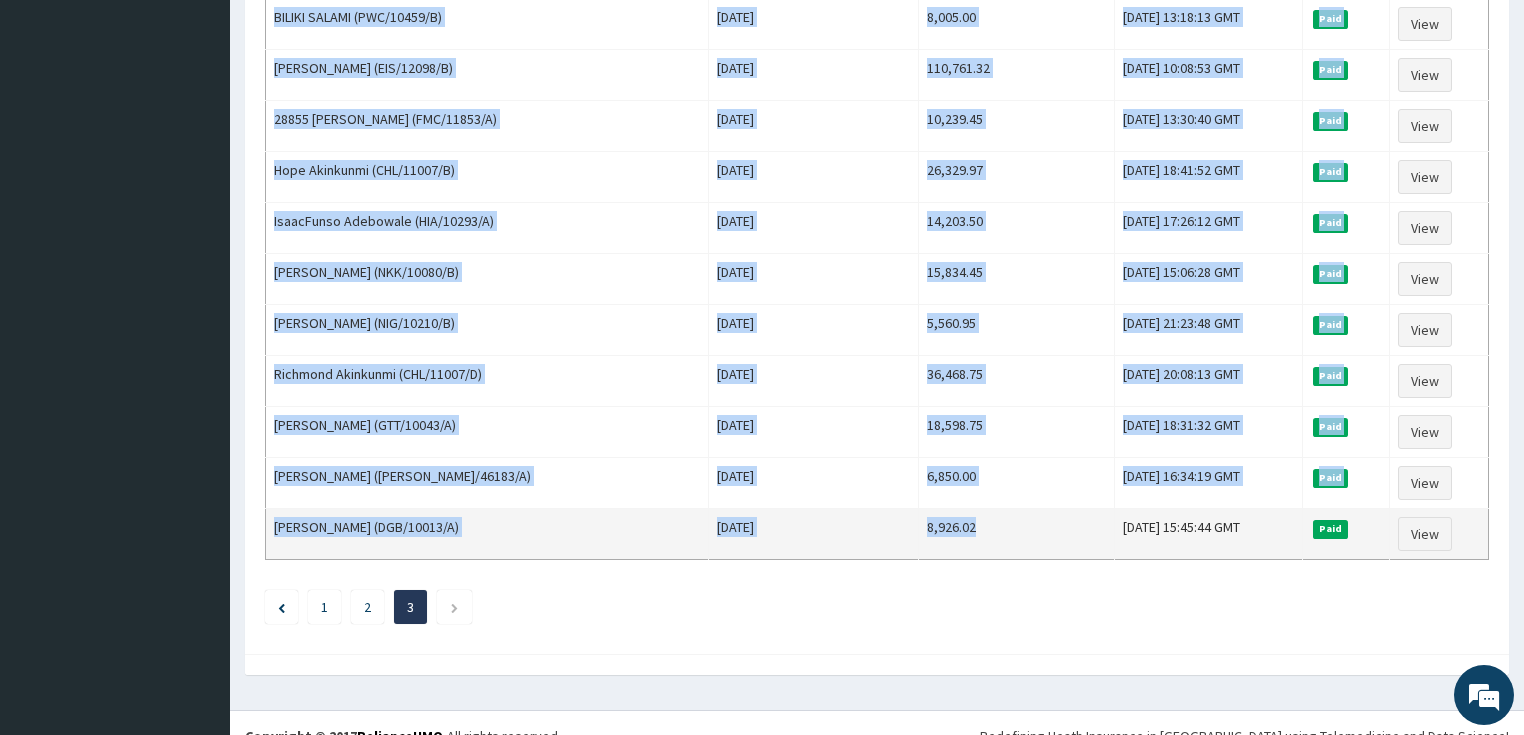 drag, startPoint x: 883, startPoint y: 273, endPoint x: 985, endPoint y: 522, distance: 269.0818 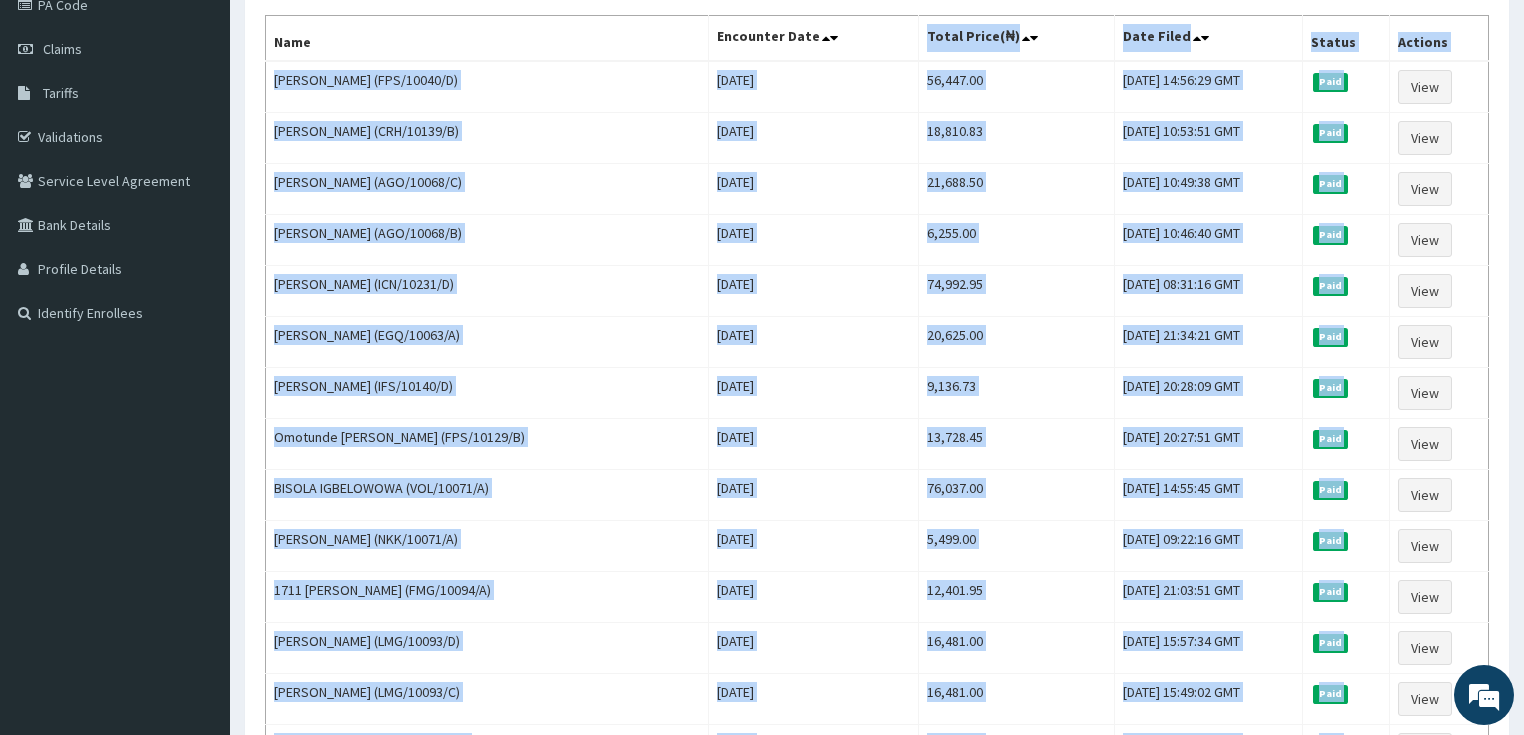 scroll, scrollTop: 17, scrollLeft: 0, axis: vertical 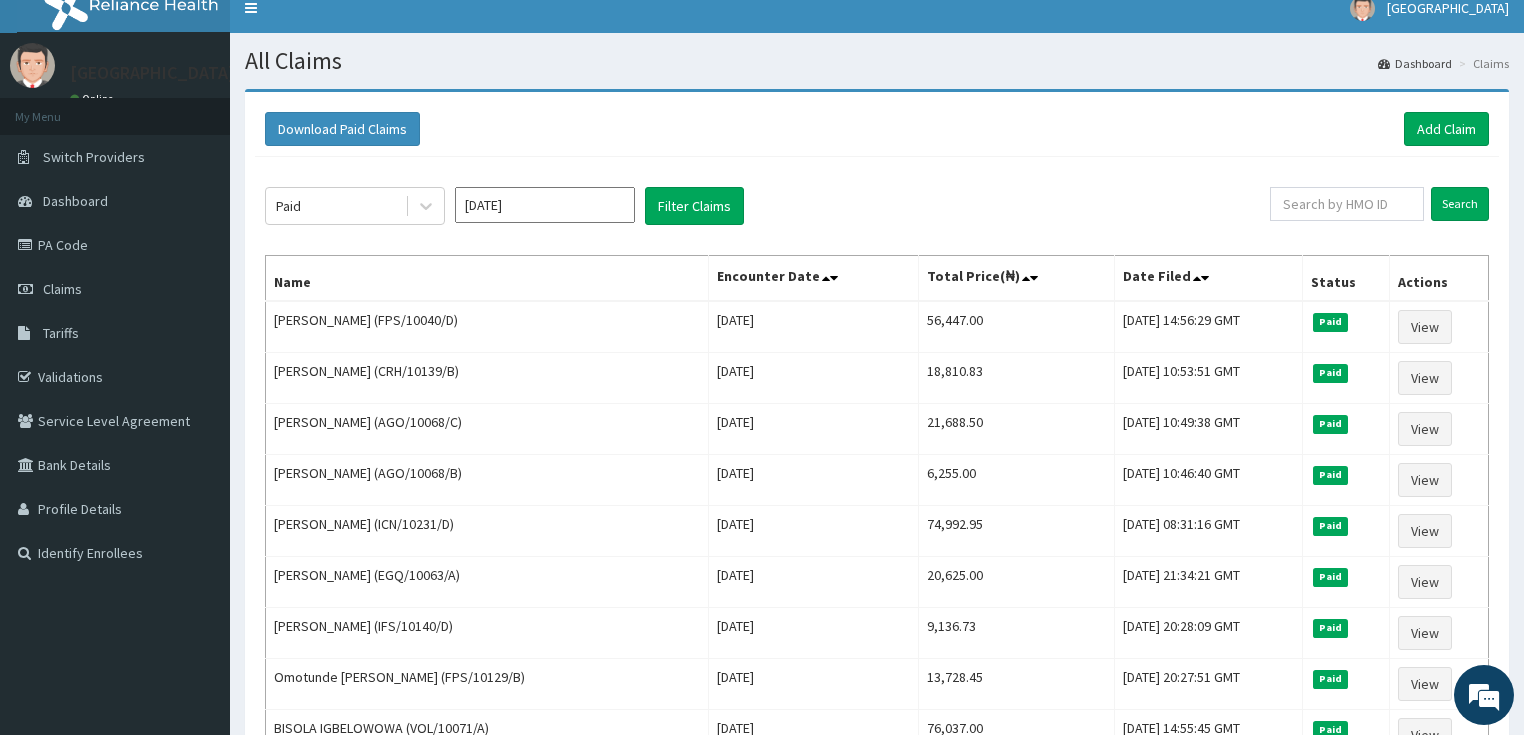 drag, startPoint x: 997, startPoint y: 167, endPoint x: 923, endPoint y: 189, distance: 77.201035 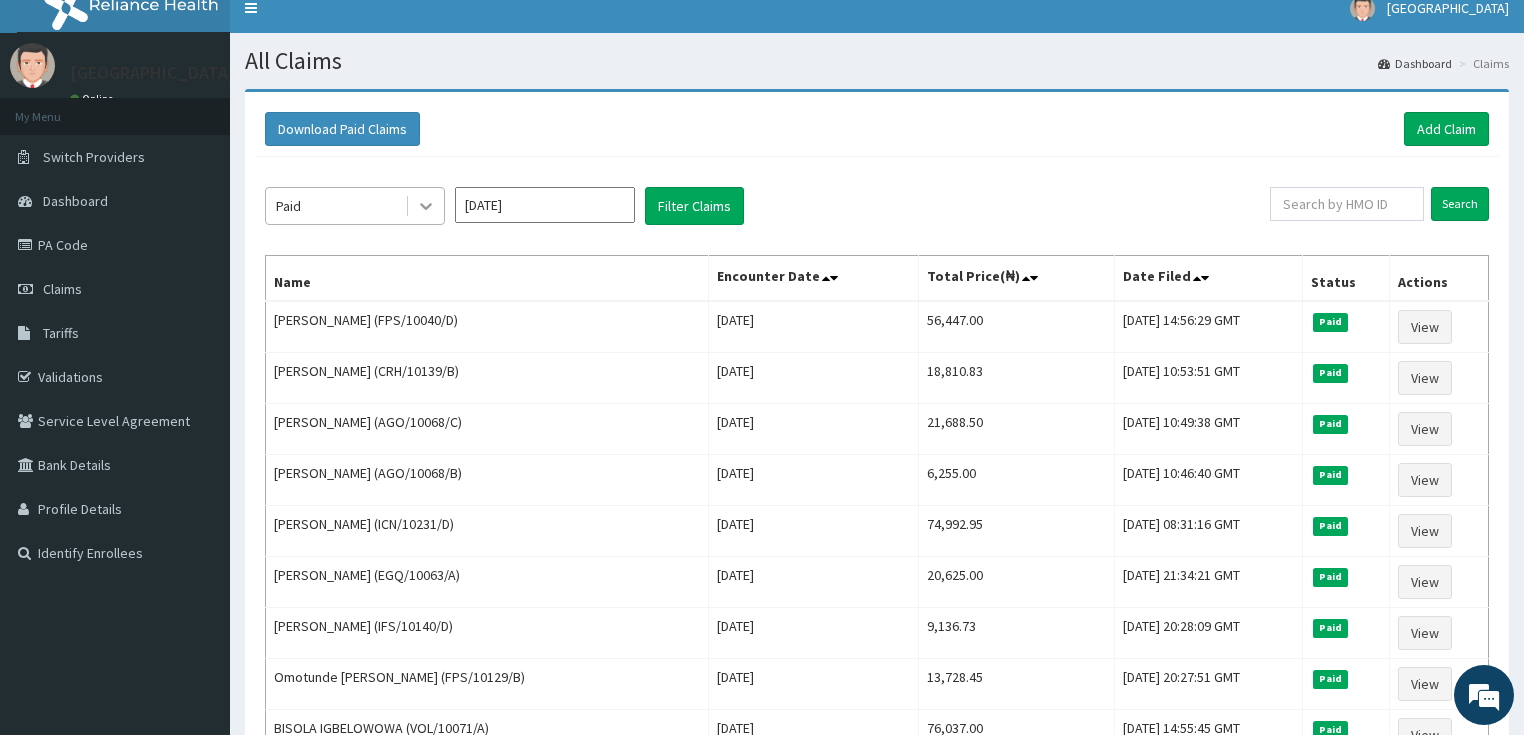 click 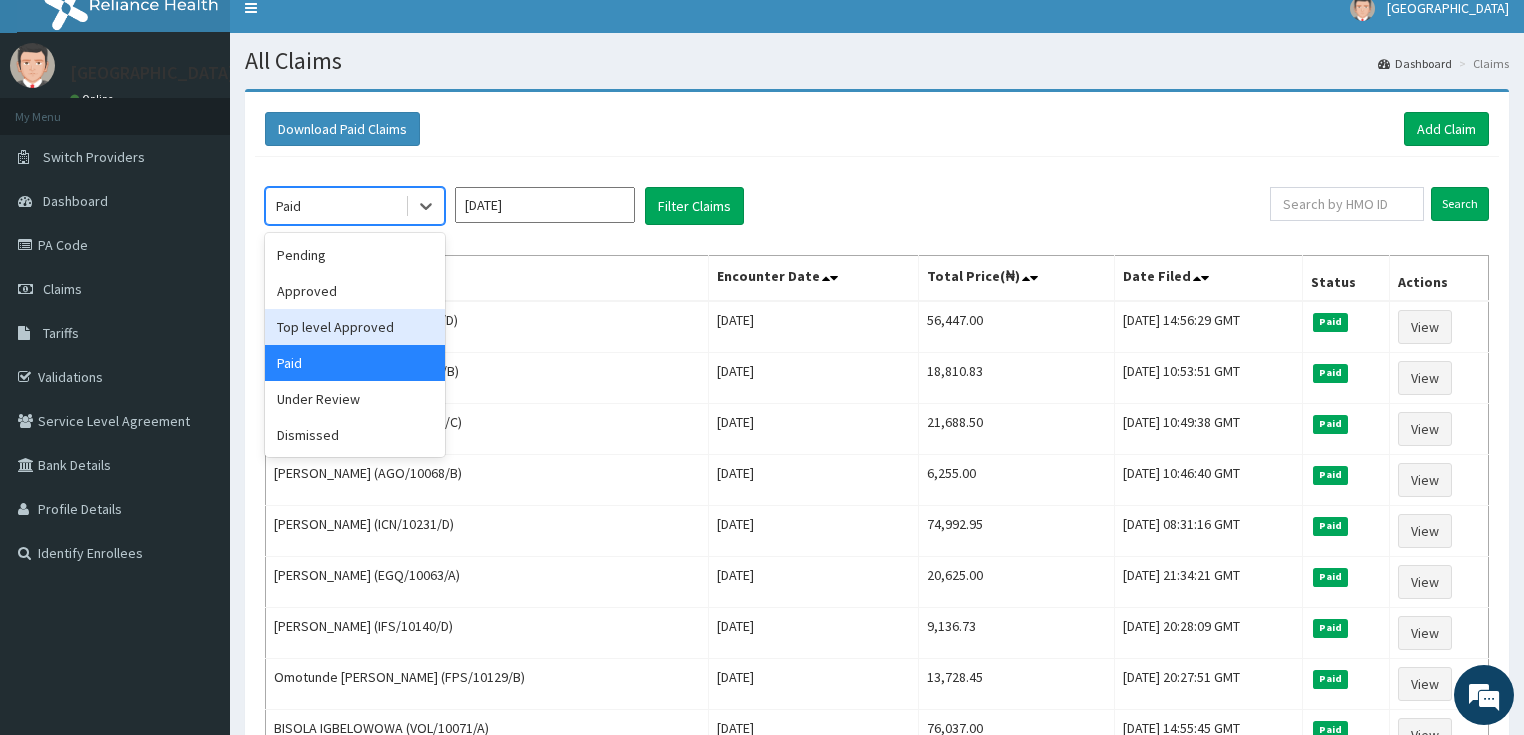 click on "Top level Approved" at bounding box center [355, 327] 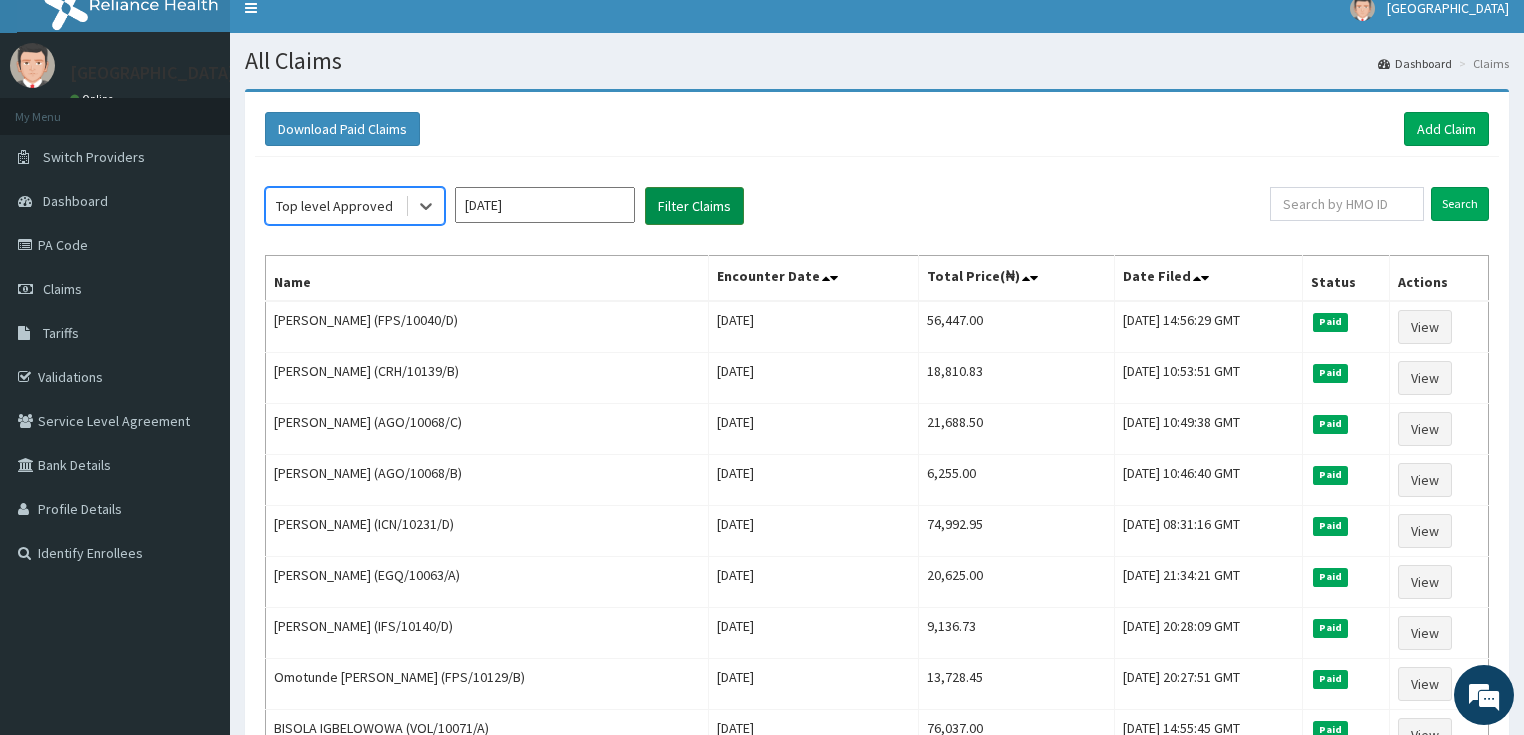click on "Filter Claims" at bounding box center (694, 206) 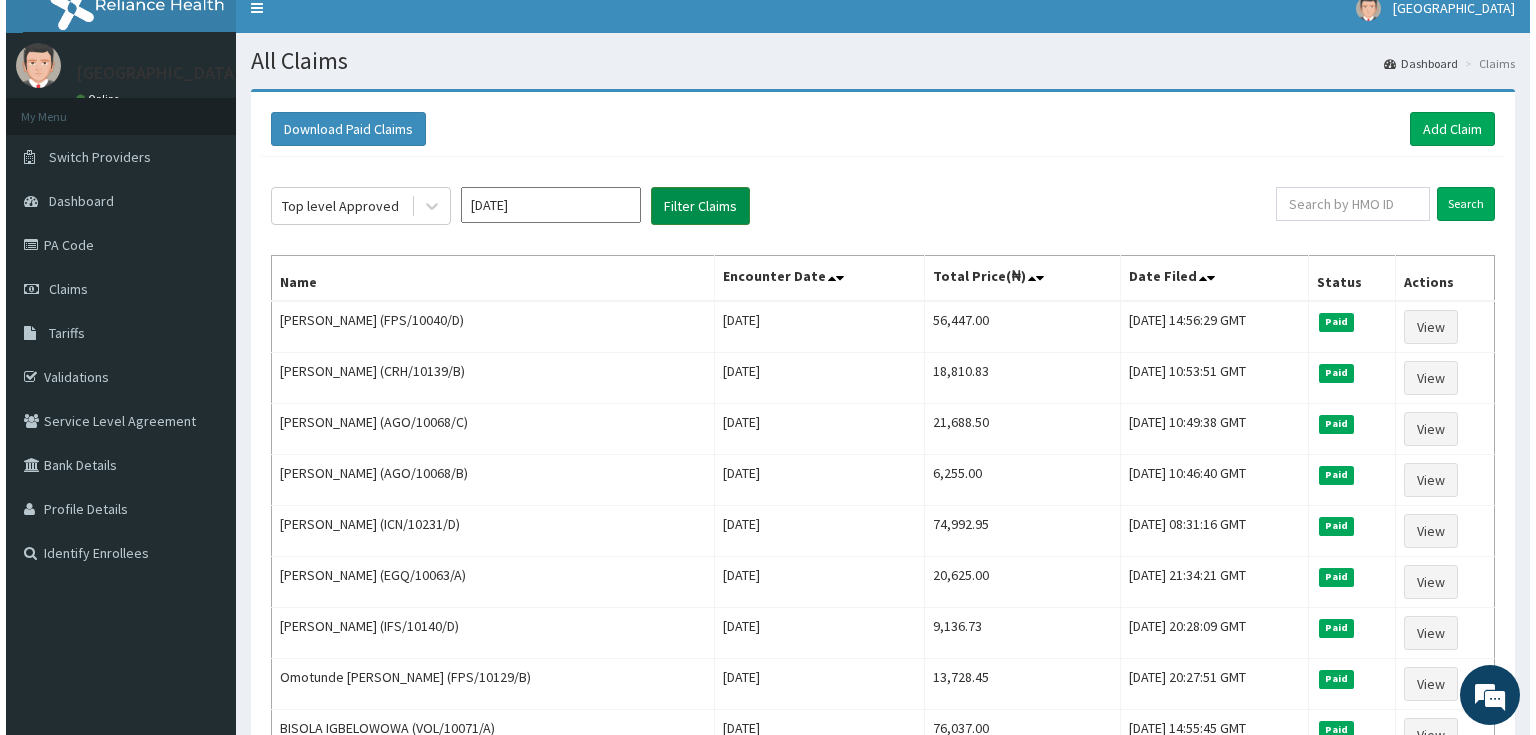 scroll, scrollTop: 0, scrollLeft: 0, axis: both 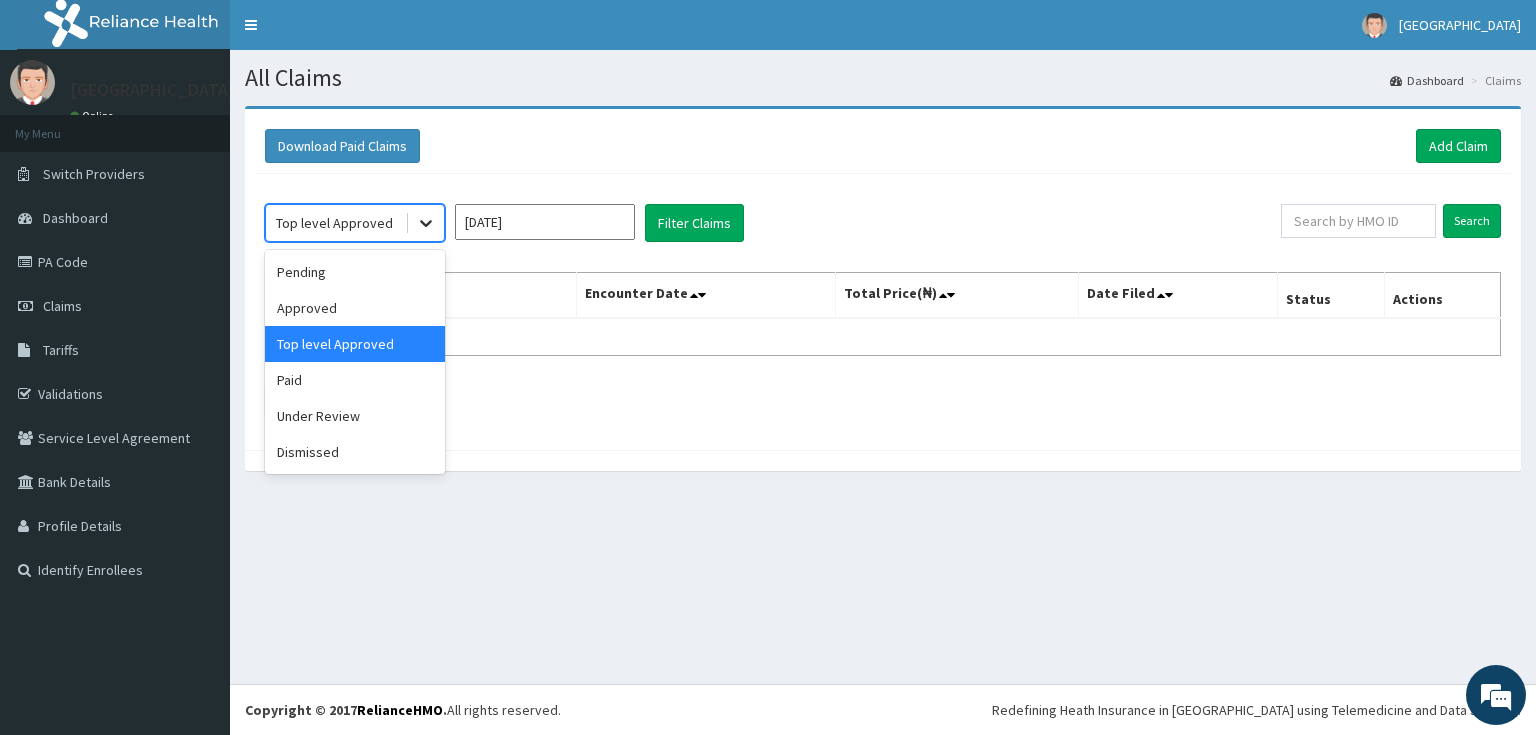 click 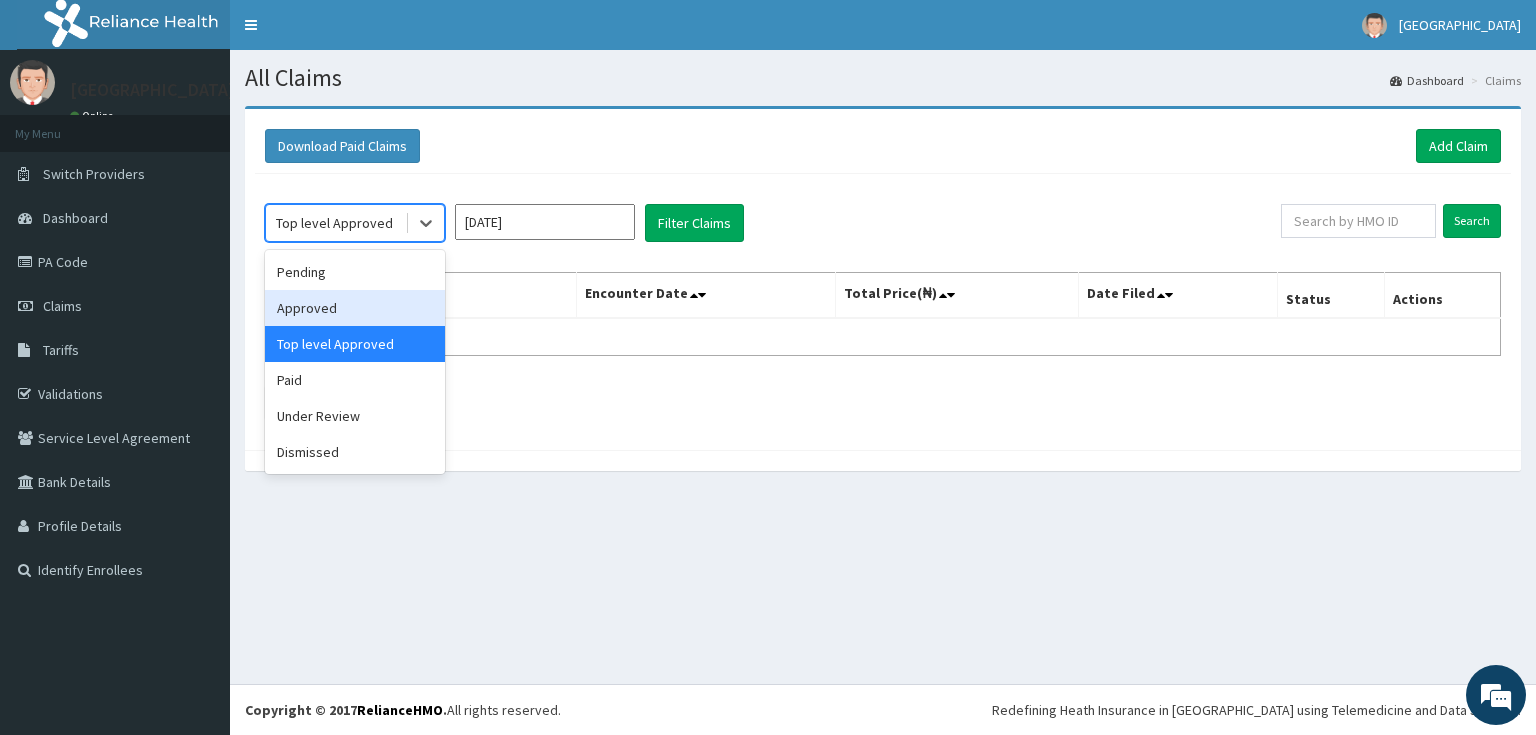 click on "Approved" at bounding box center [355, 308] 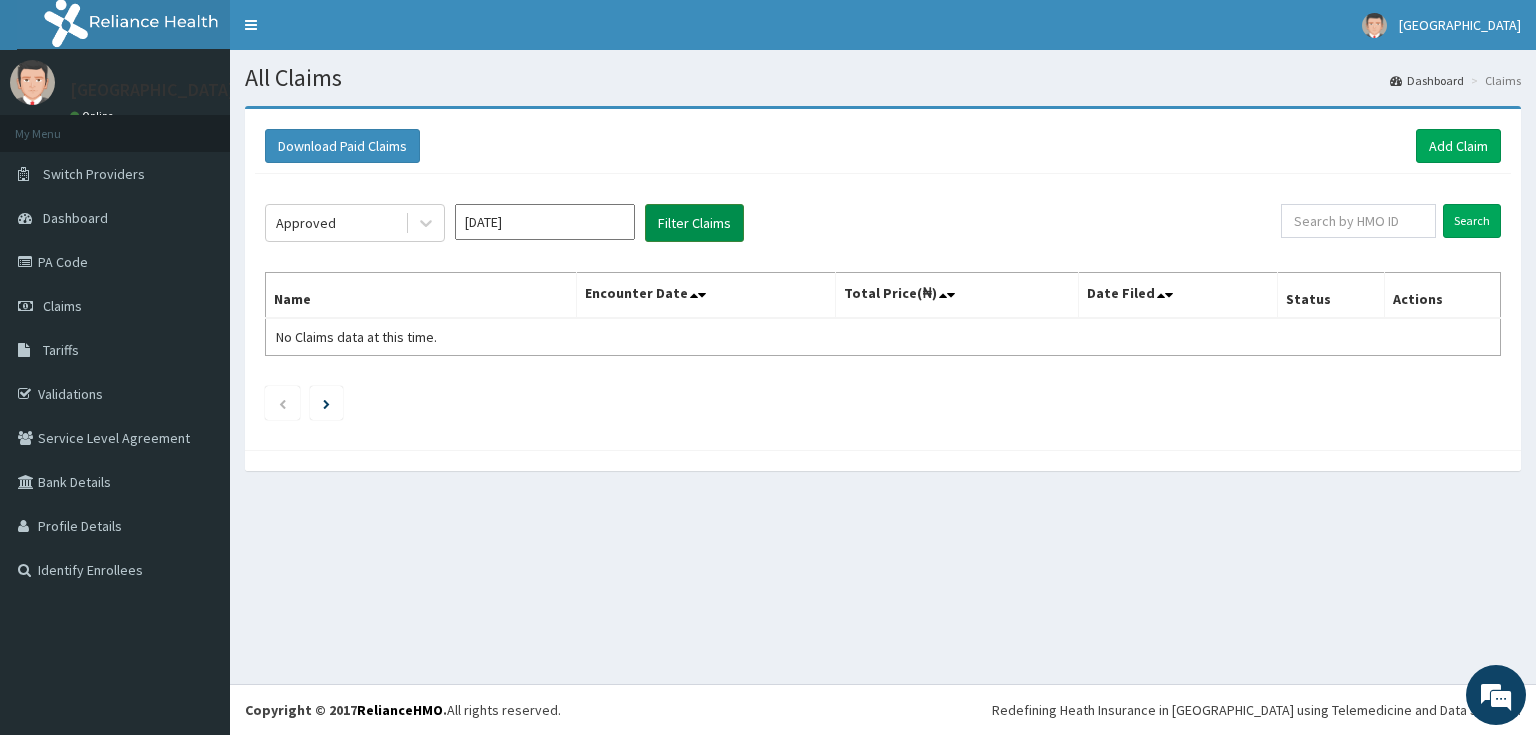 click on "Filter Claims" at bounding box center [694, 223] 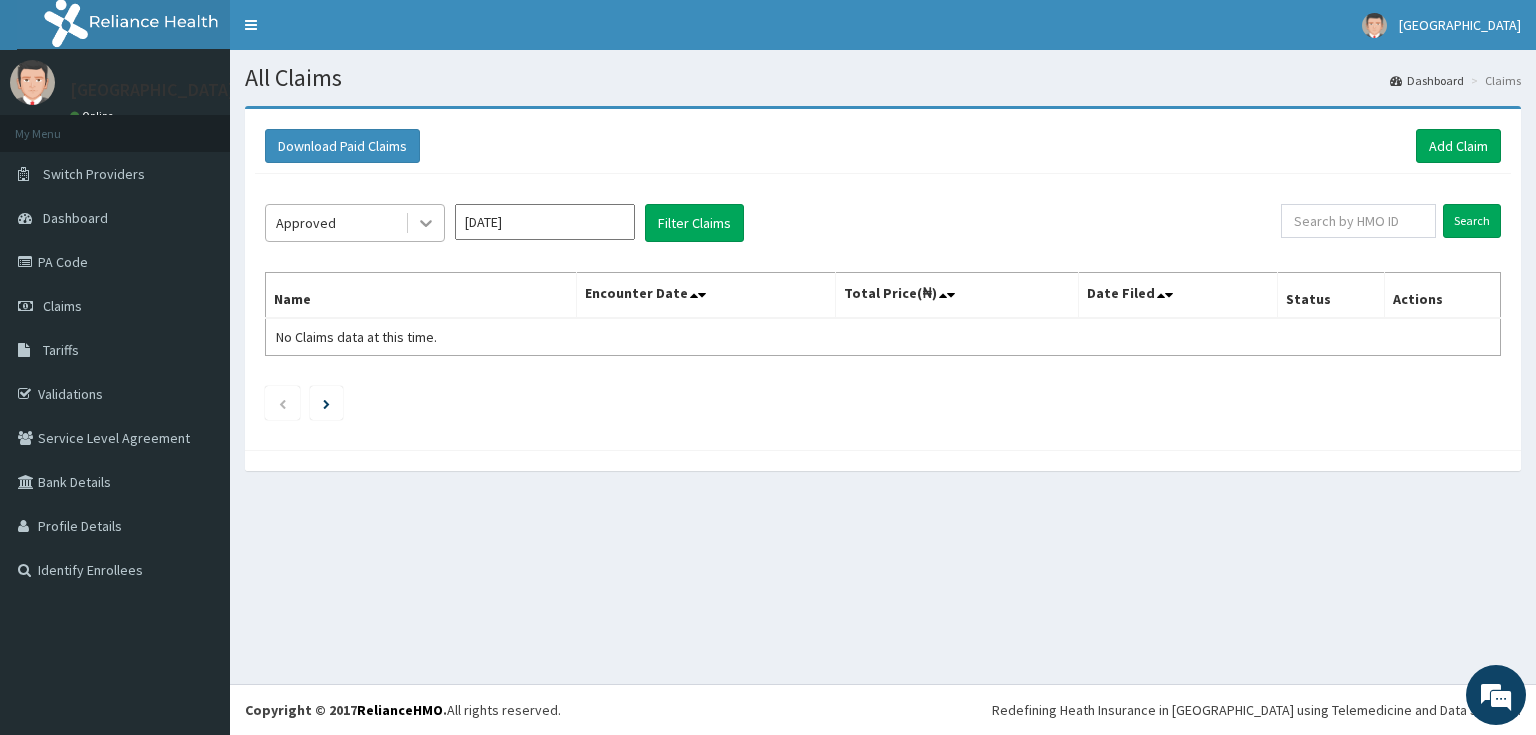 click 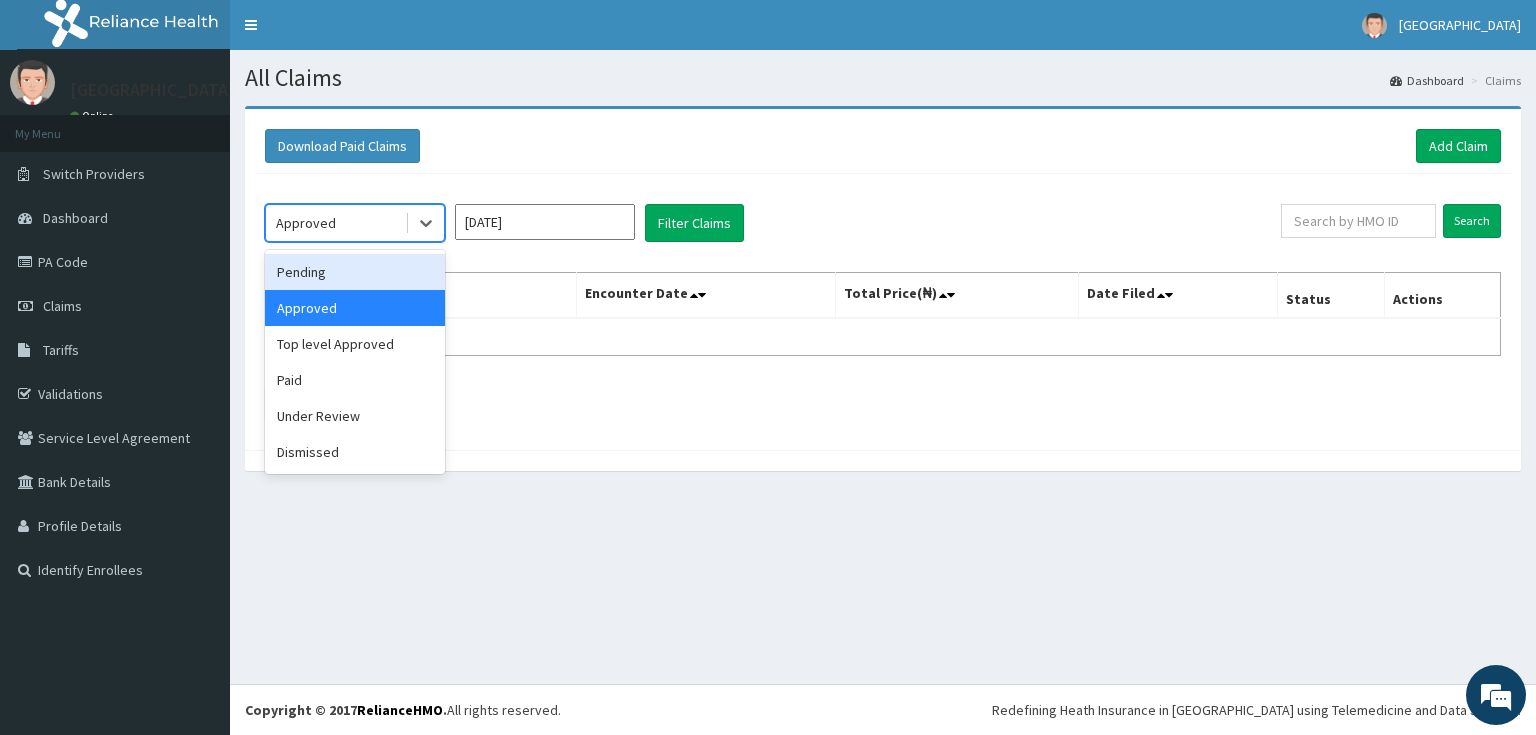 click on "Pending" at bounding box center [355, 272] 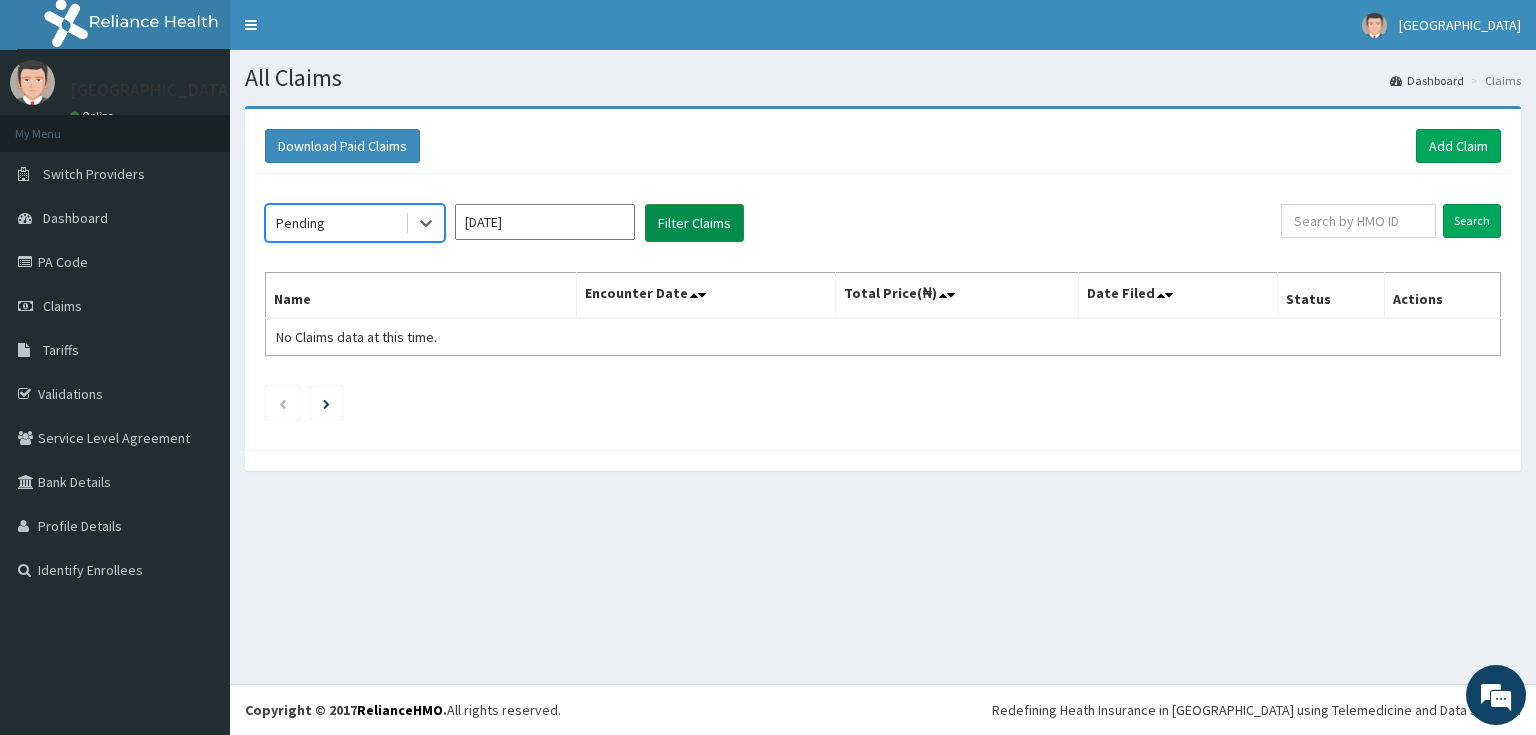 click on "Filter Claims" at bounding box center [694, 223] 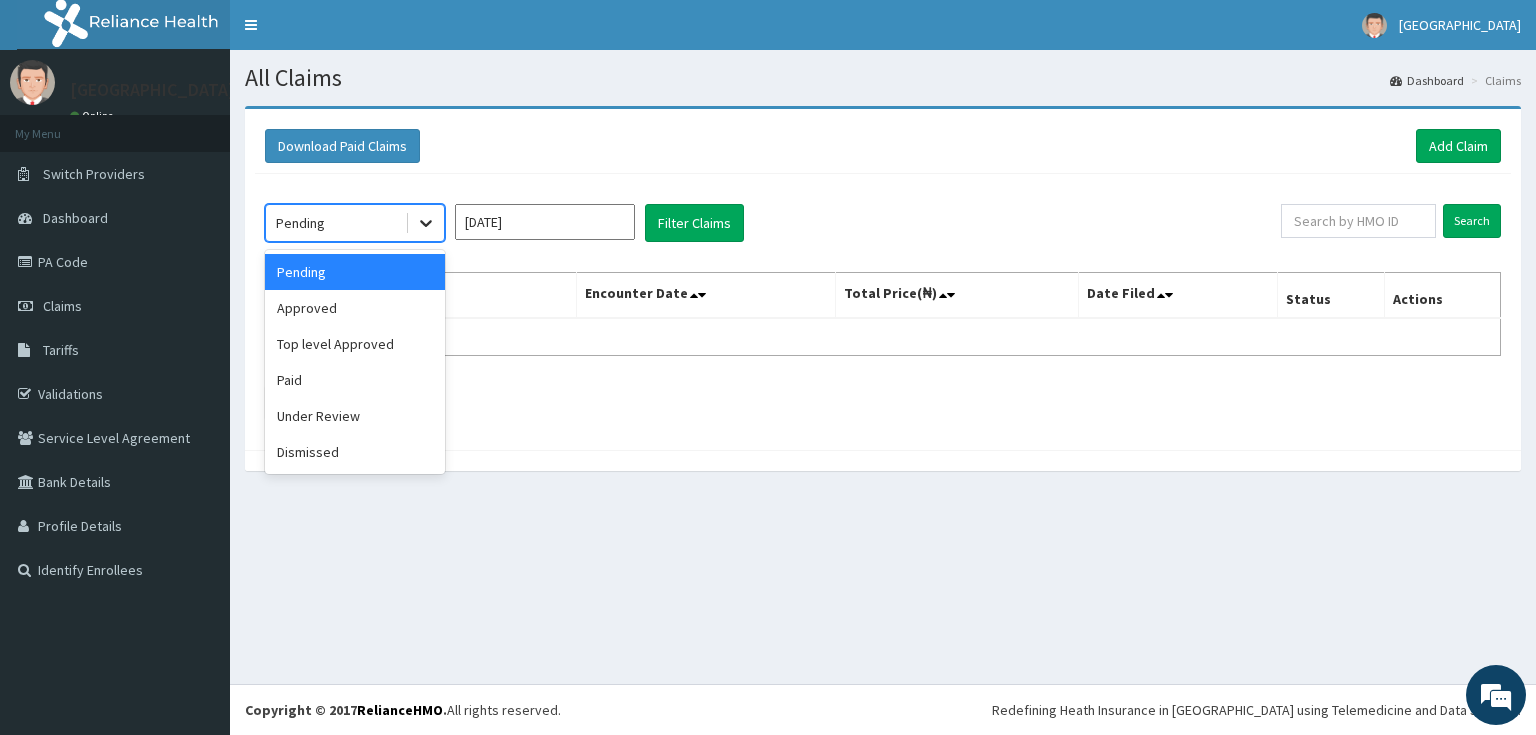 click 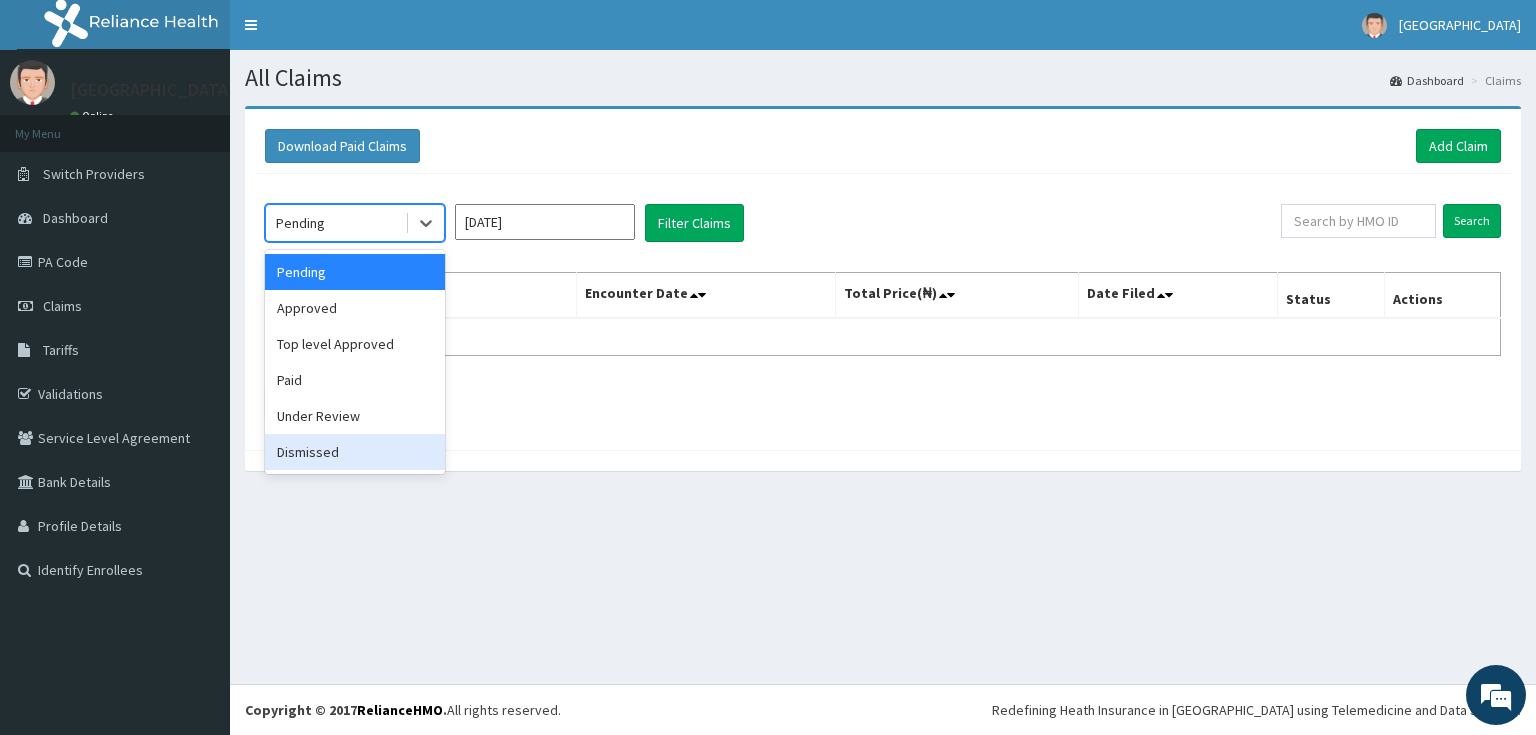 drag, startPoint x: 324, startPoint y: 452, endPoint x: 396, endPoint y: 402, distance: 87.658424 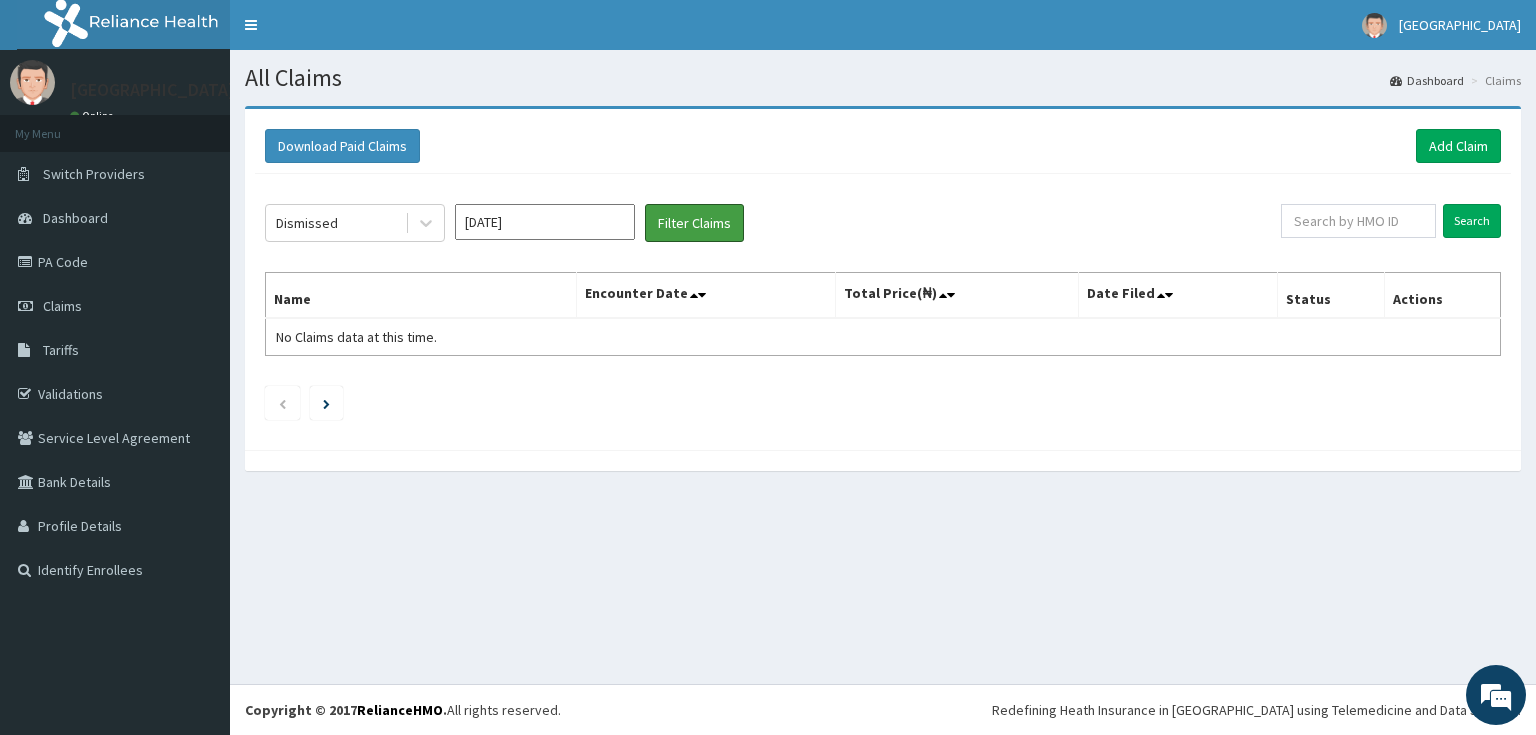 drag, startPoint x: 688, startPoint y: 222, endPoint x: 396, endPoint y: 288, distance: 299.366 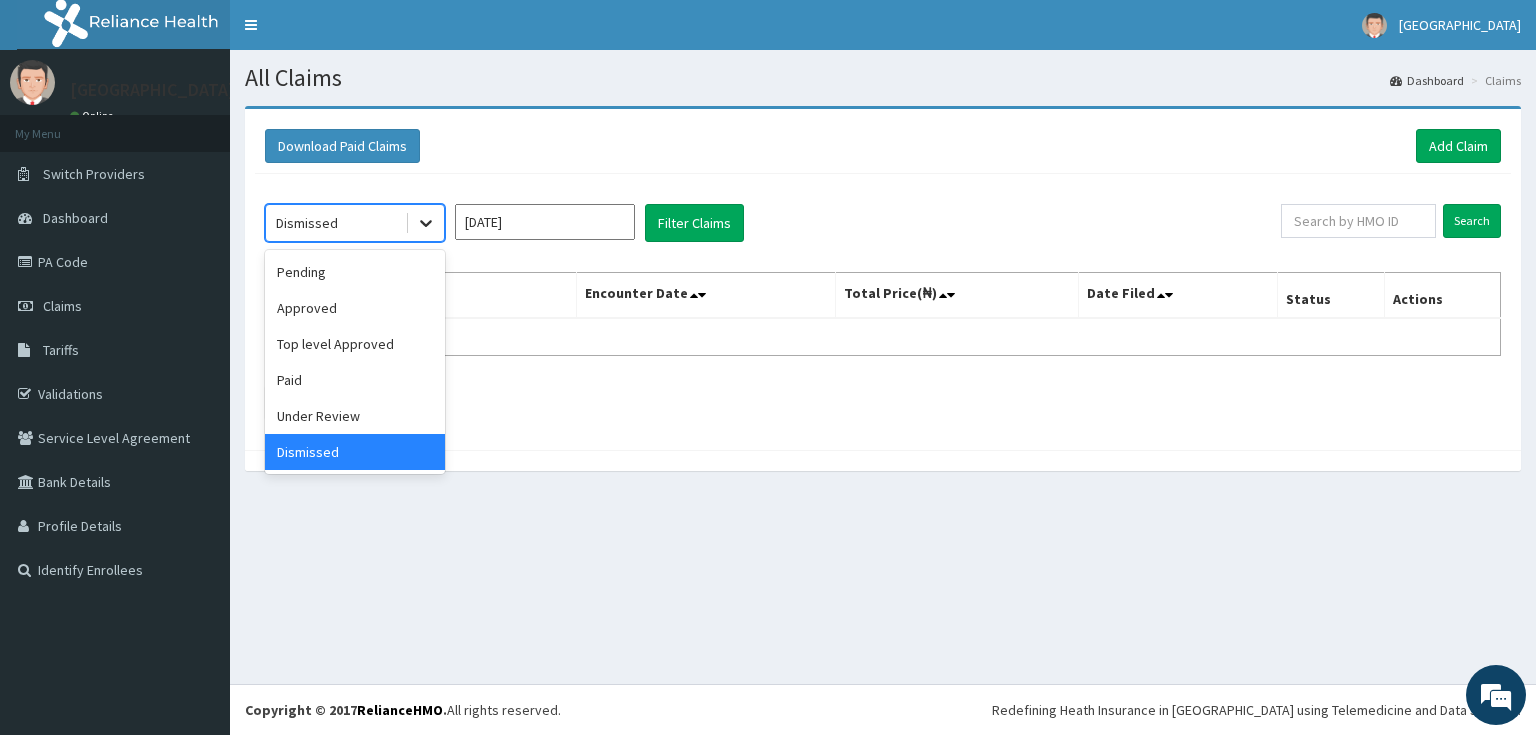 click 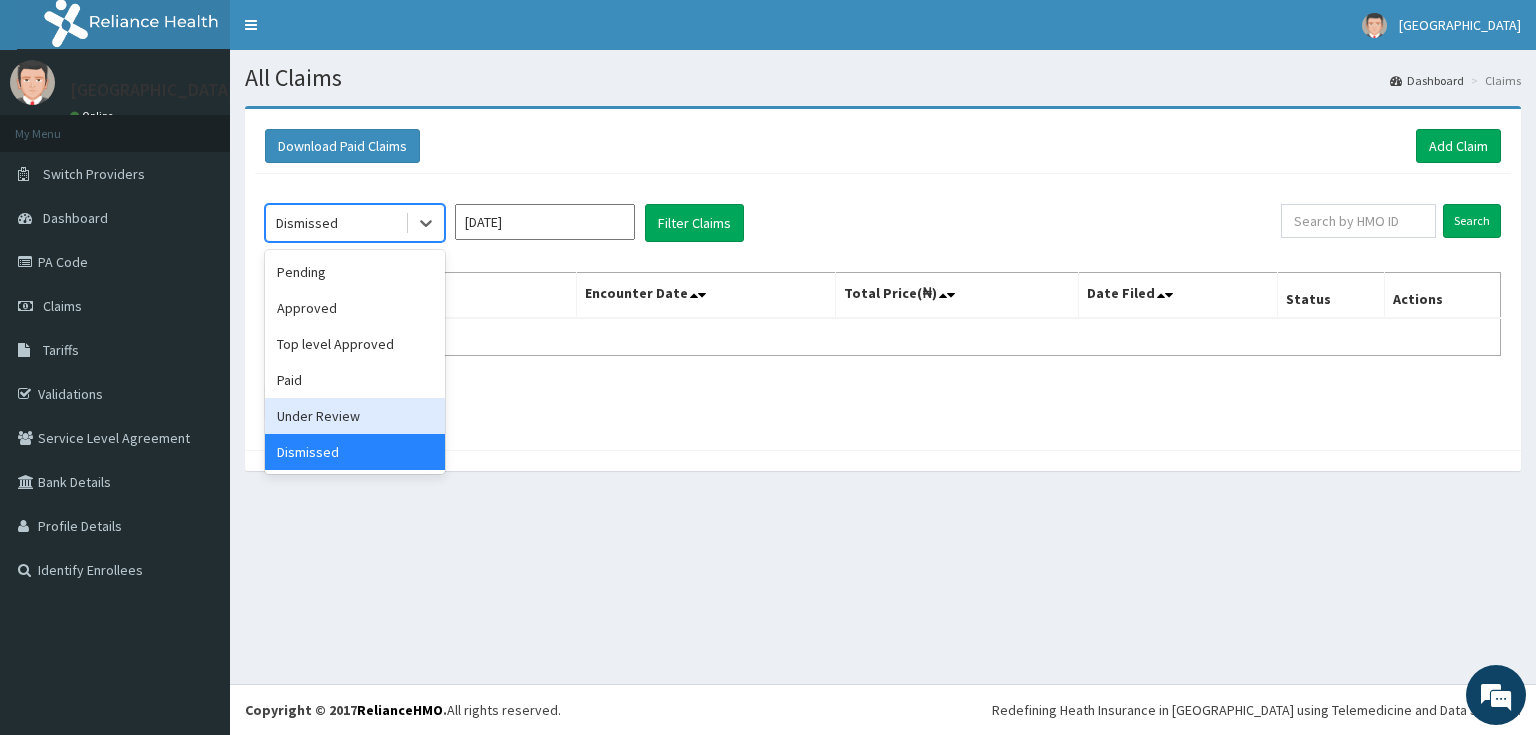 click on "Under Review" at bounding box center (355, 416) 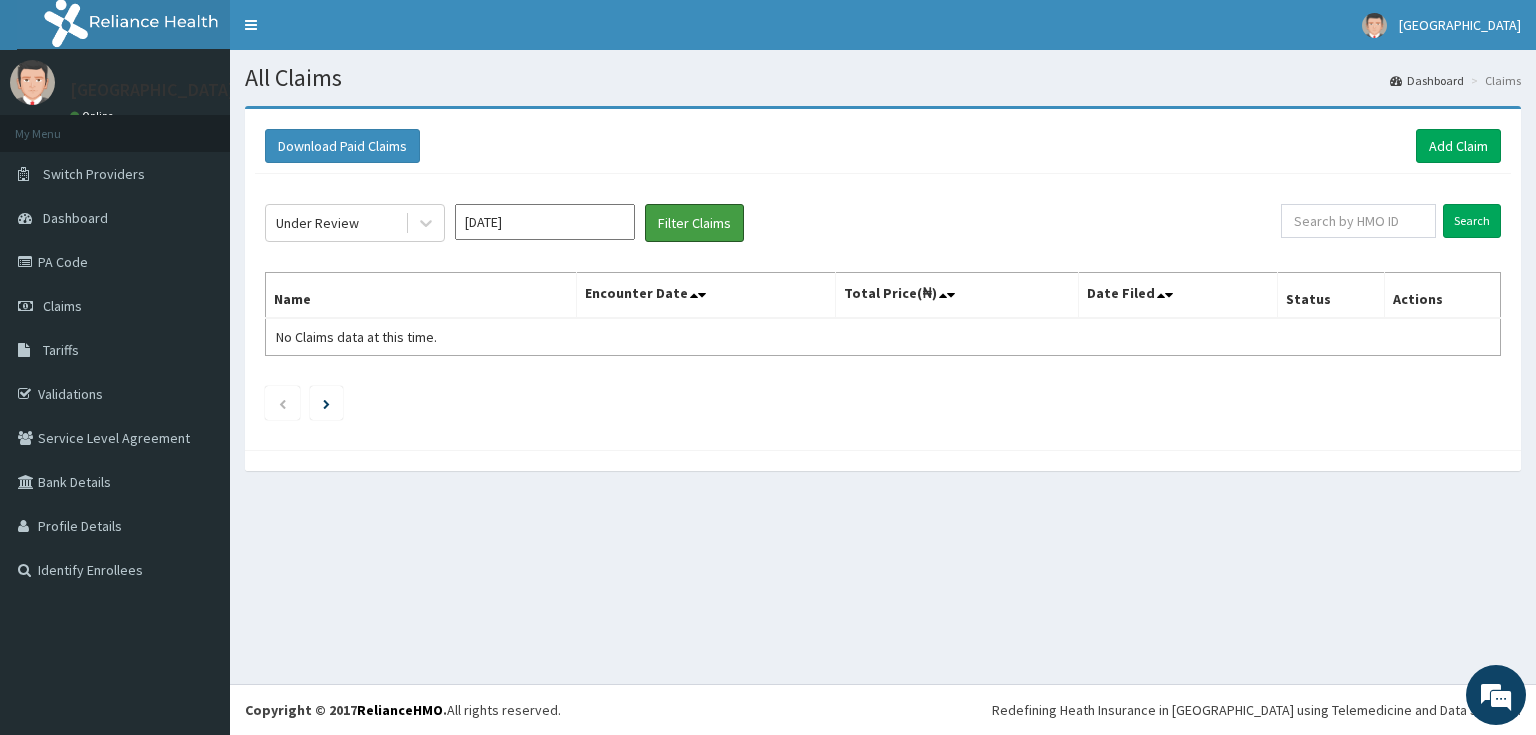 drag, startPoint x: 704, startPoint y: 215, endPoint x: 564, endPoint y: 396, distance: 228.82526 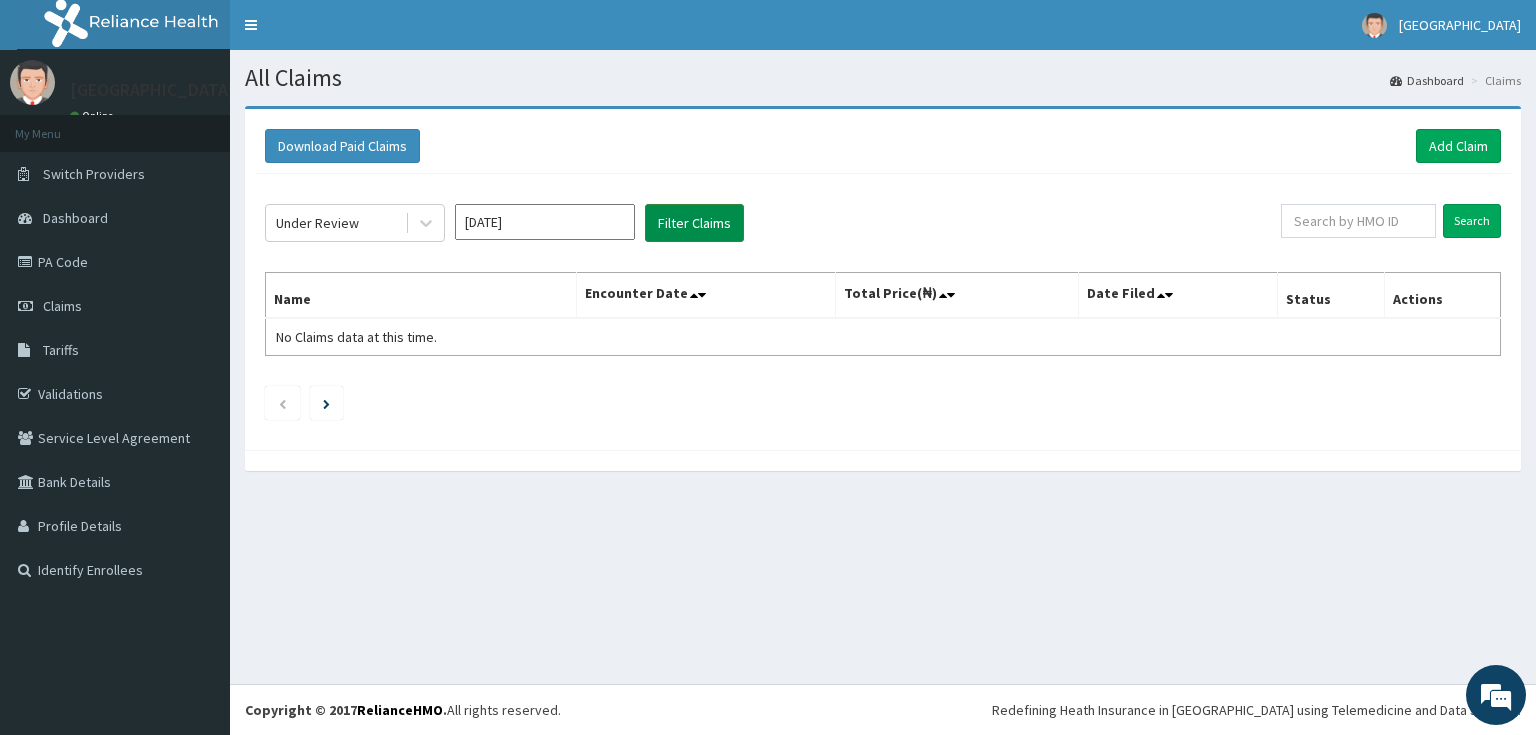 drag, startPoint x: 678, startPoint y: 227, endPoint x: 665, endPoint y: 227, distance: 13 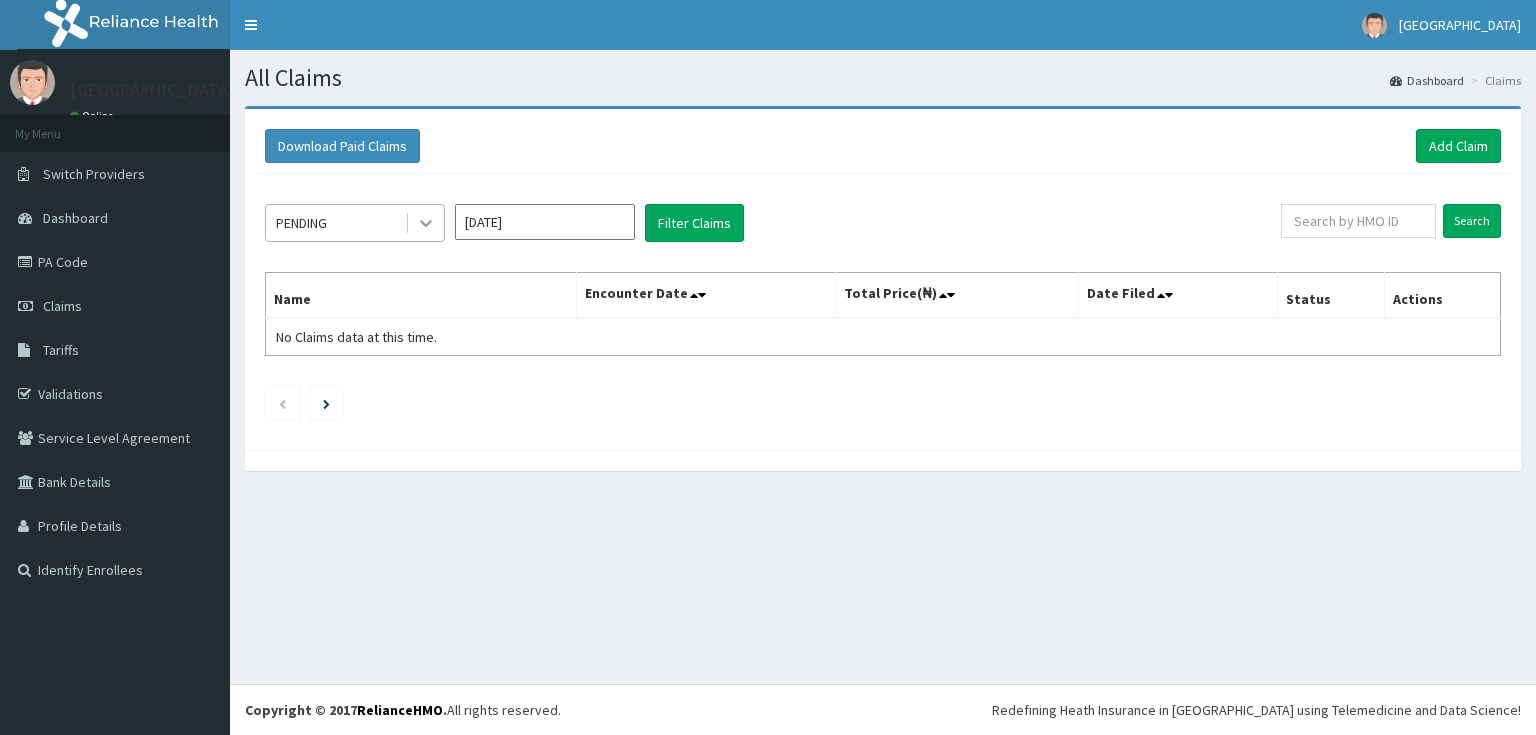 scroll, scrollTop: 0, scrollLeft: 0, axis: both 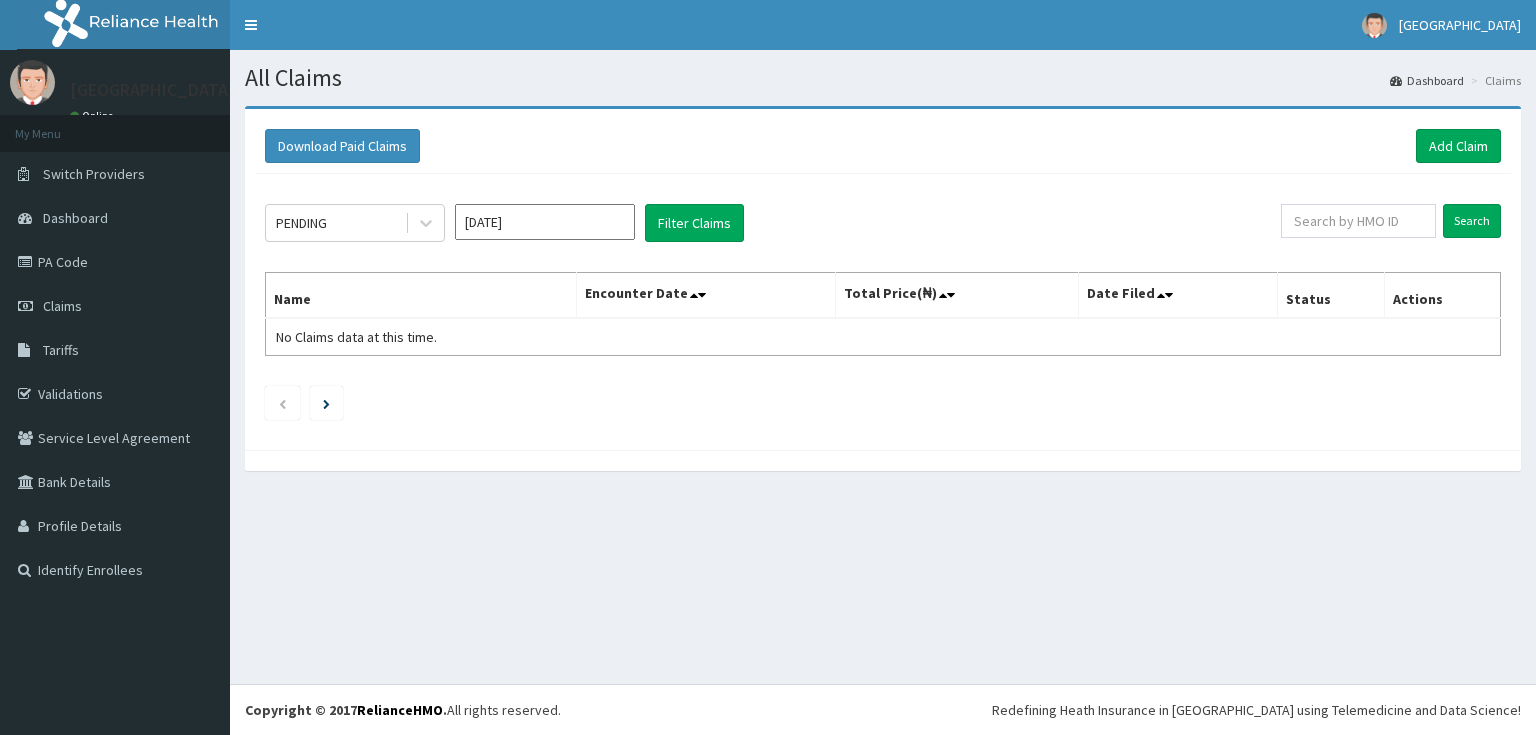 click on "[DATE]" at bounding box center (545, 222) 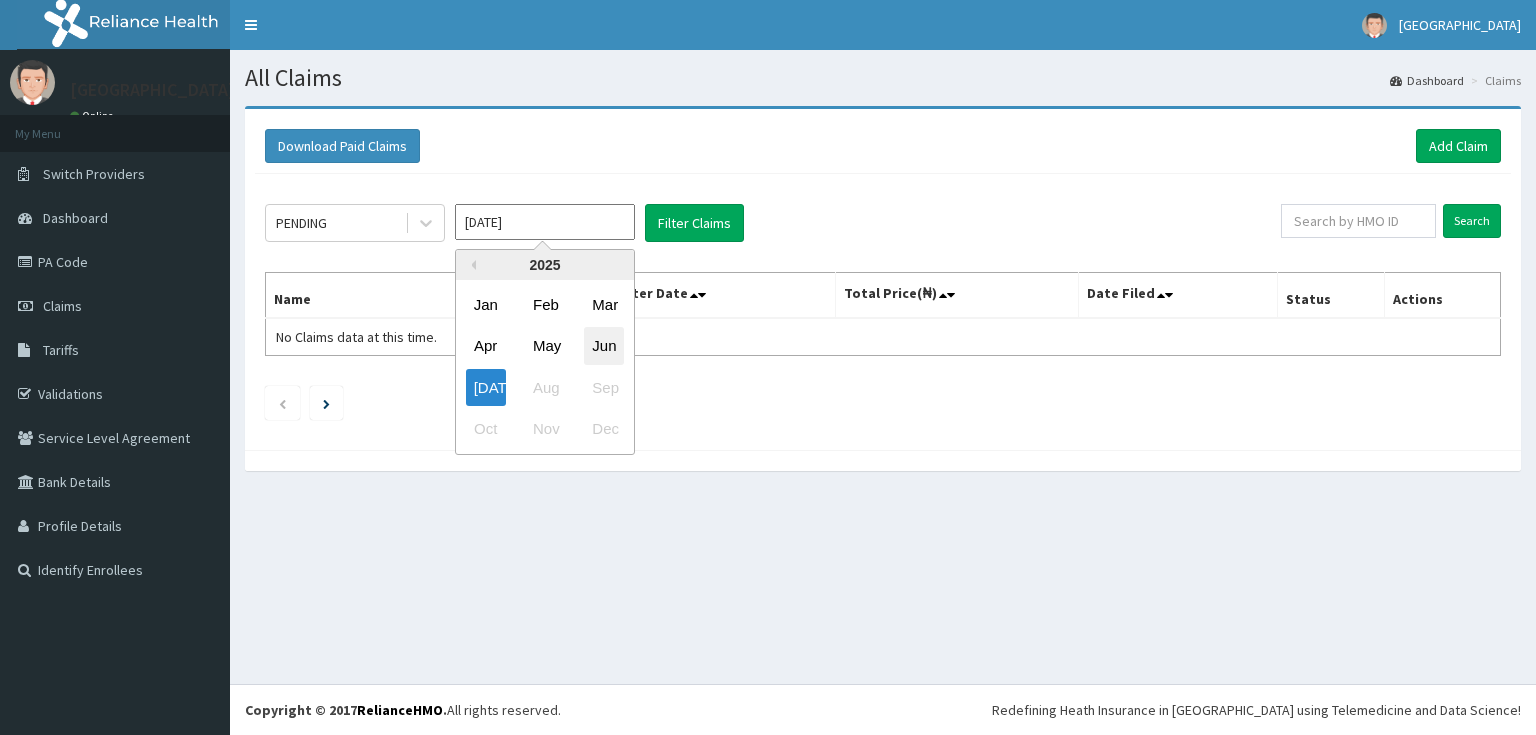 click on "Jun" at bounding box center (604, 346) 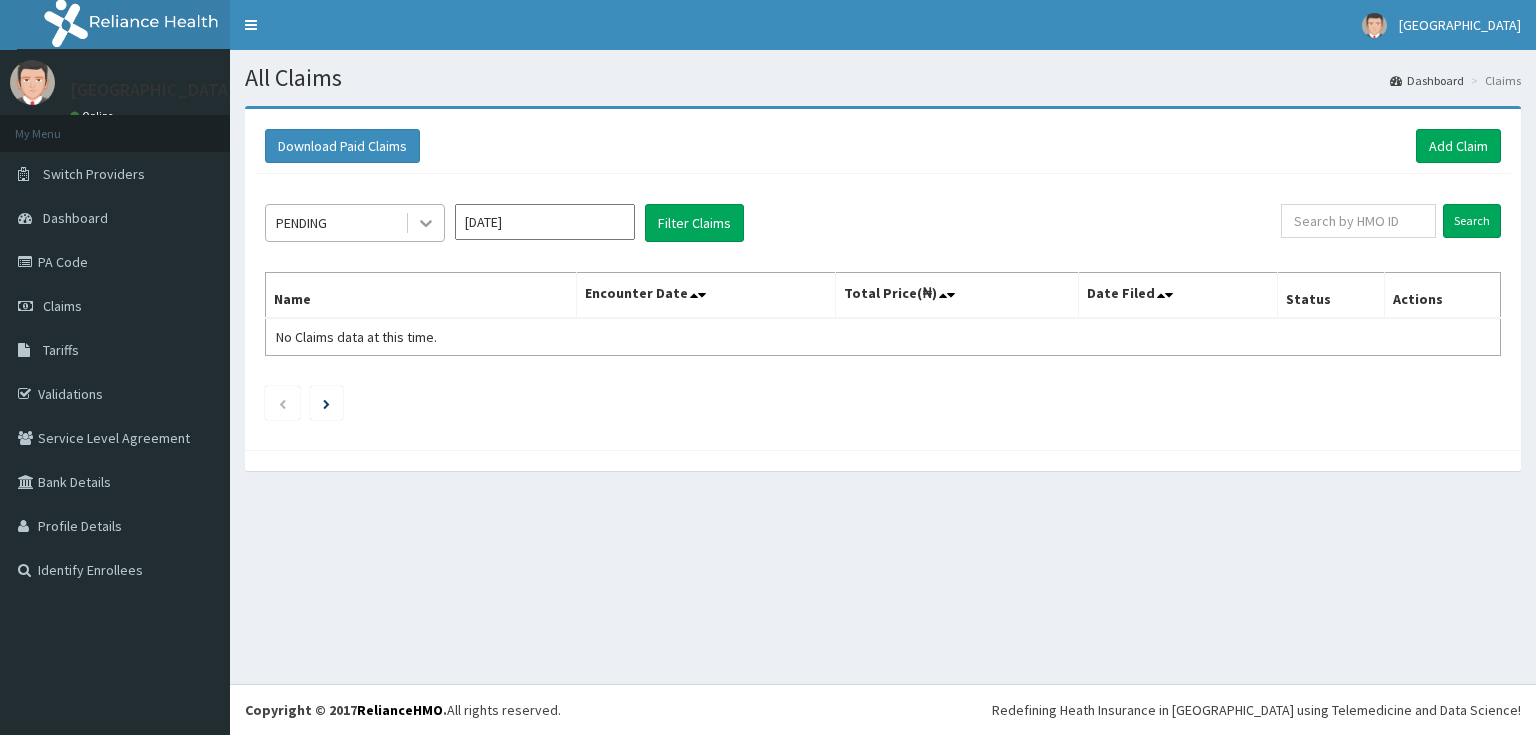 click 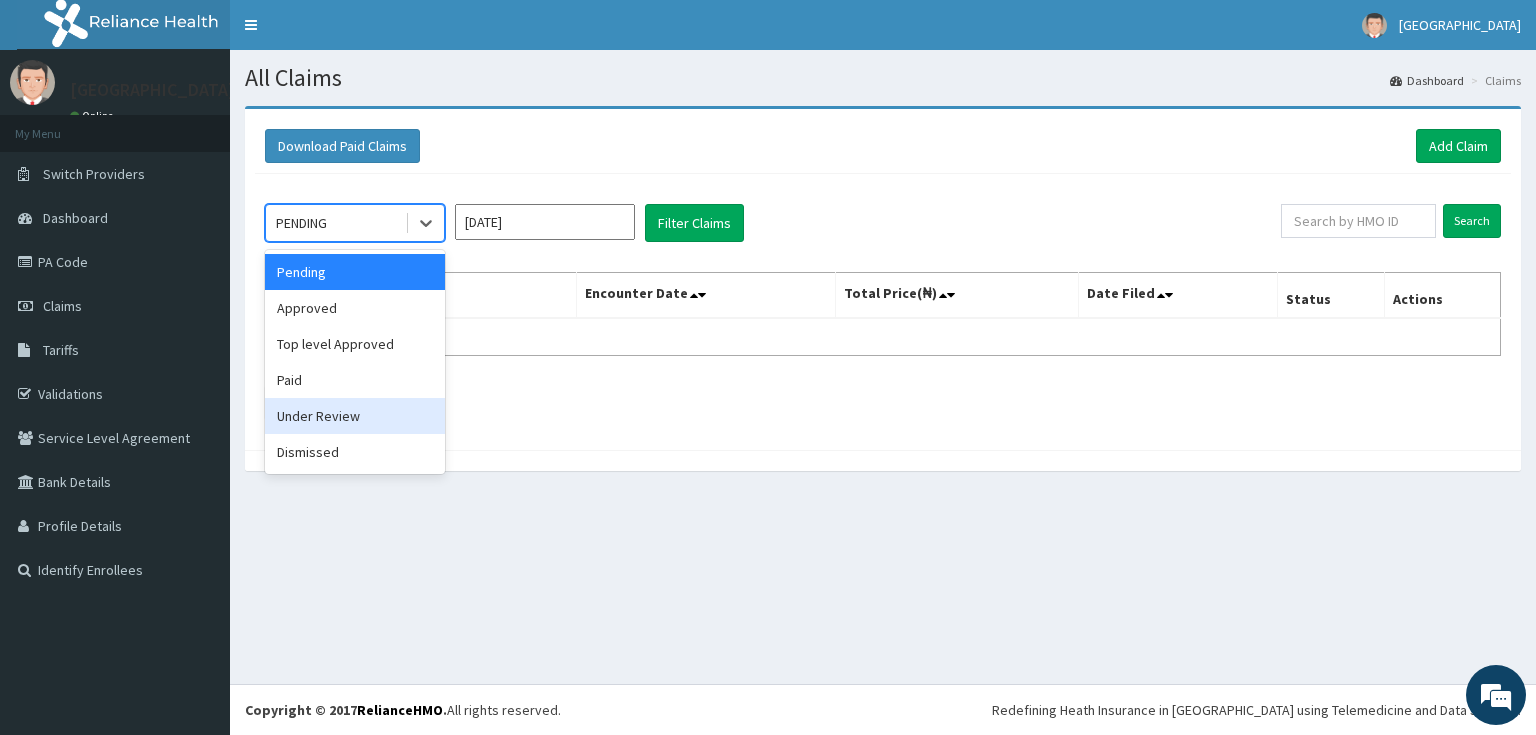 click on "Under Review" at bounding box center (355, 416) 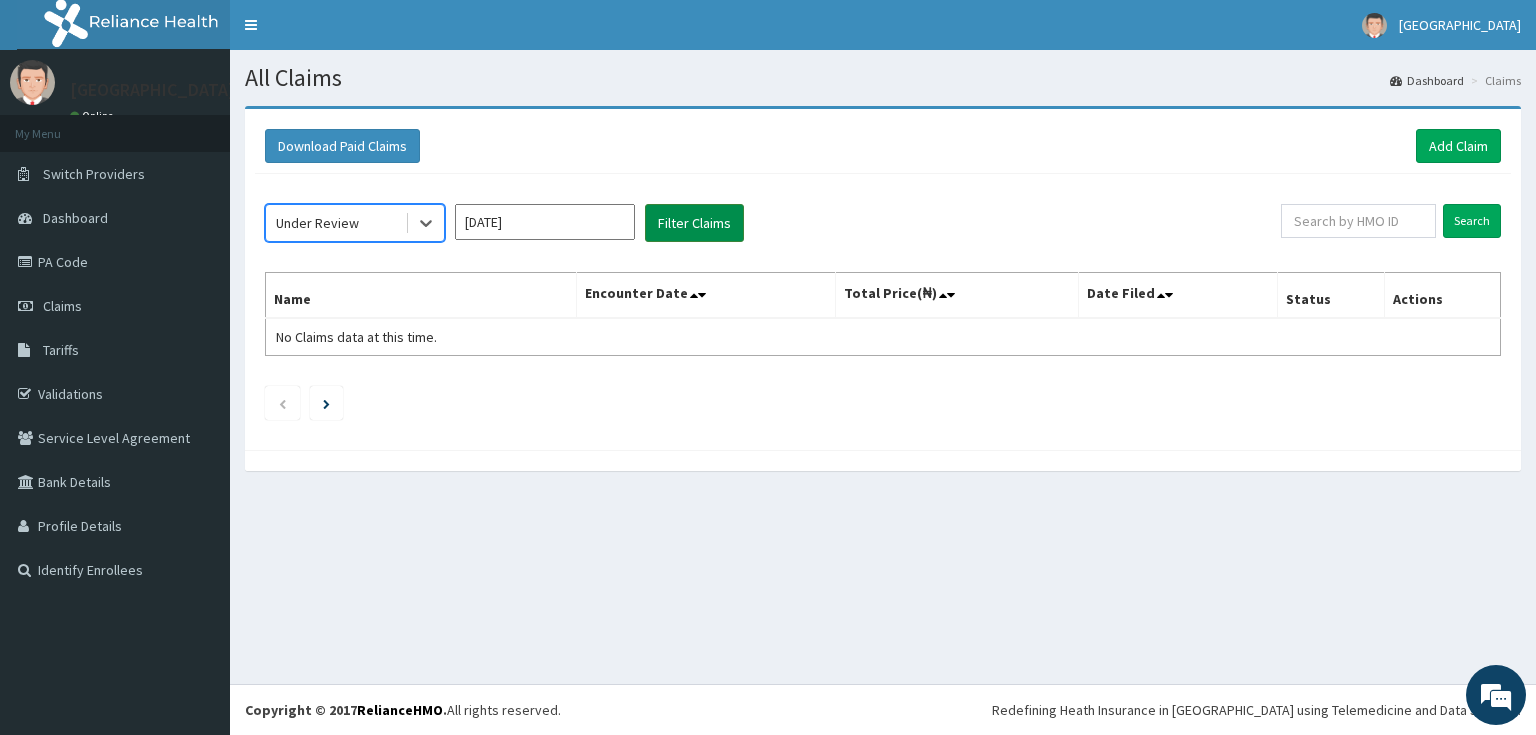 drag, startPoint x: 696, startPoint y: 220, endPoint x: 687, endPoint y: 237, distance: 19.235384 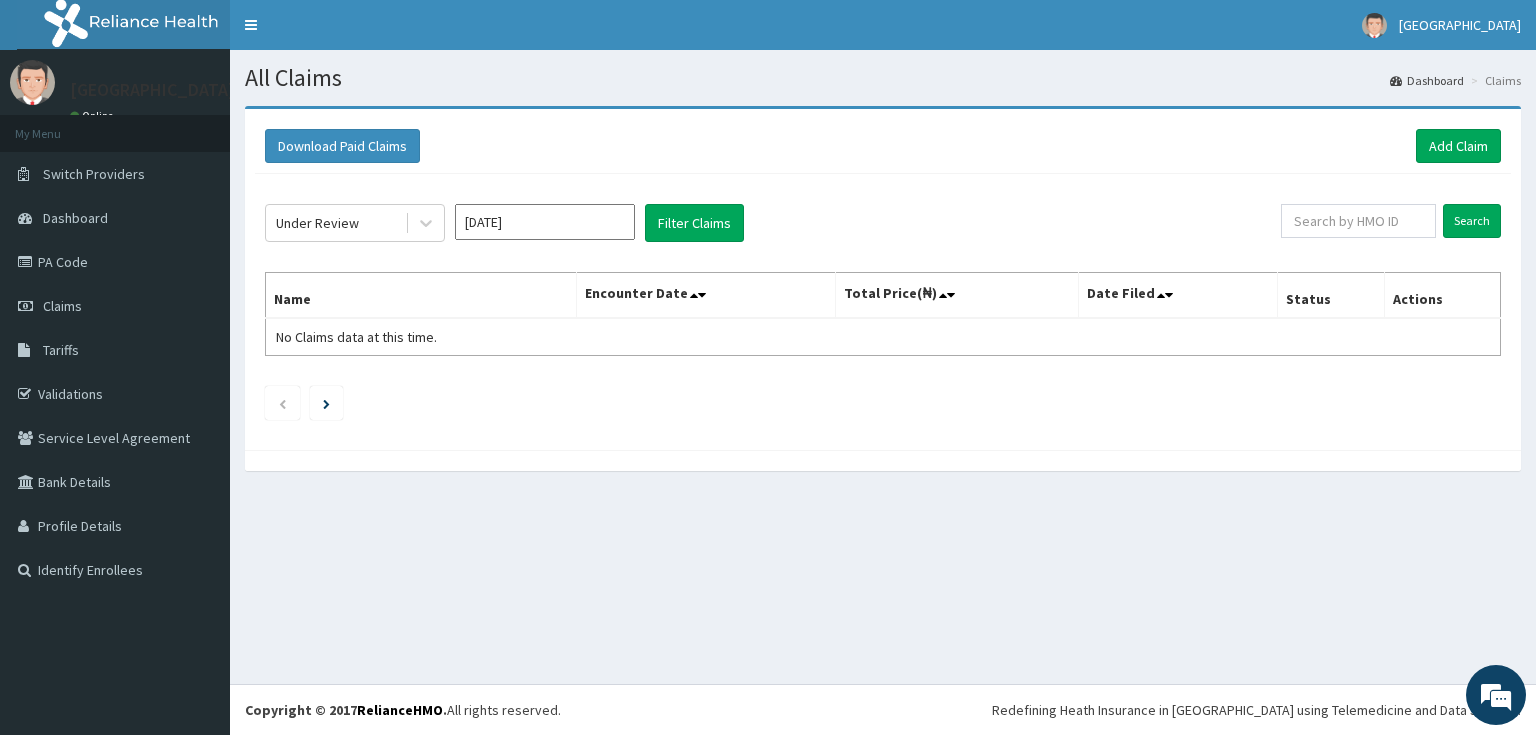 scroll, scrollTop: 0, scrollLeft: 0, axis: both 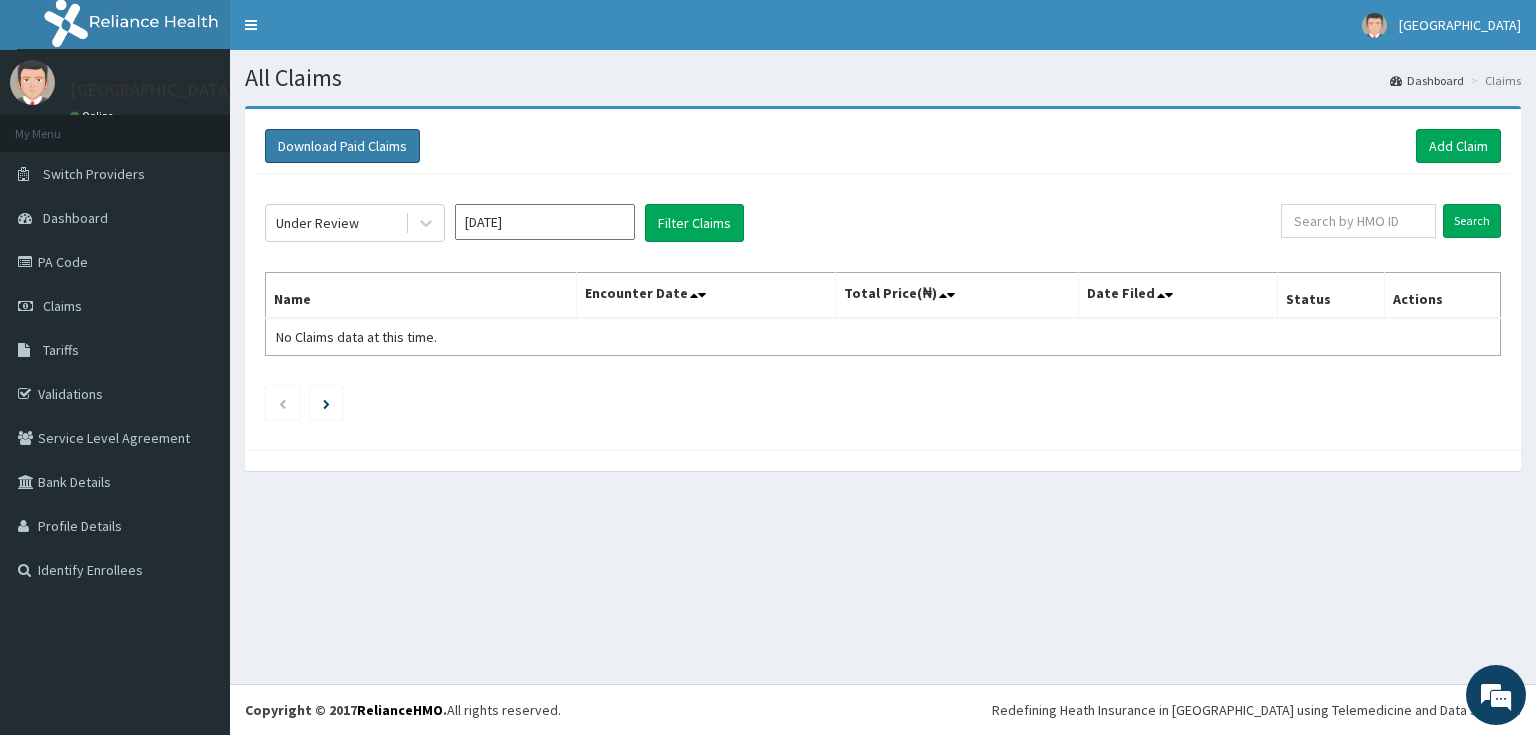 click on "Download Paid Claims" at bounding box center (342, 146) 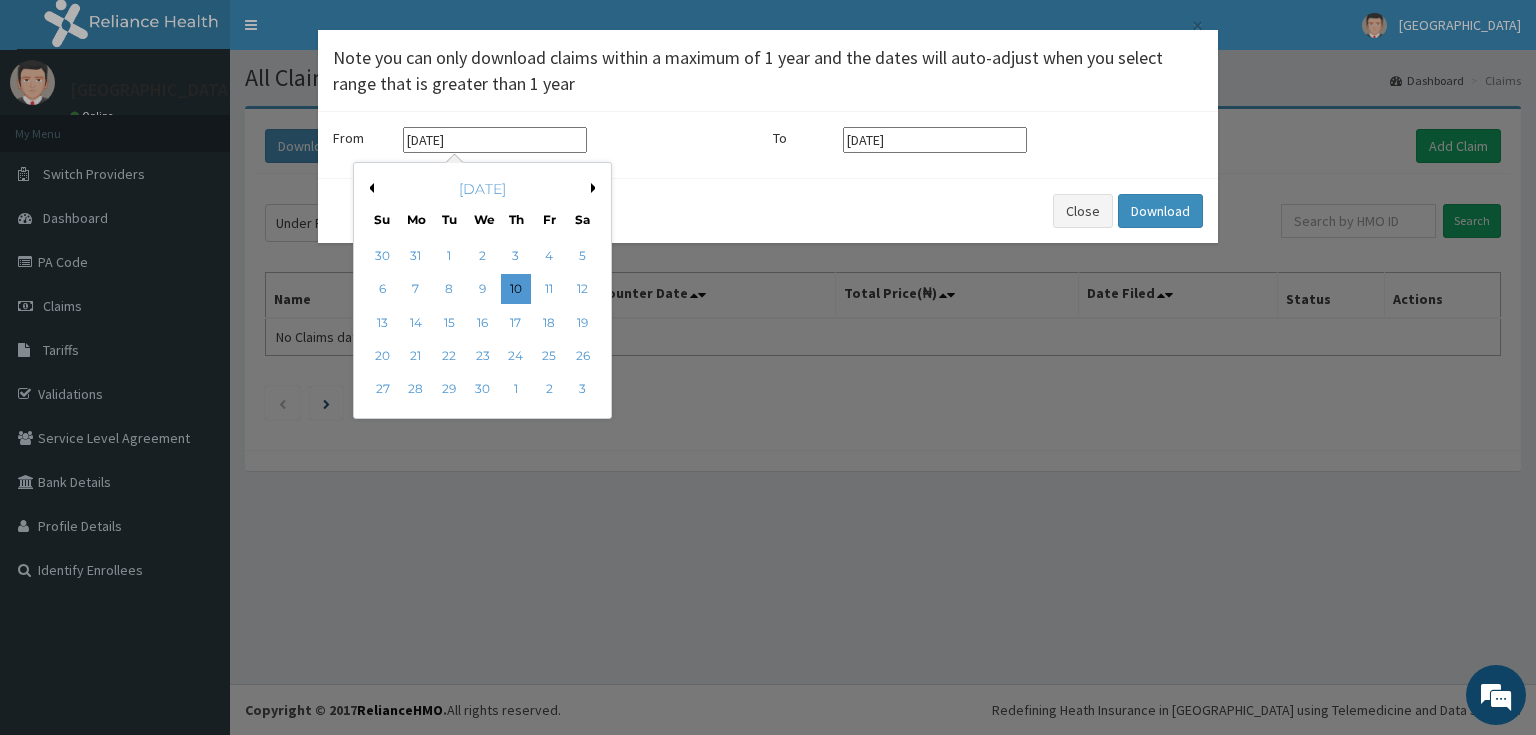 click on "[DATE]" at bounding box center (495, 140) 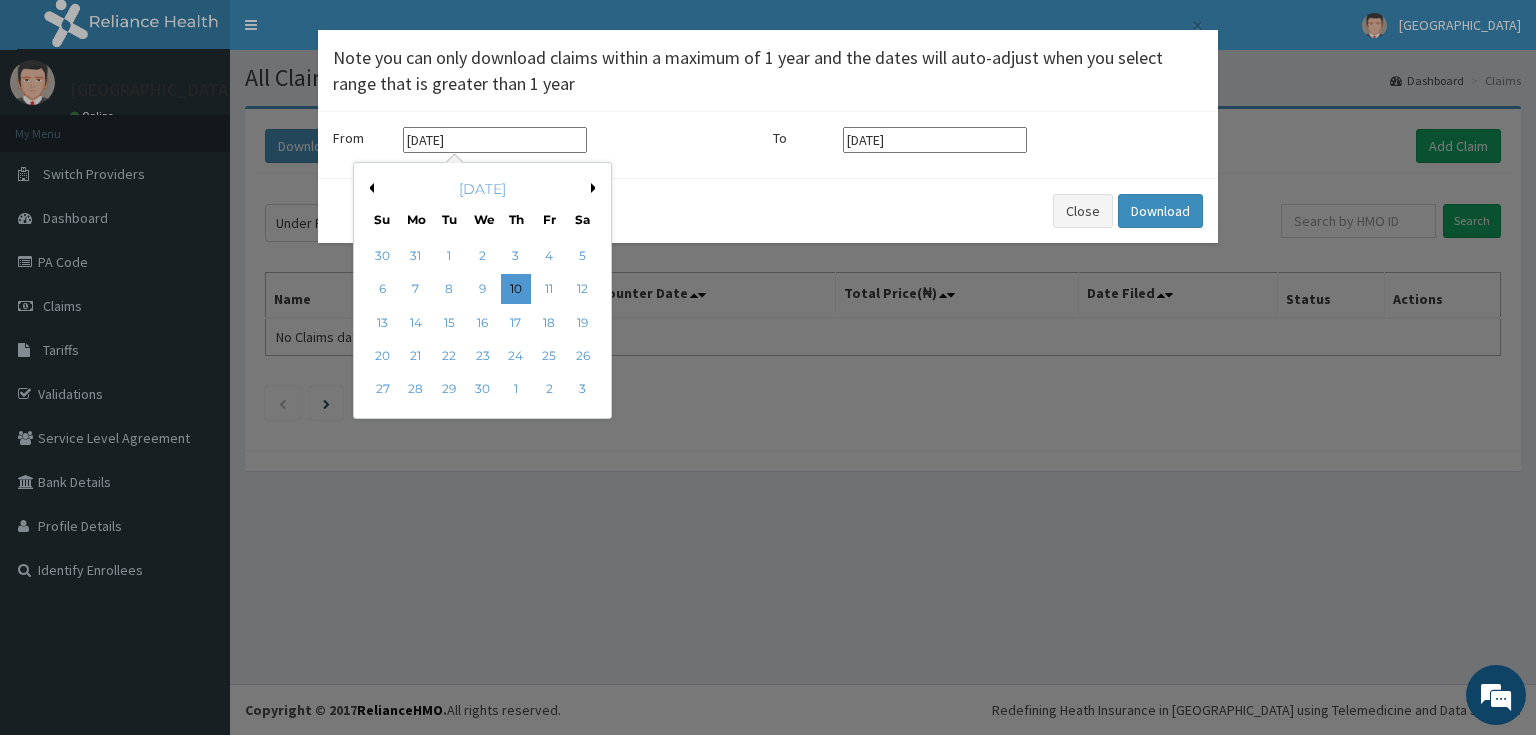 click on "Next Month" at bounding box center (596, 188) 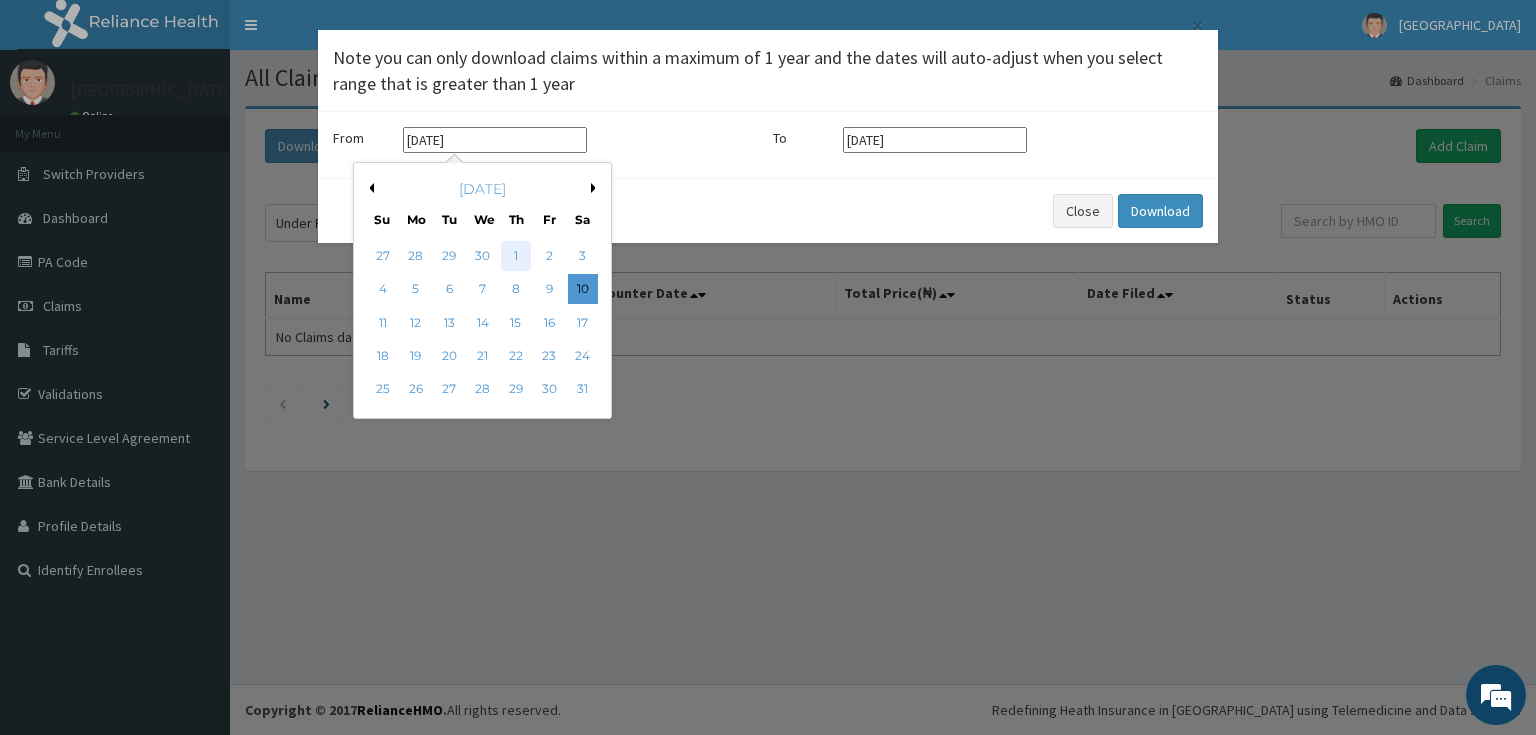 click on "1" at bounding box center [516, 256] 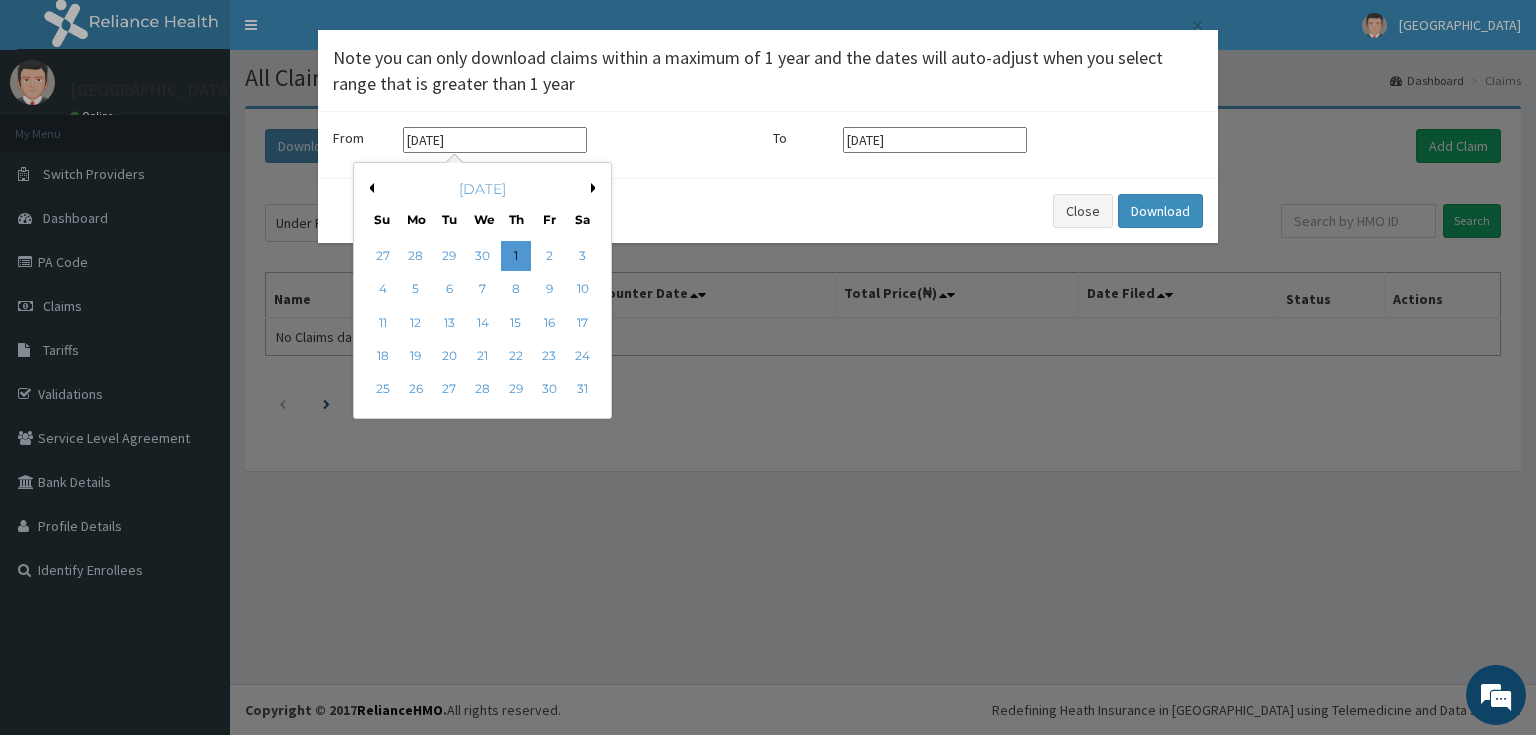 click on "[DATE]" at bounding box center (495, 140) 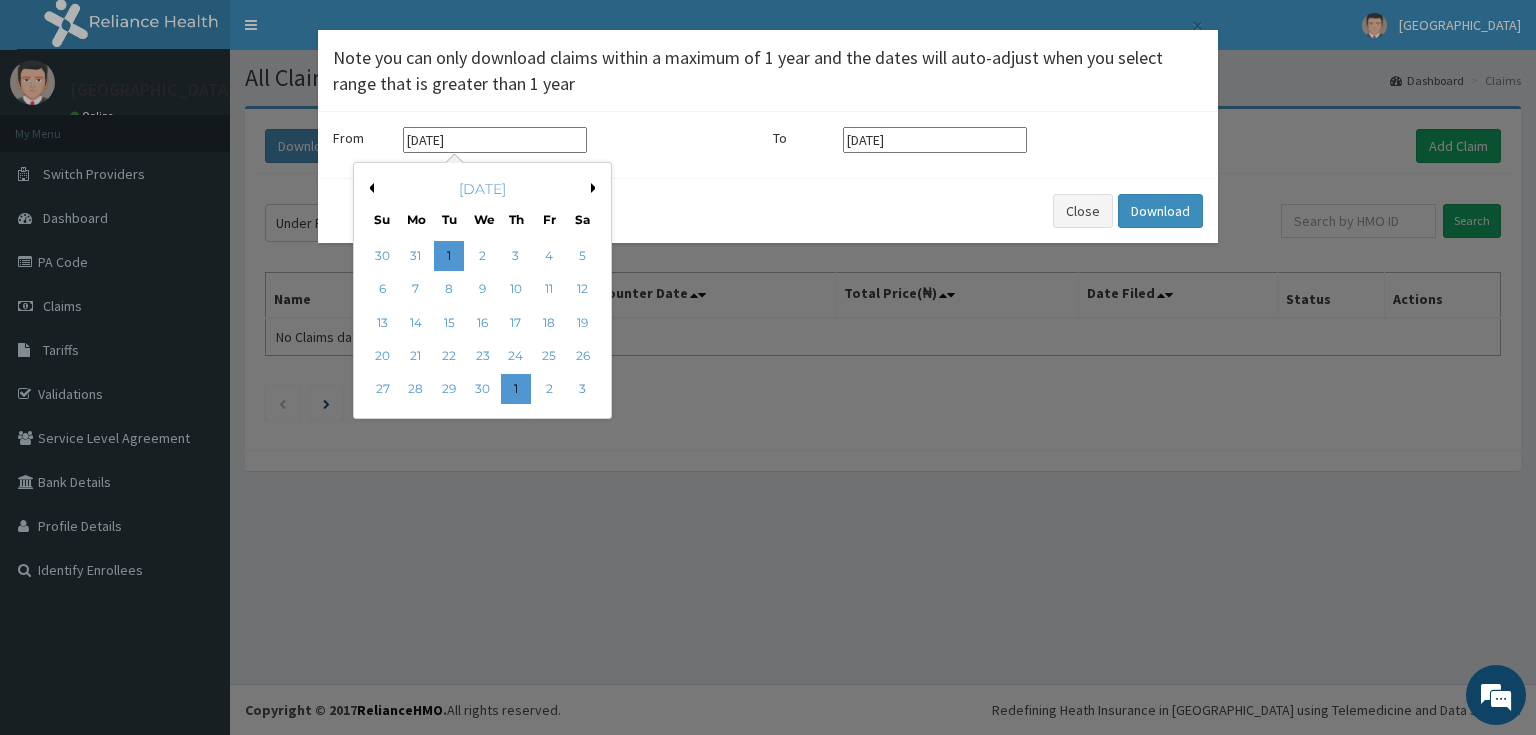 click on "1" at bounding box center (449, 256) 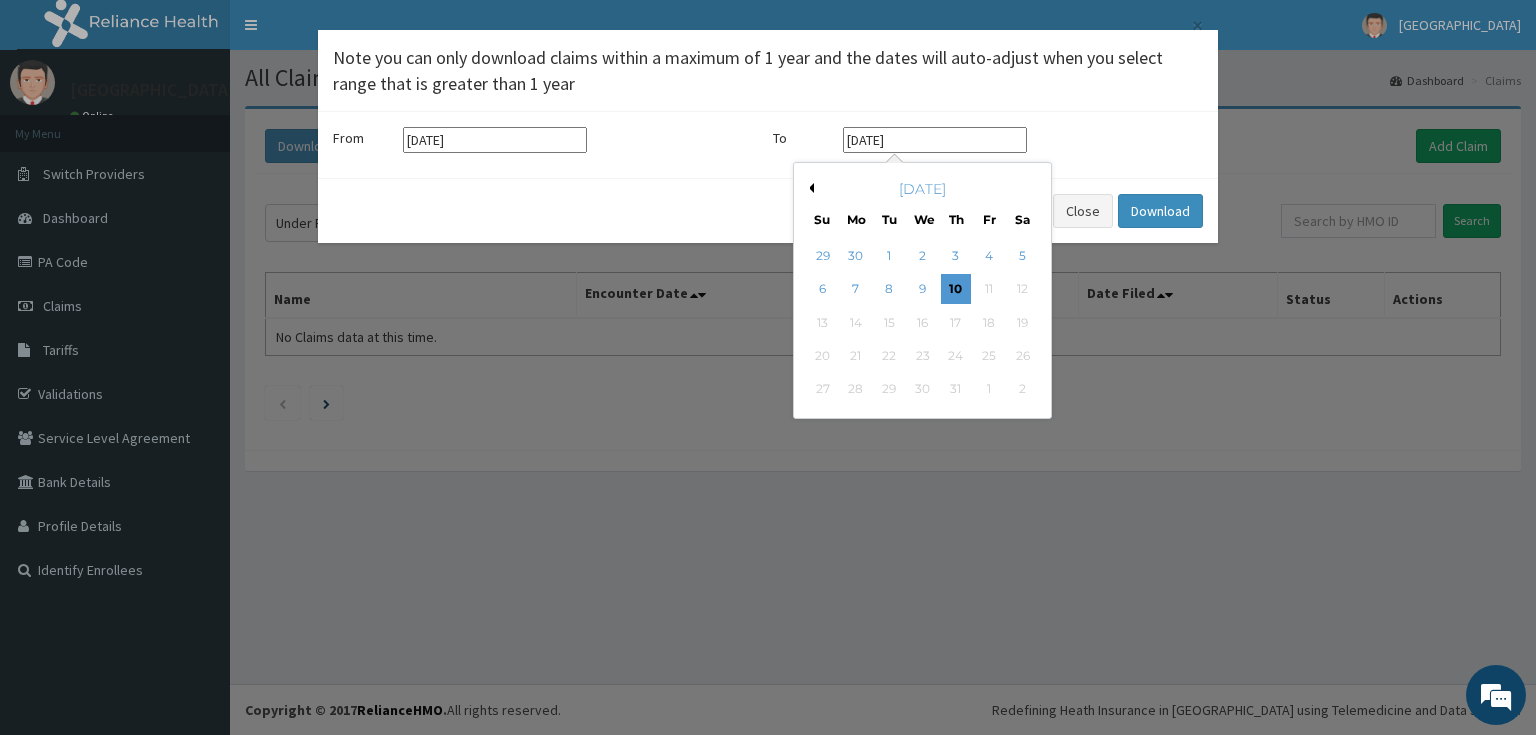 click on "[DATE]" at bounding box center [935, 140] 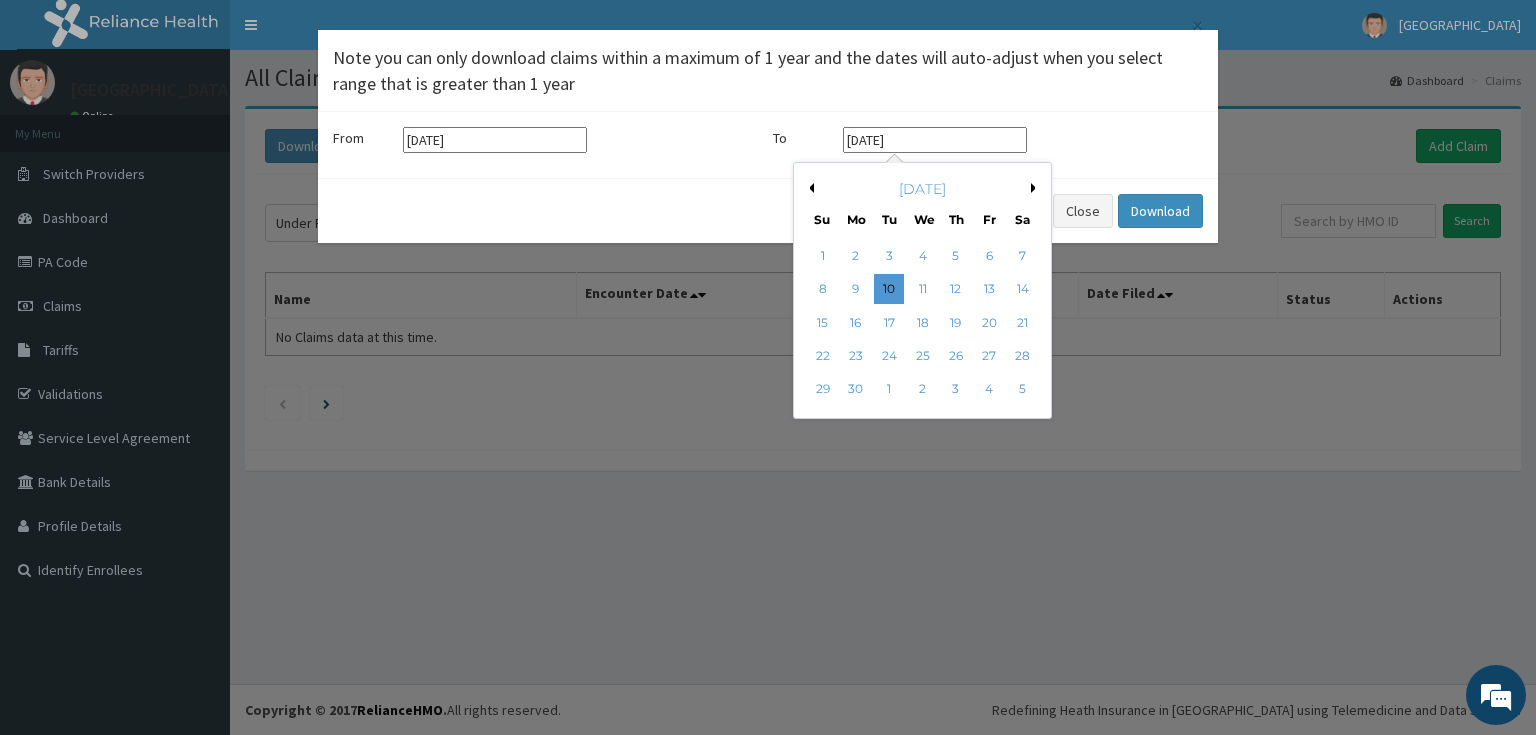 click on "Previous Month" at bounding box center [809, 188] 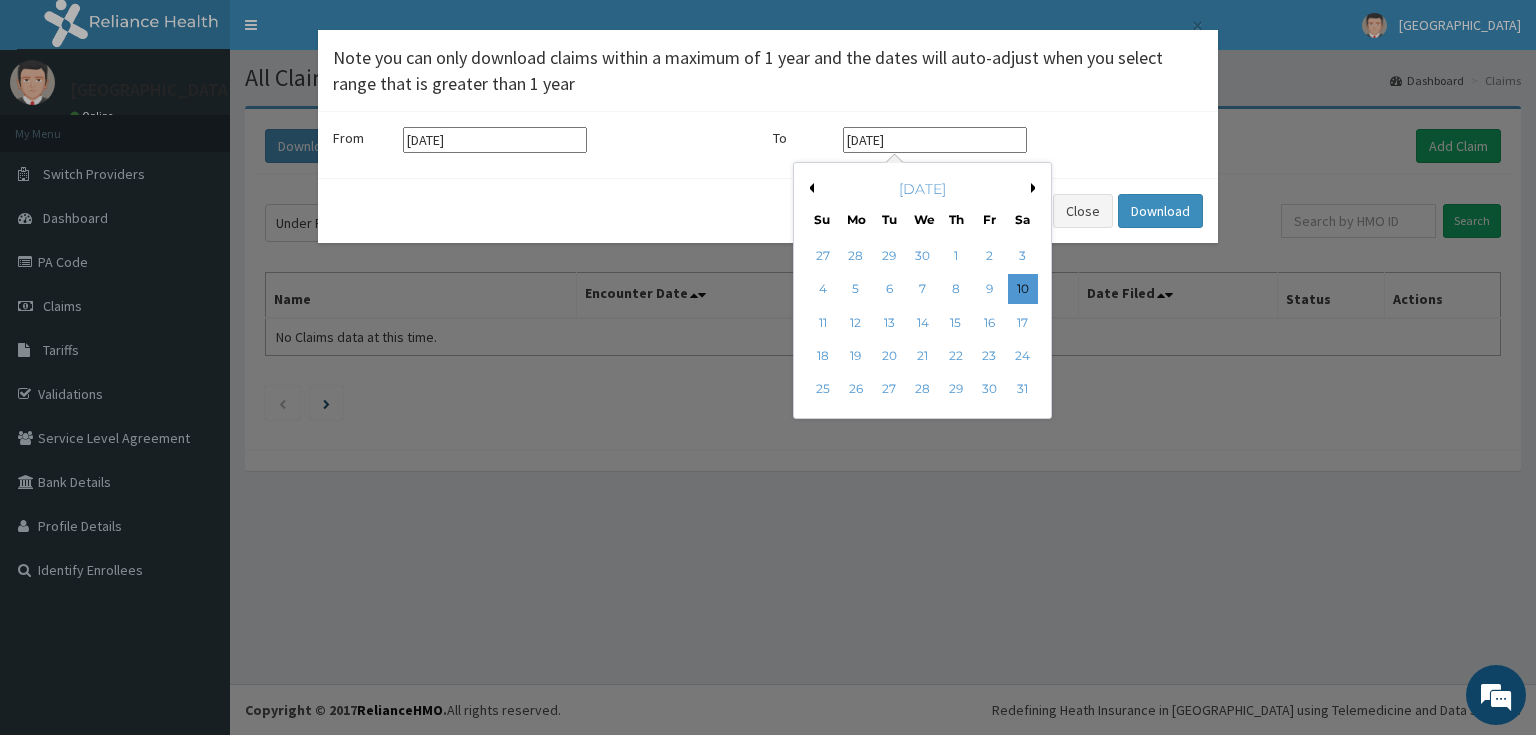 click on "Previous Month" at bounding box center [809, 188] 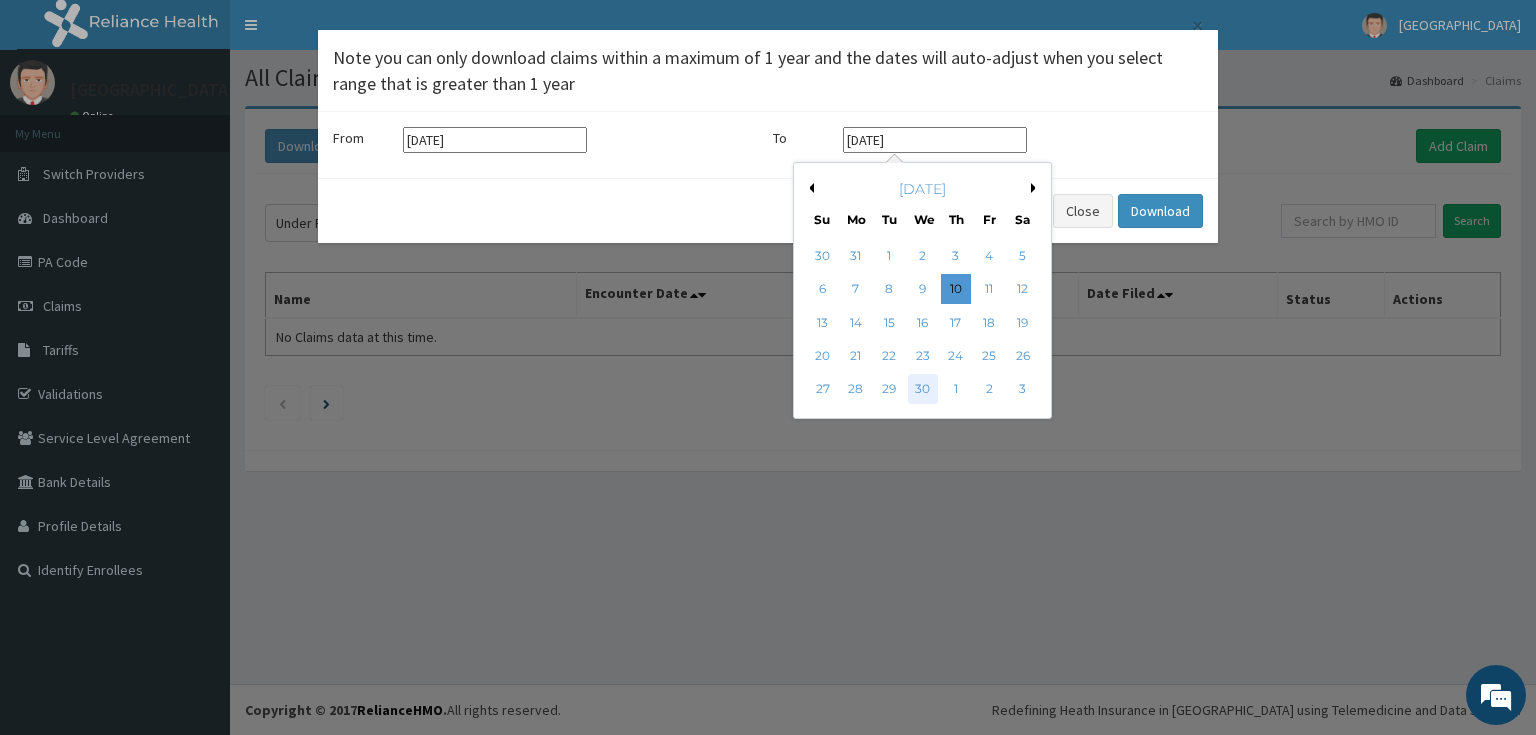 click on "30" at bounding box center (923, 390) 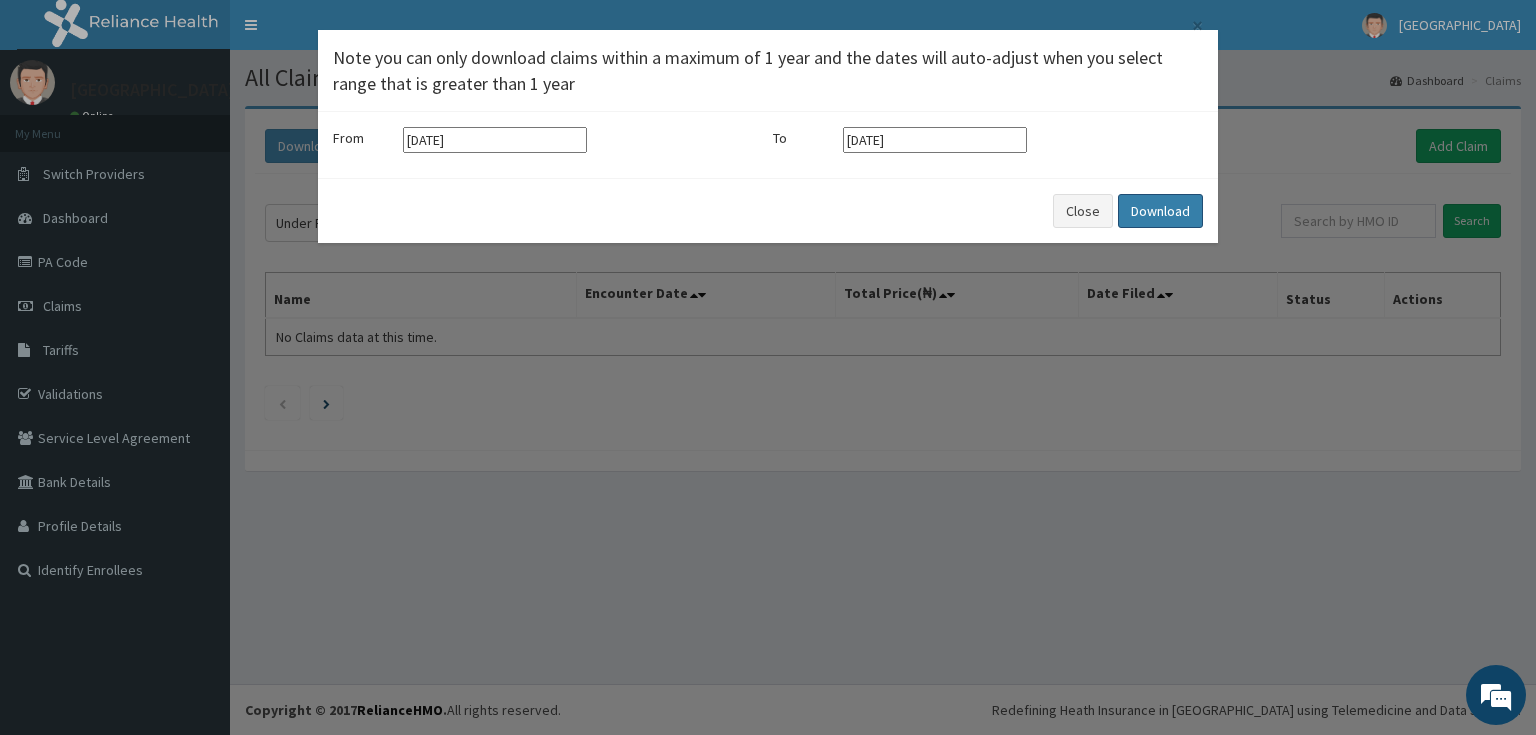click on "Download" at bounding box center [1160, 211] 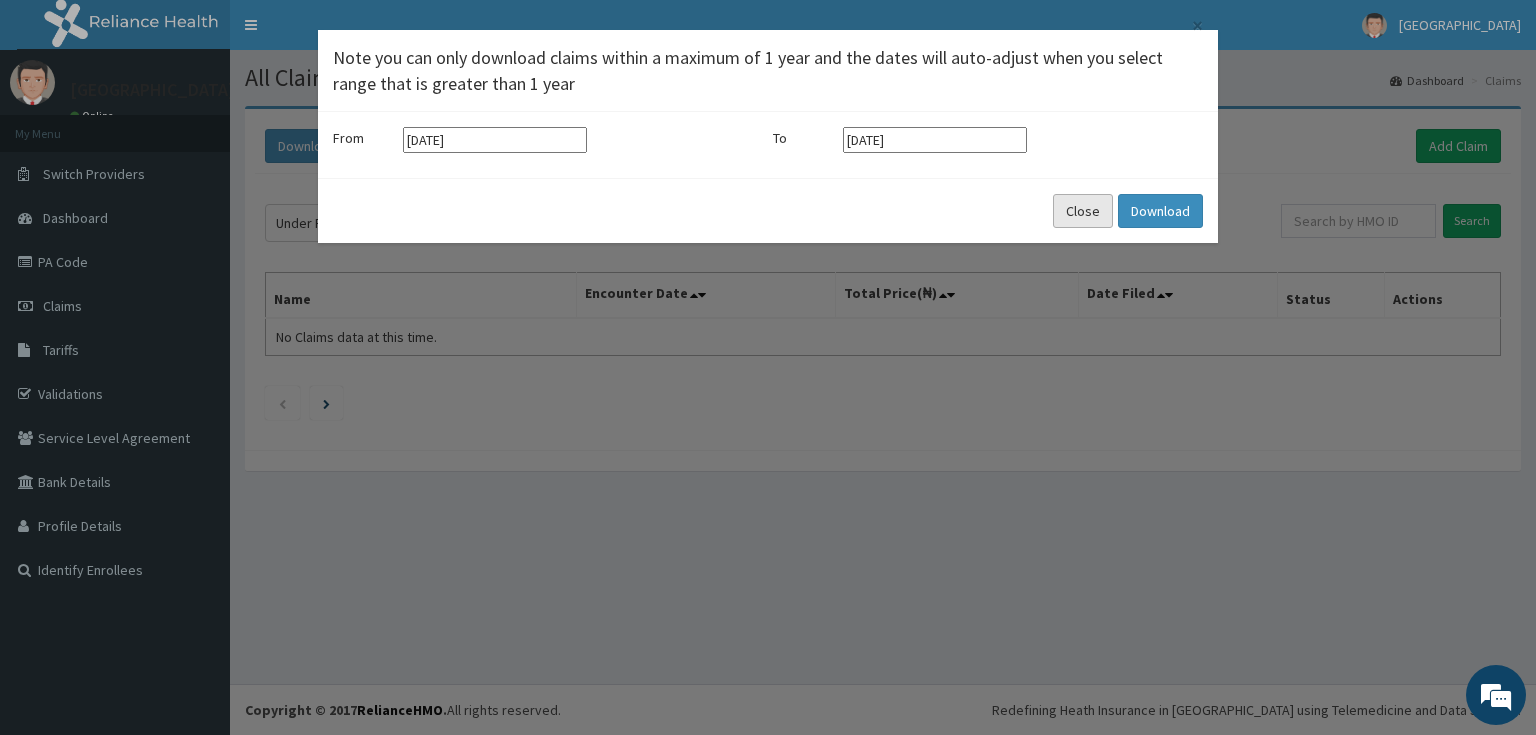 drag, startPoint x: 1079, startPoint y: 208, endPoint x: 601, endPoint y: 264, distance: 481.26917 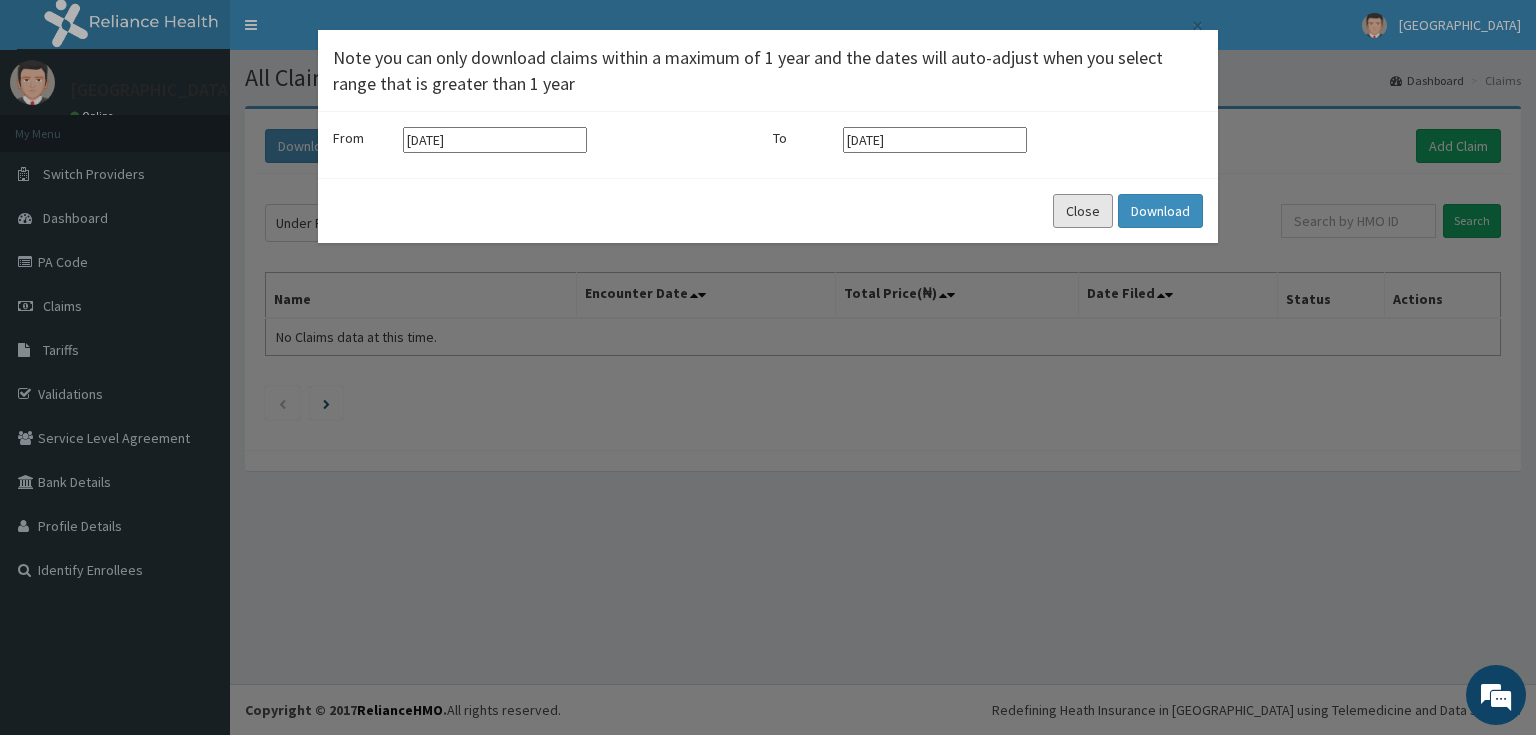 click on "Close" at bounding box center [1083, 211] 